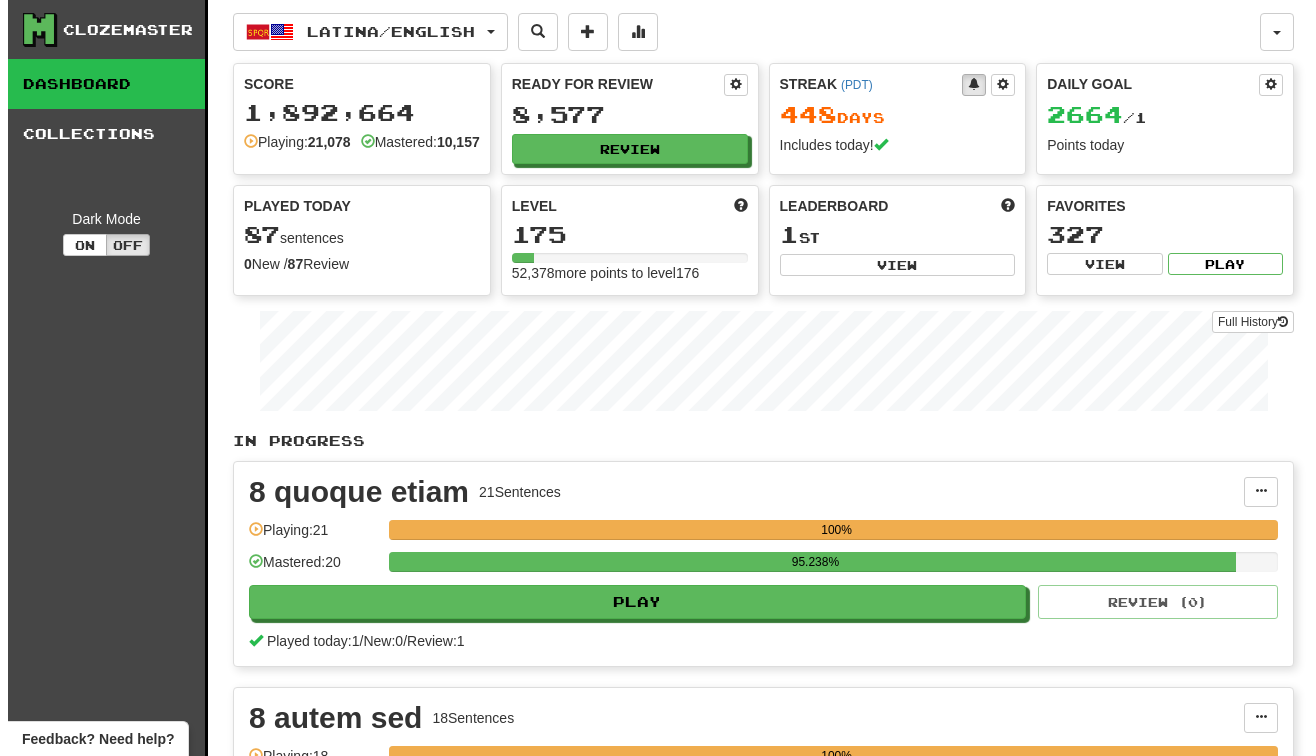 scroll, scrollTop: 0, scrollLeft: 0, axis: both 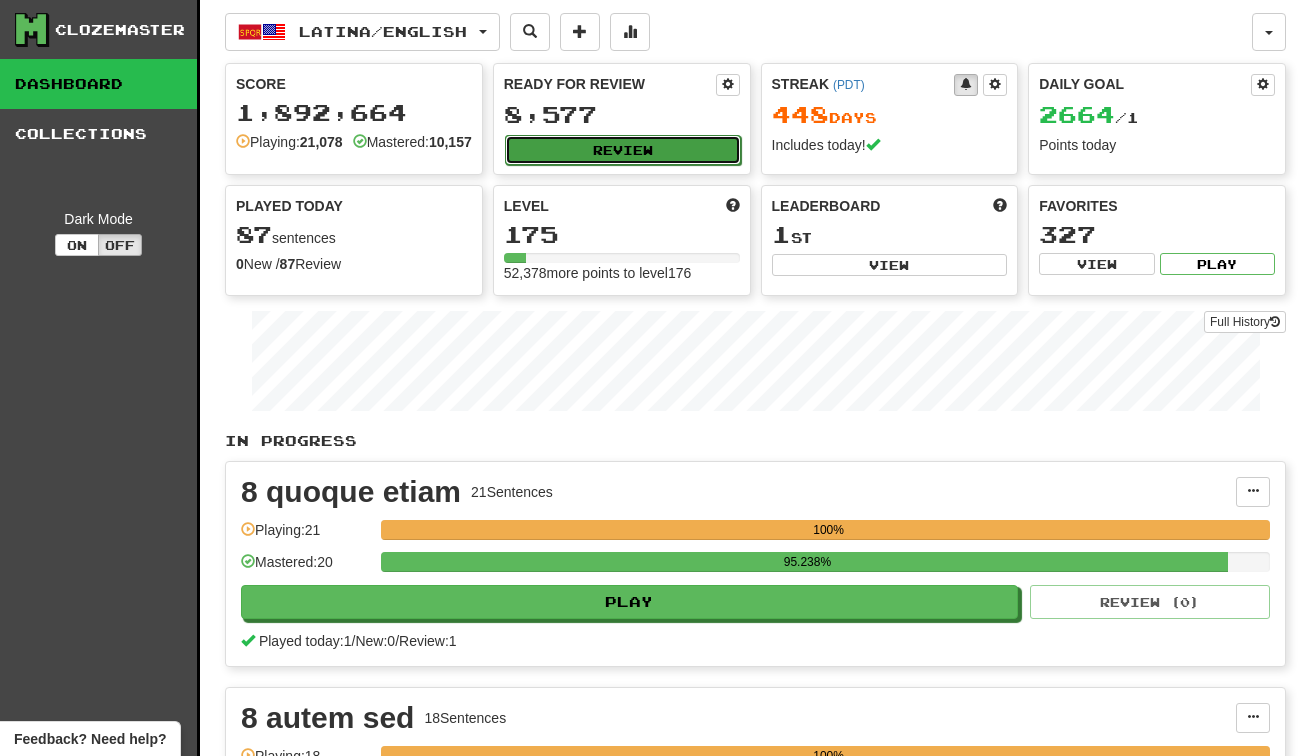 click on "Review" at bounding box center [623, 150] 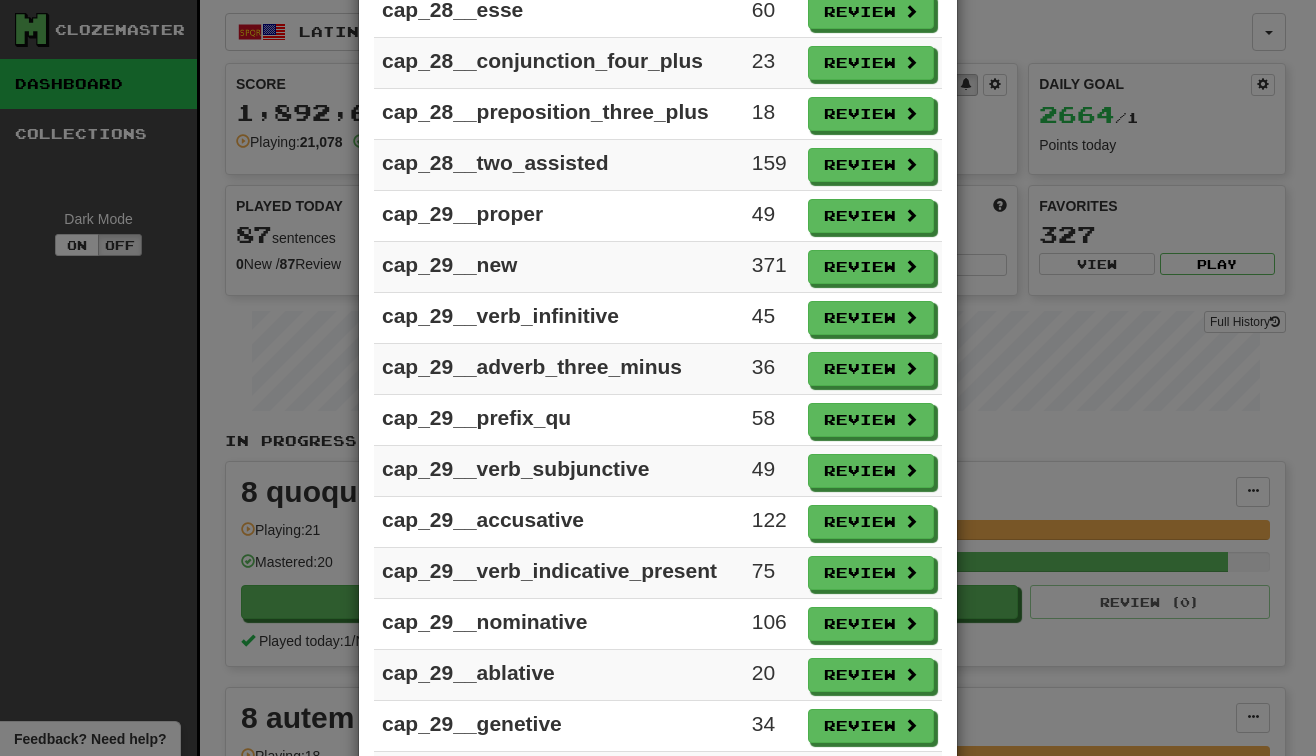 scroll, scrollTop: 2760, scrollLeft: 0, axis: vertical 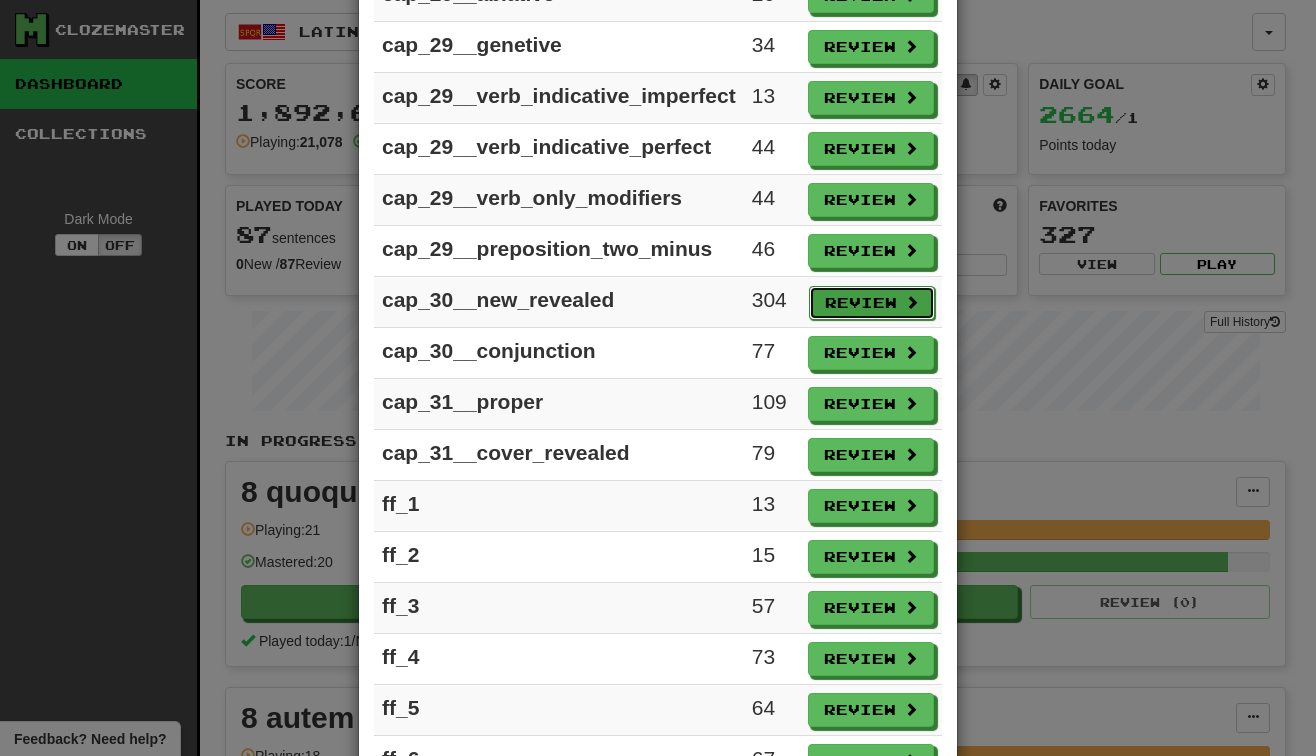 click on "Review" at bounding box center (872, 303) 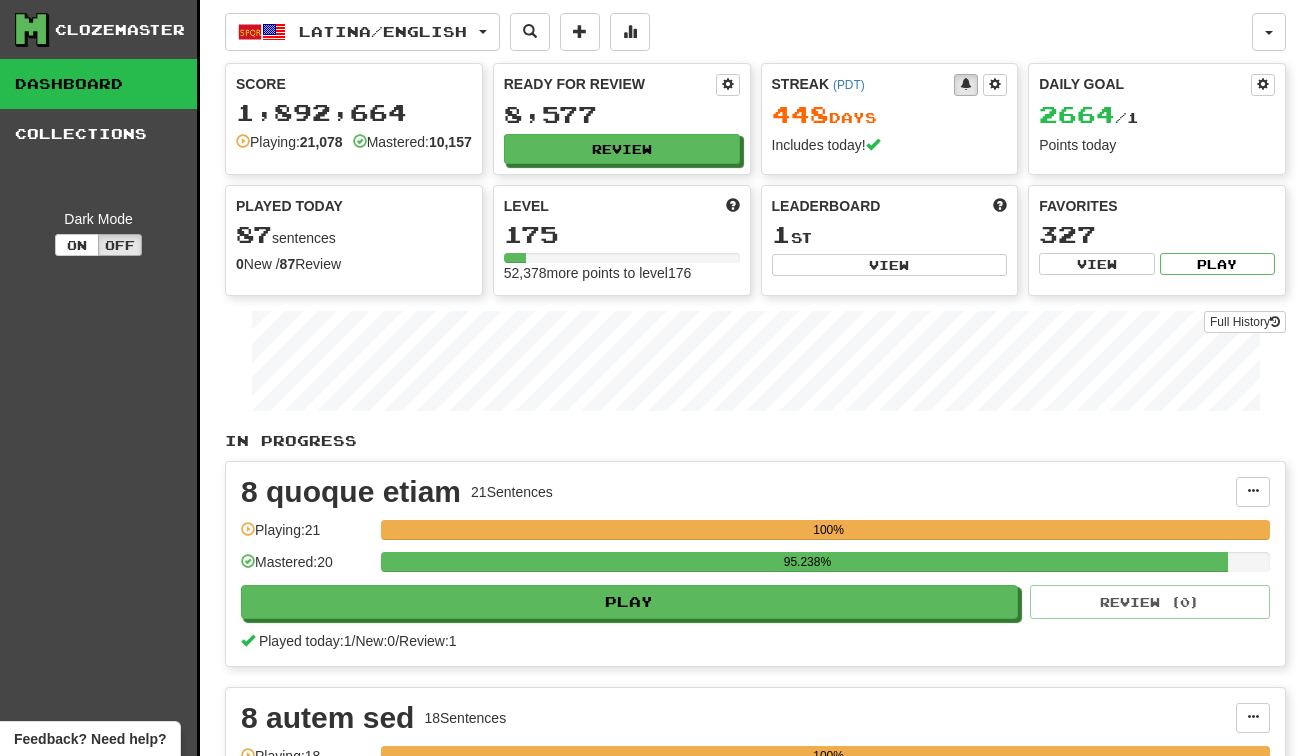 select on "***" 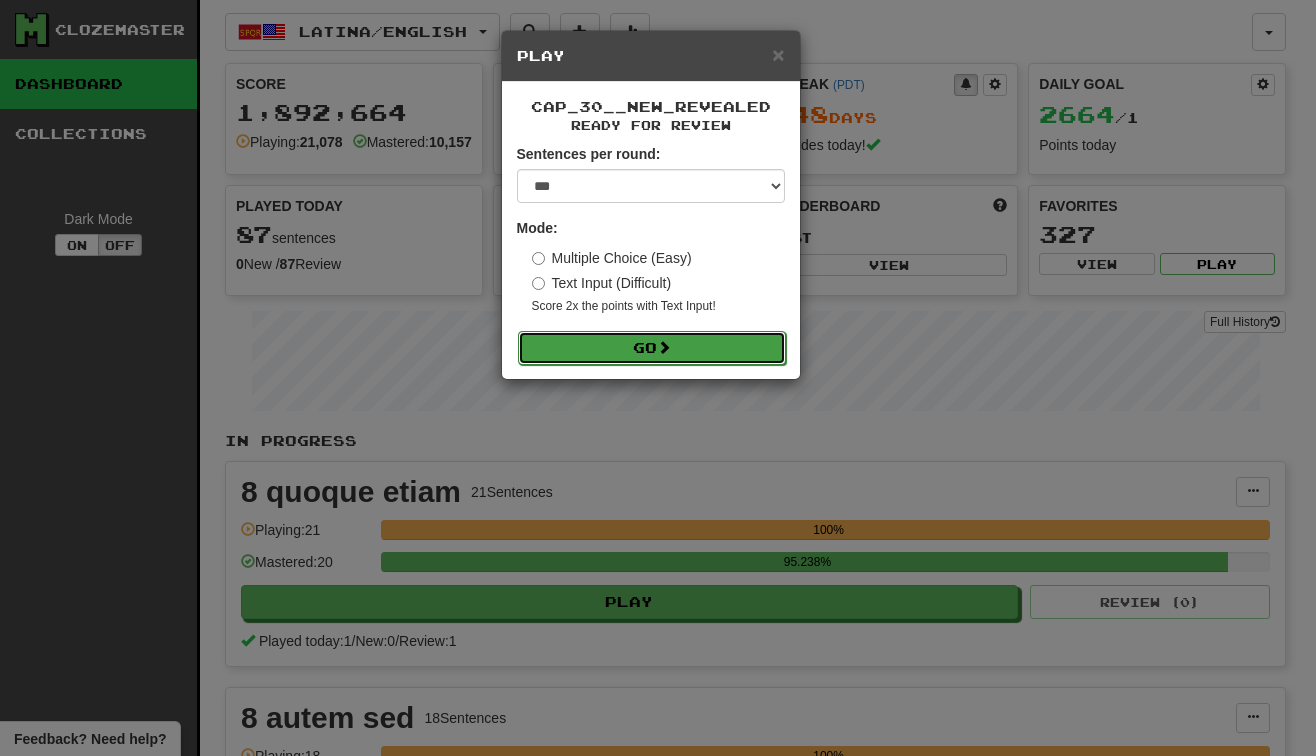 click on "Go" at bounding box center [652, 348] 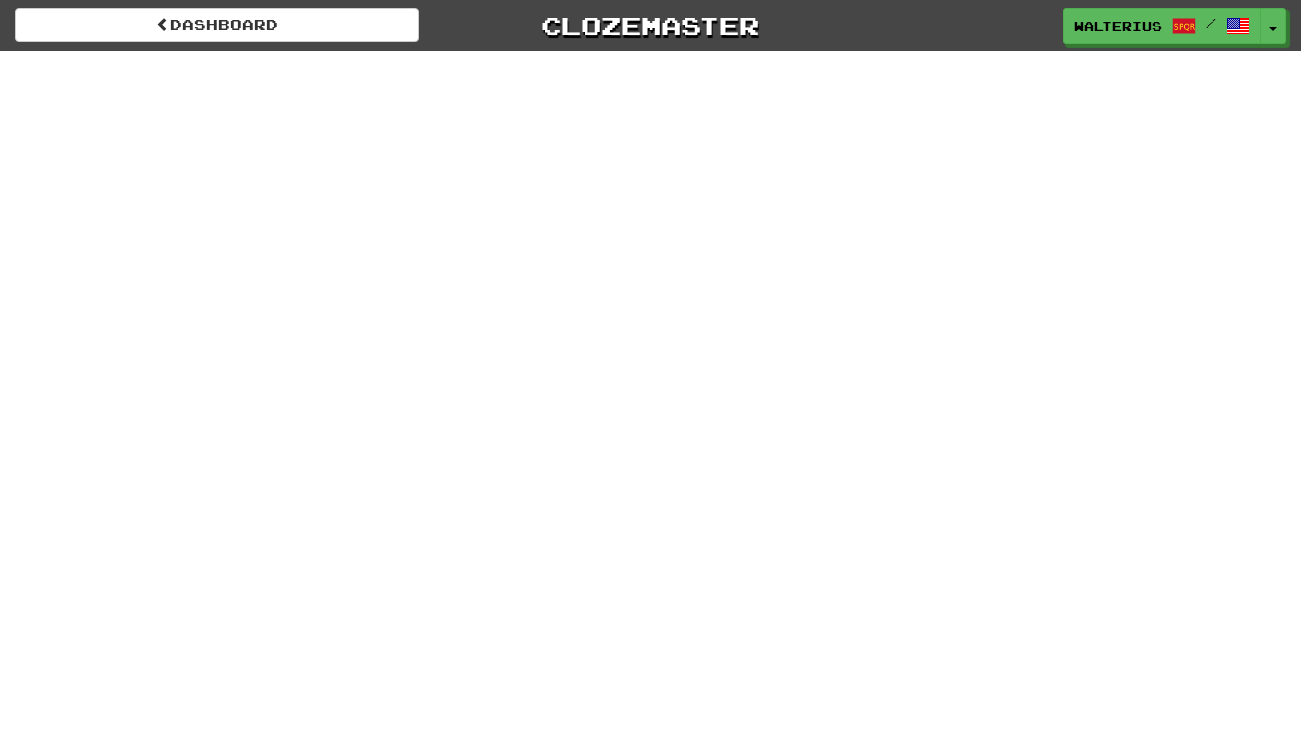 scroll, scrollTop: 0, scrollLeft: 0, axis: both 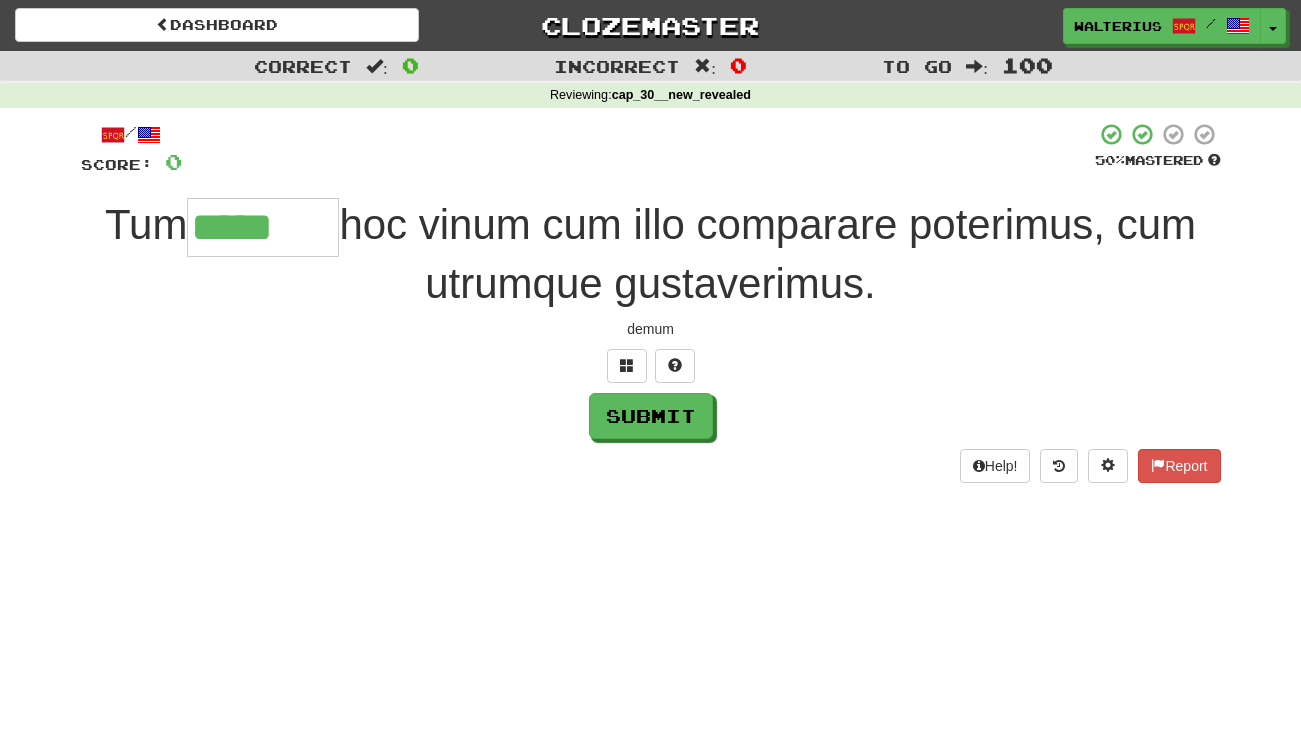 type on "*****" 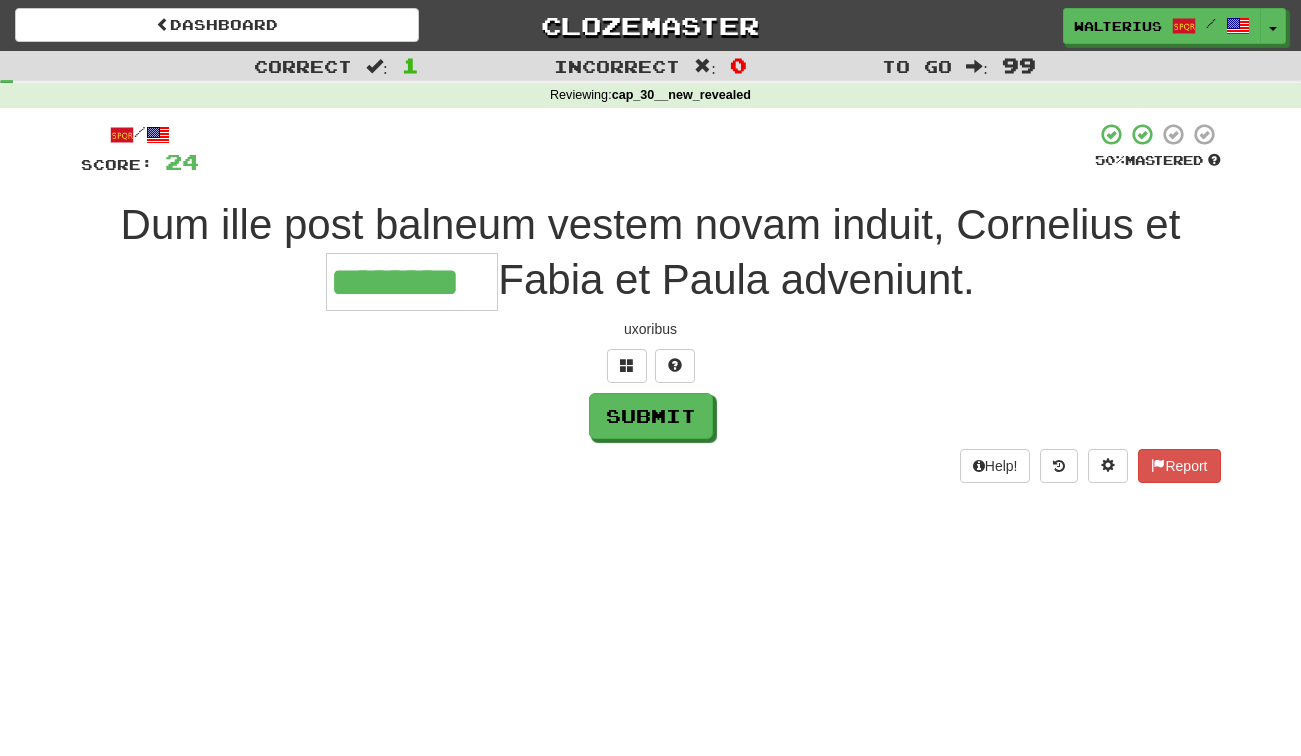 type on "********" 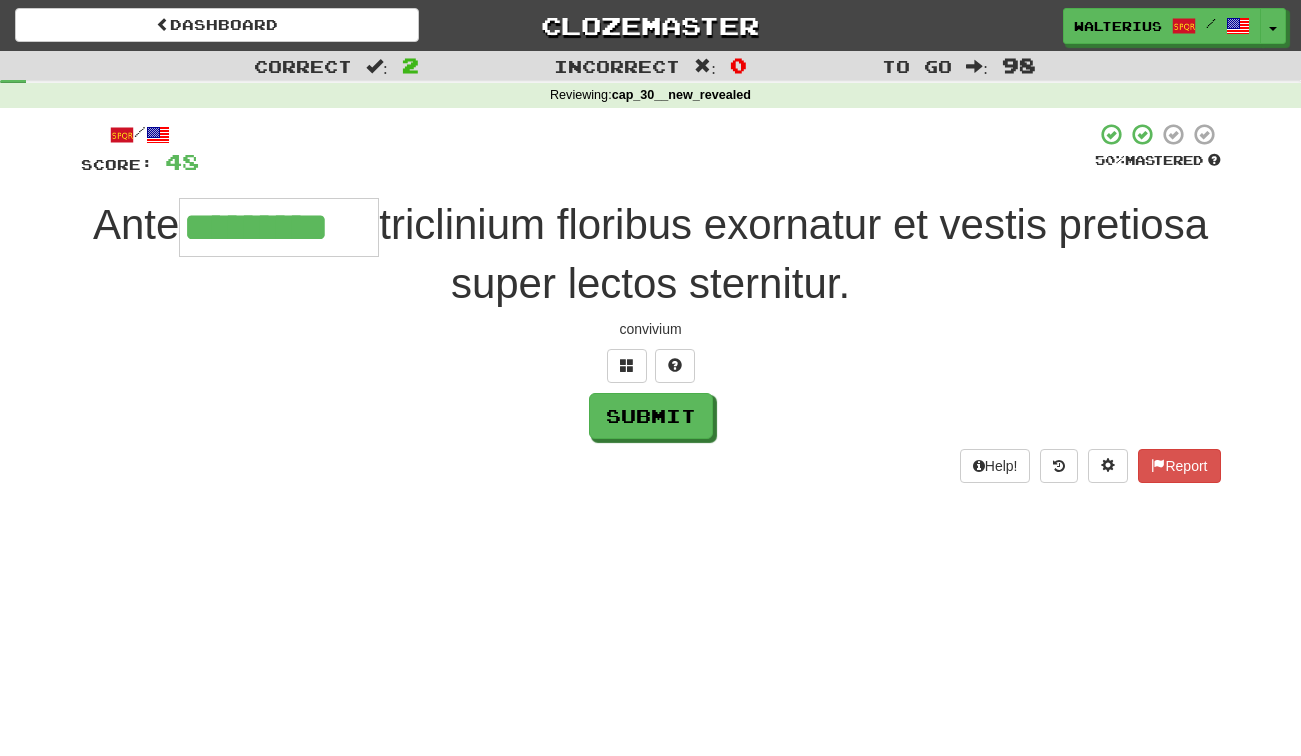 type on "*********" 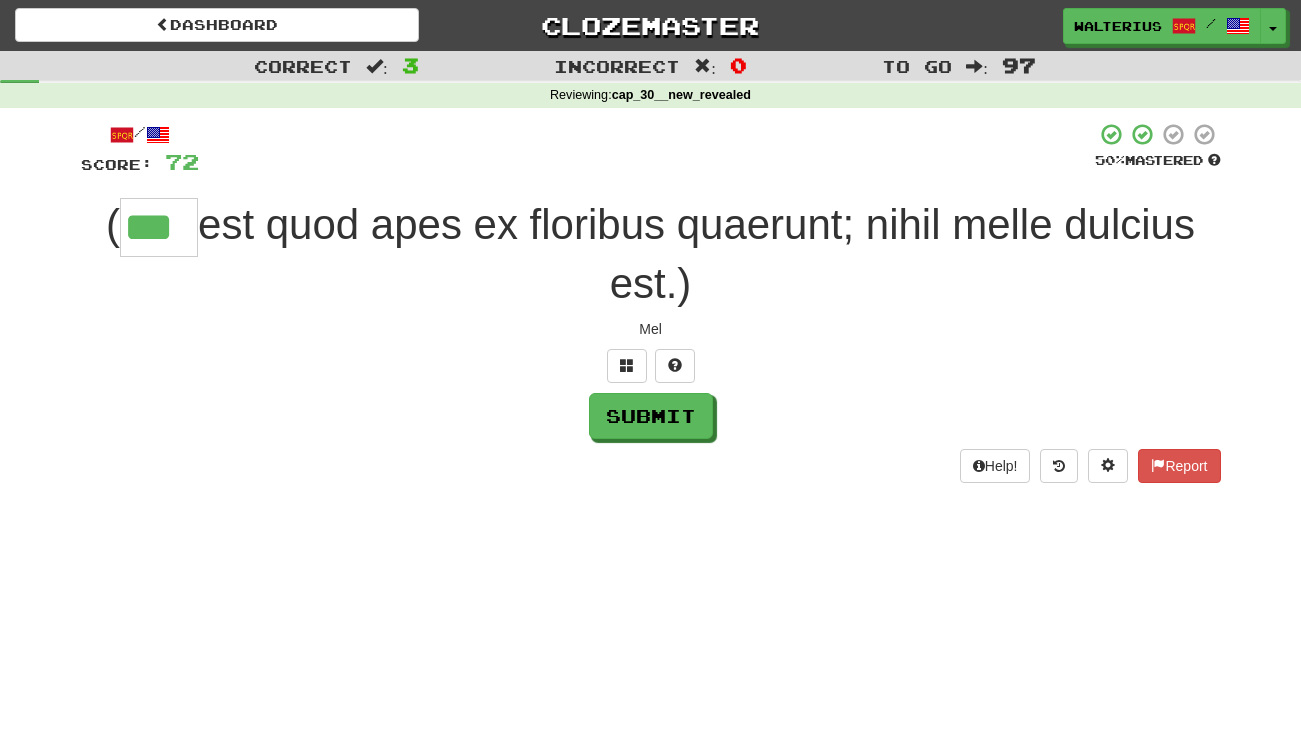type on "***" 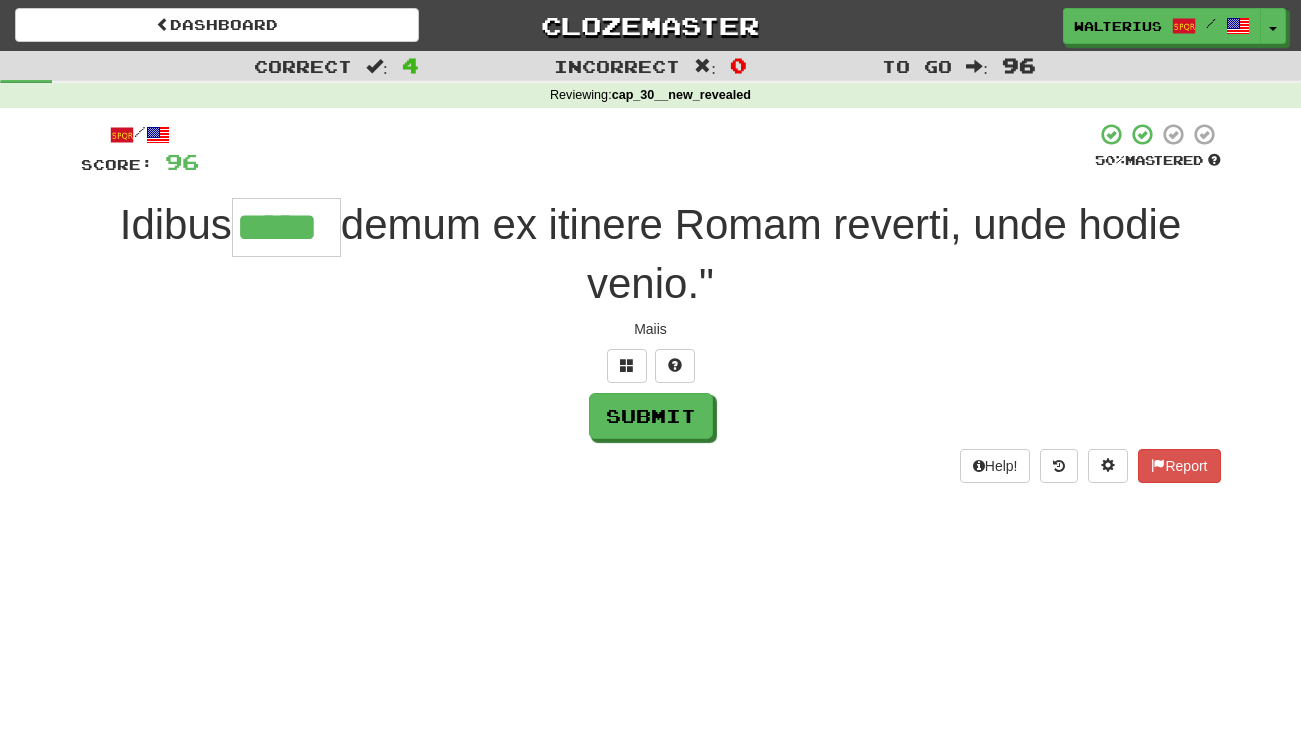 type on "*****" 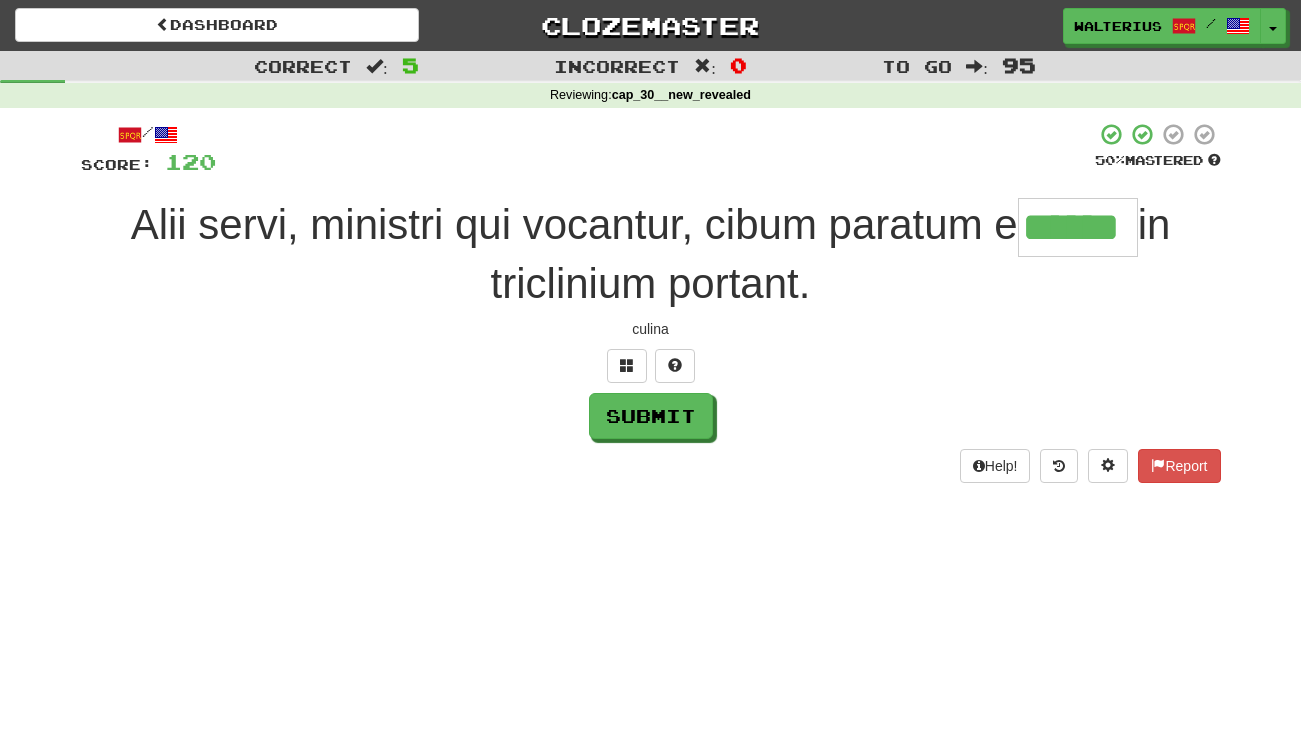 type on "******" 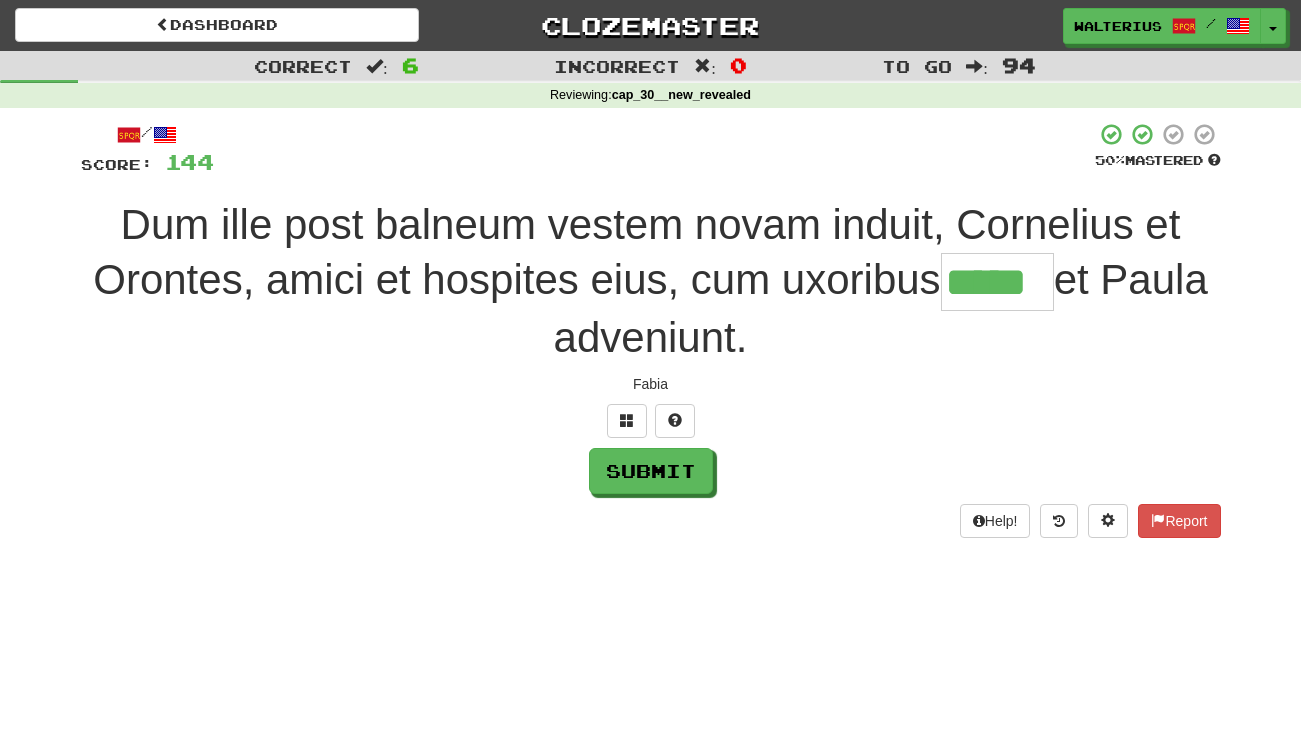 type on "*****" 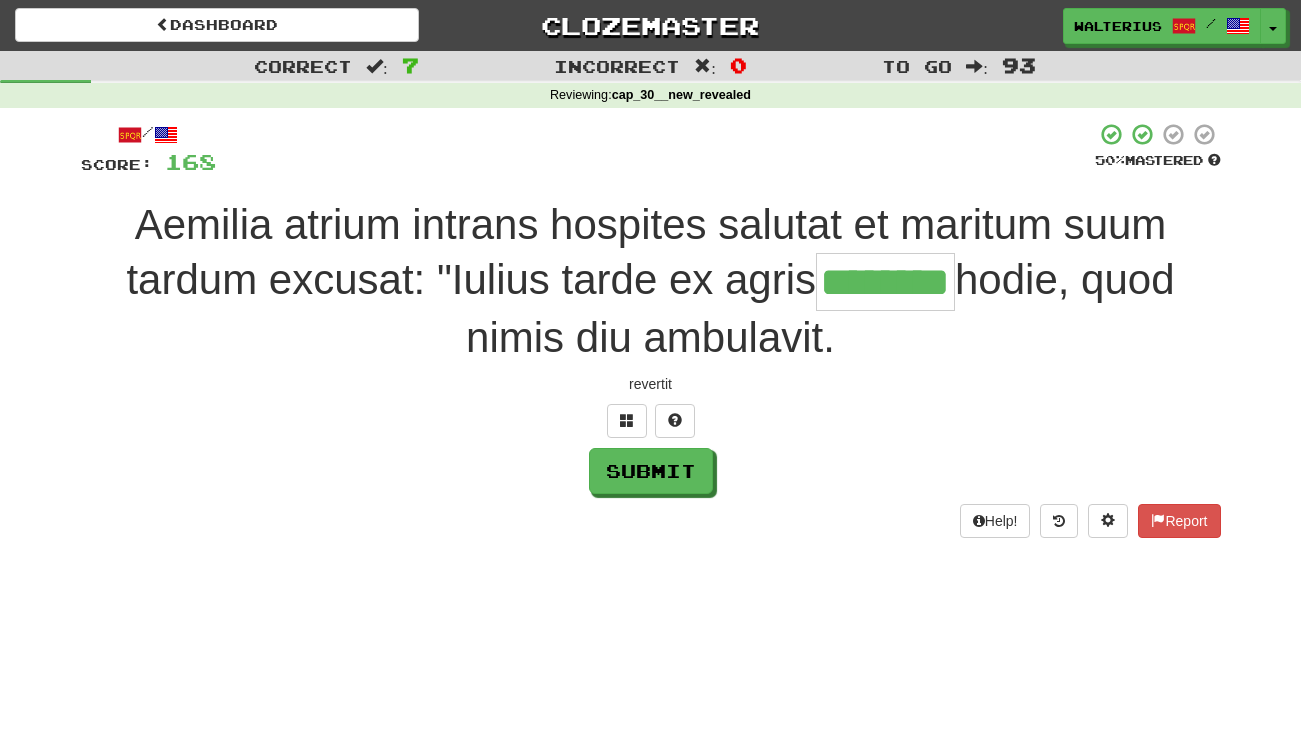 type on "********" 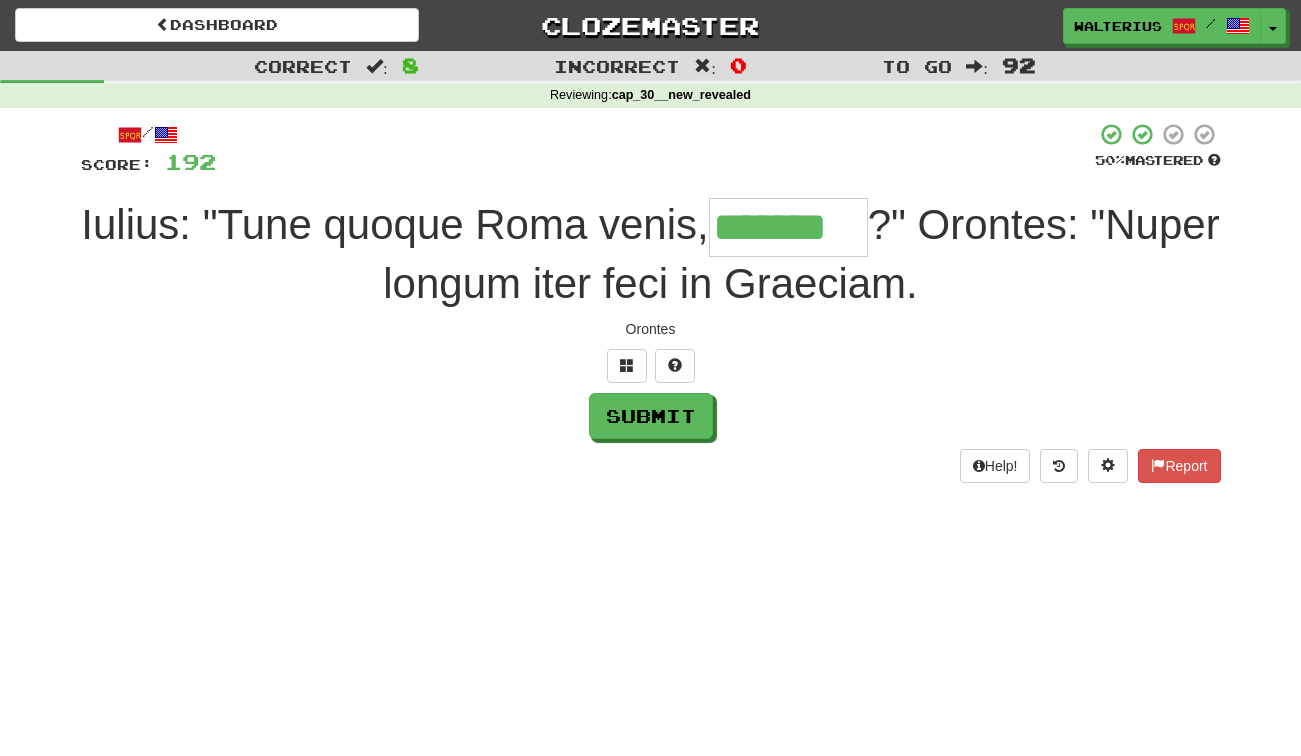 type on "*******" 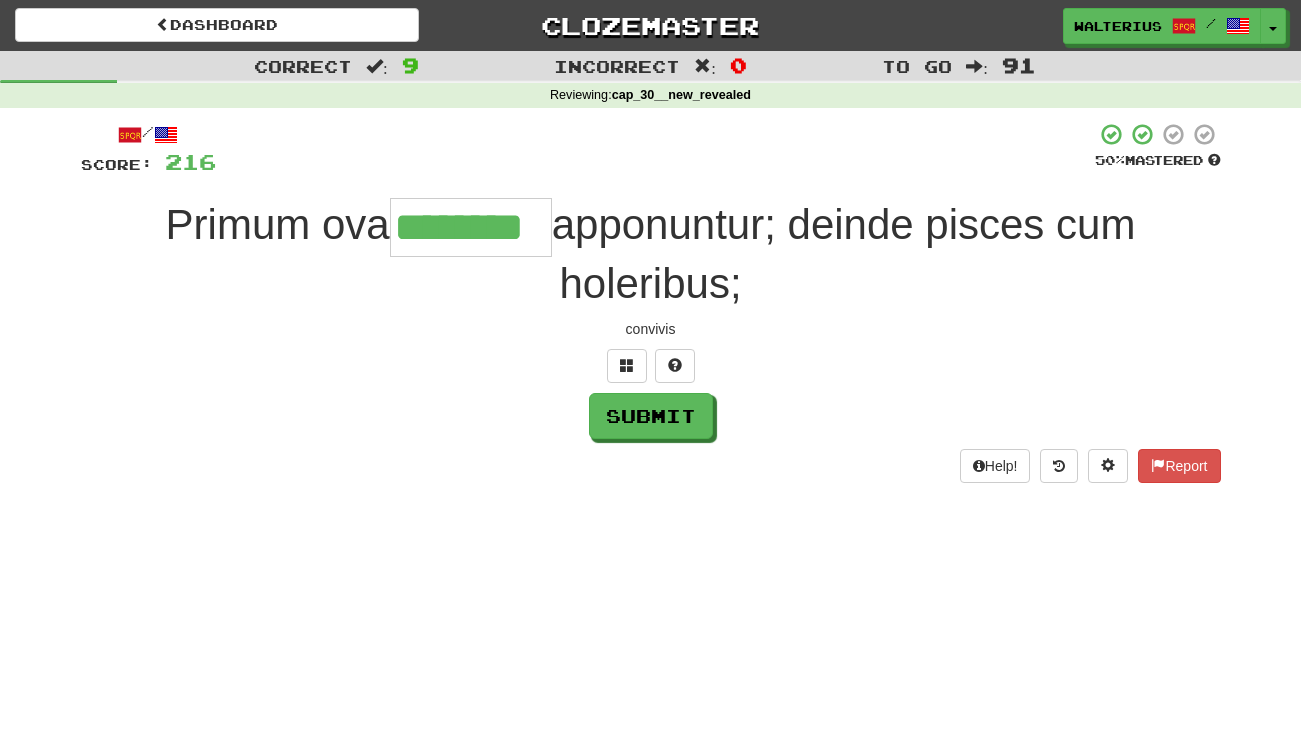 type on "********" 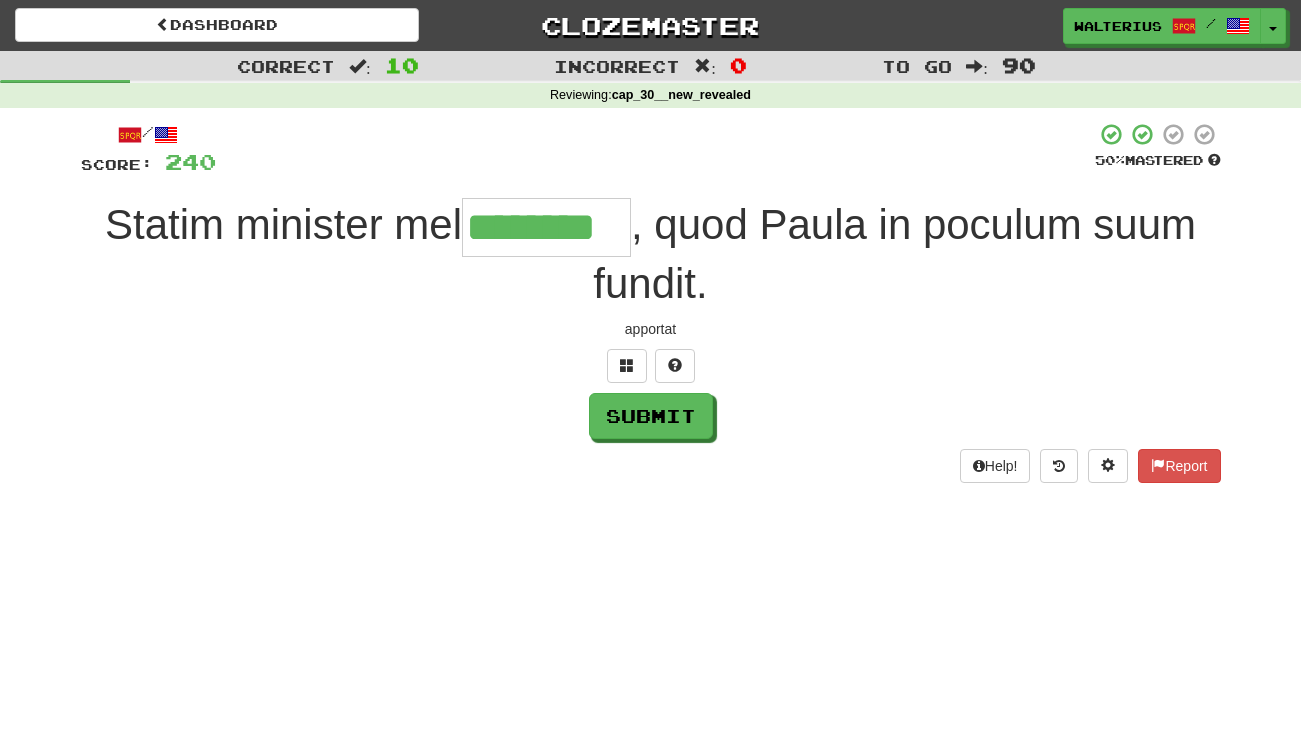 type on "********" 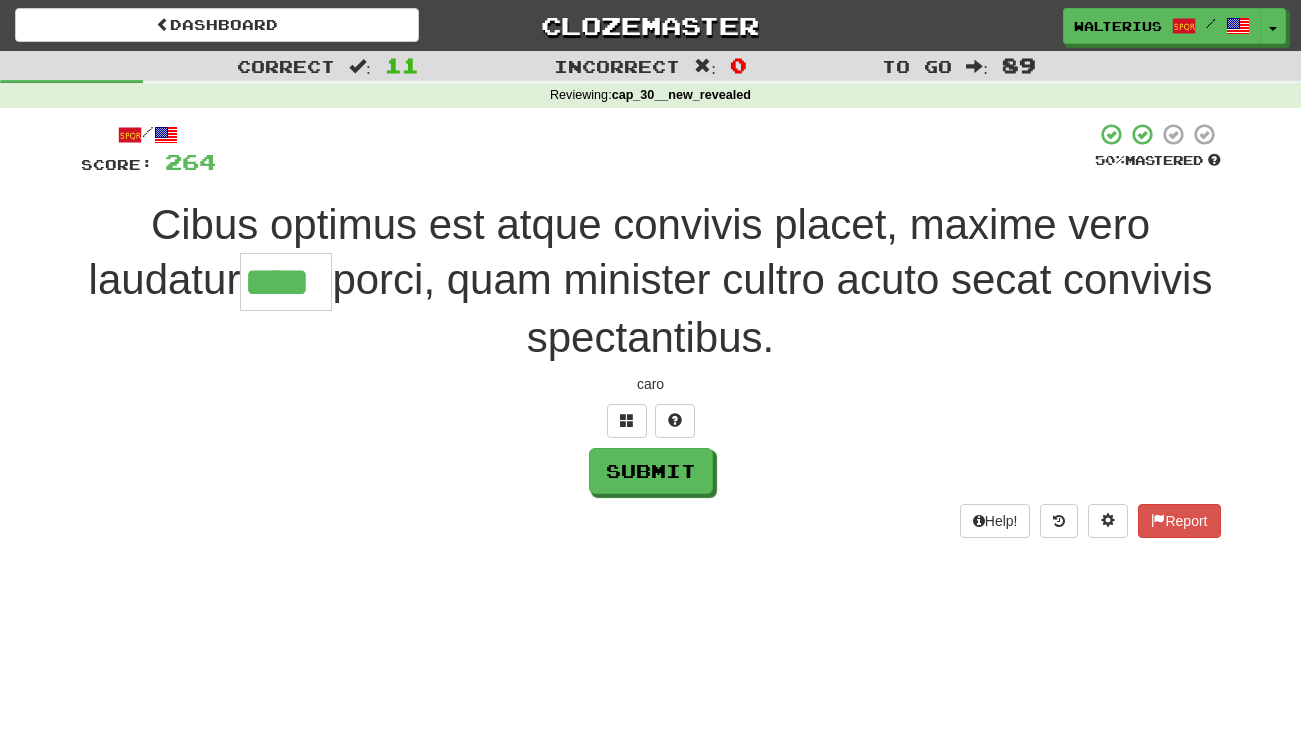 type on "****" 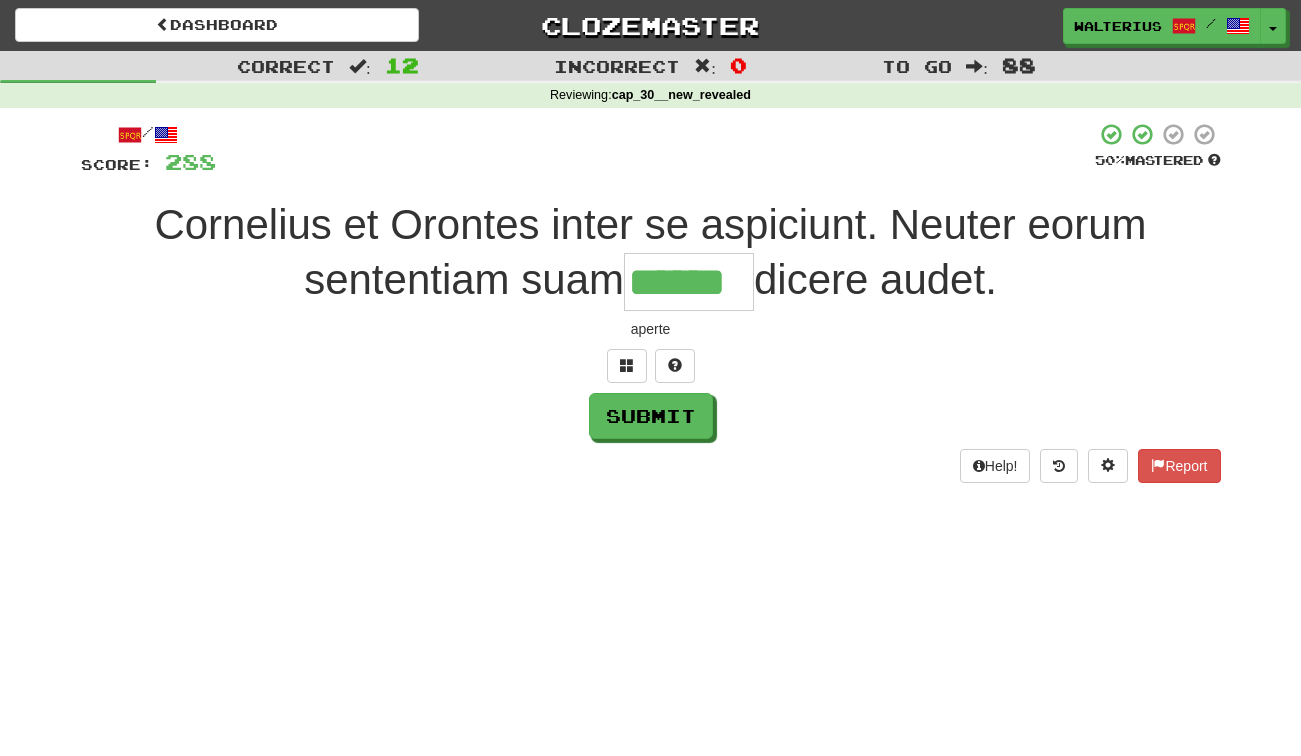 type on "******" 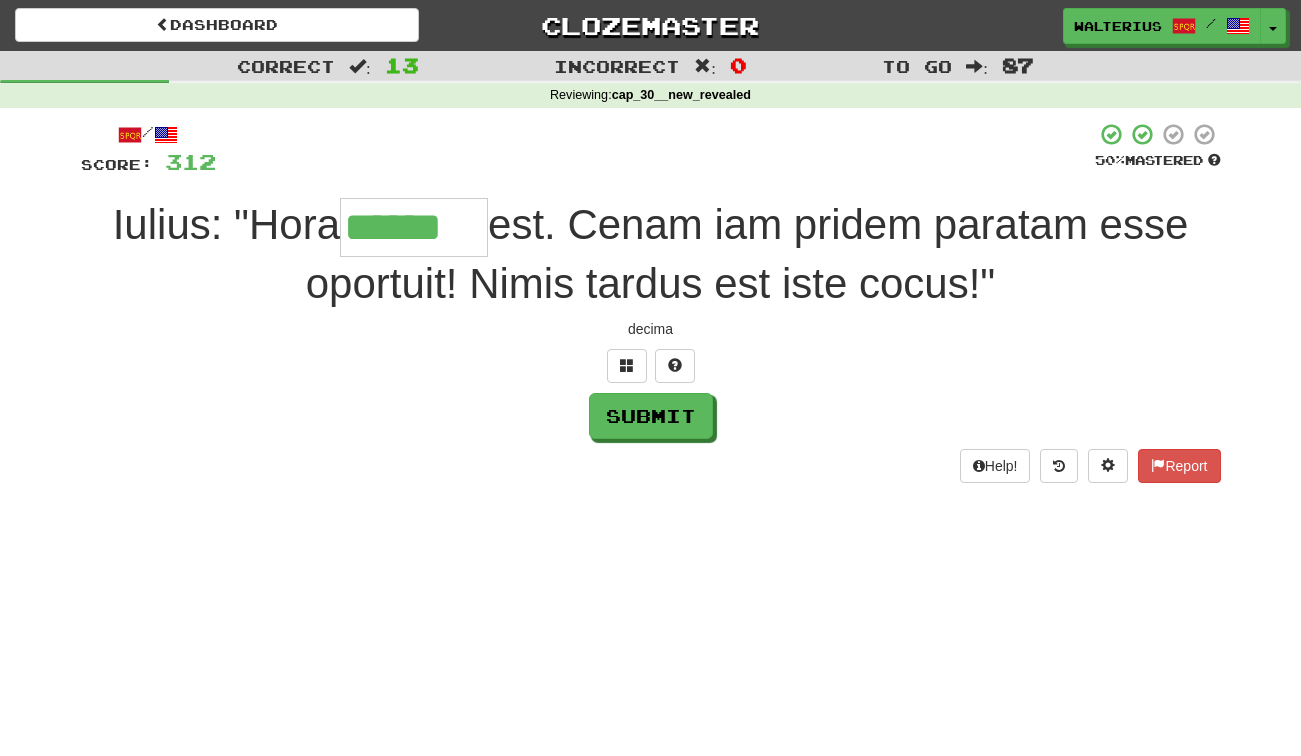 type on "******" 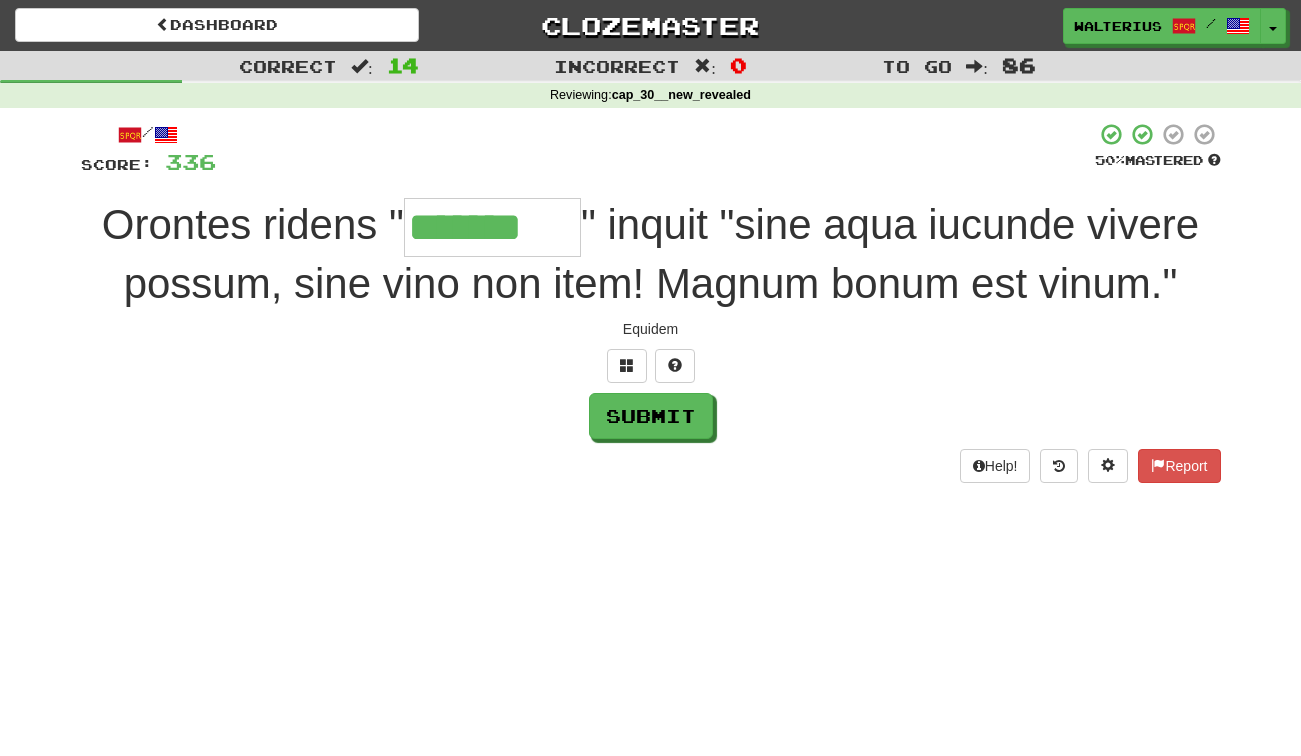 type on "*******" 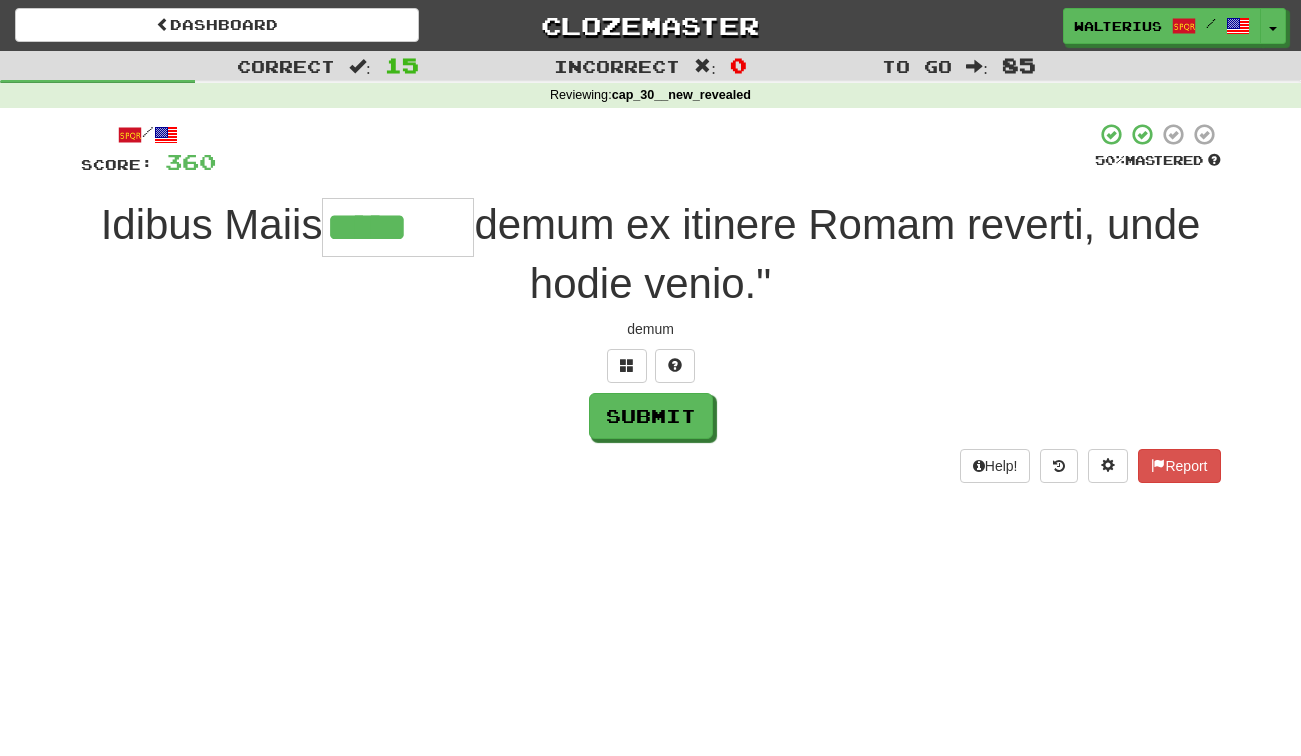 type on "*****" 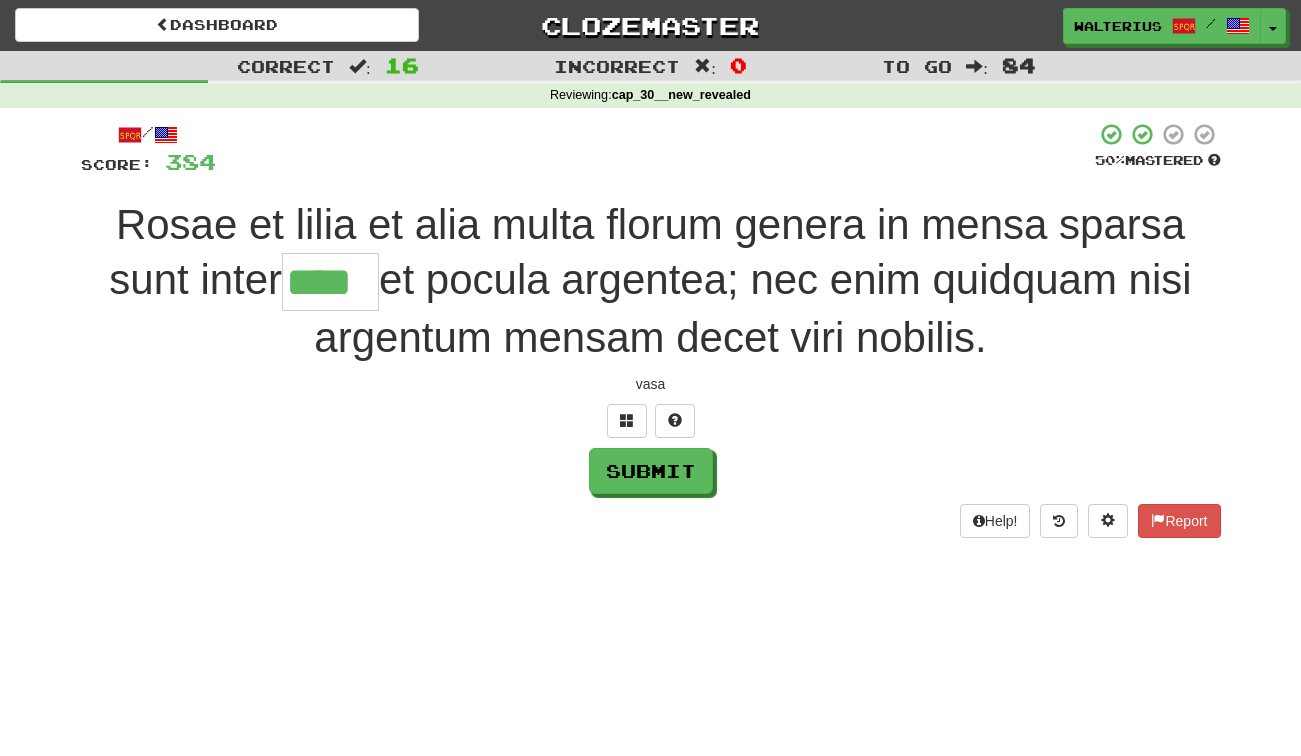 type on "****" 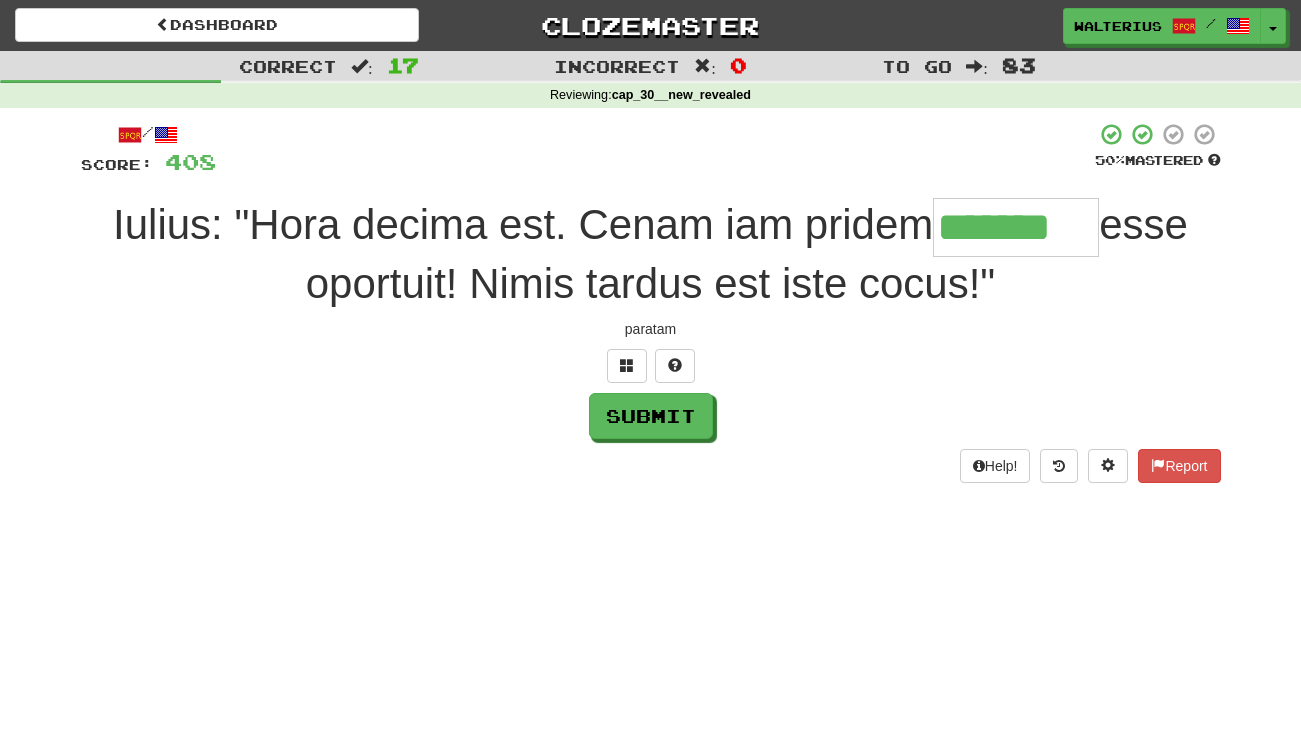 type on "*******" 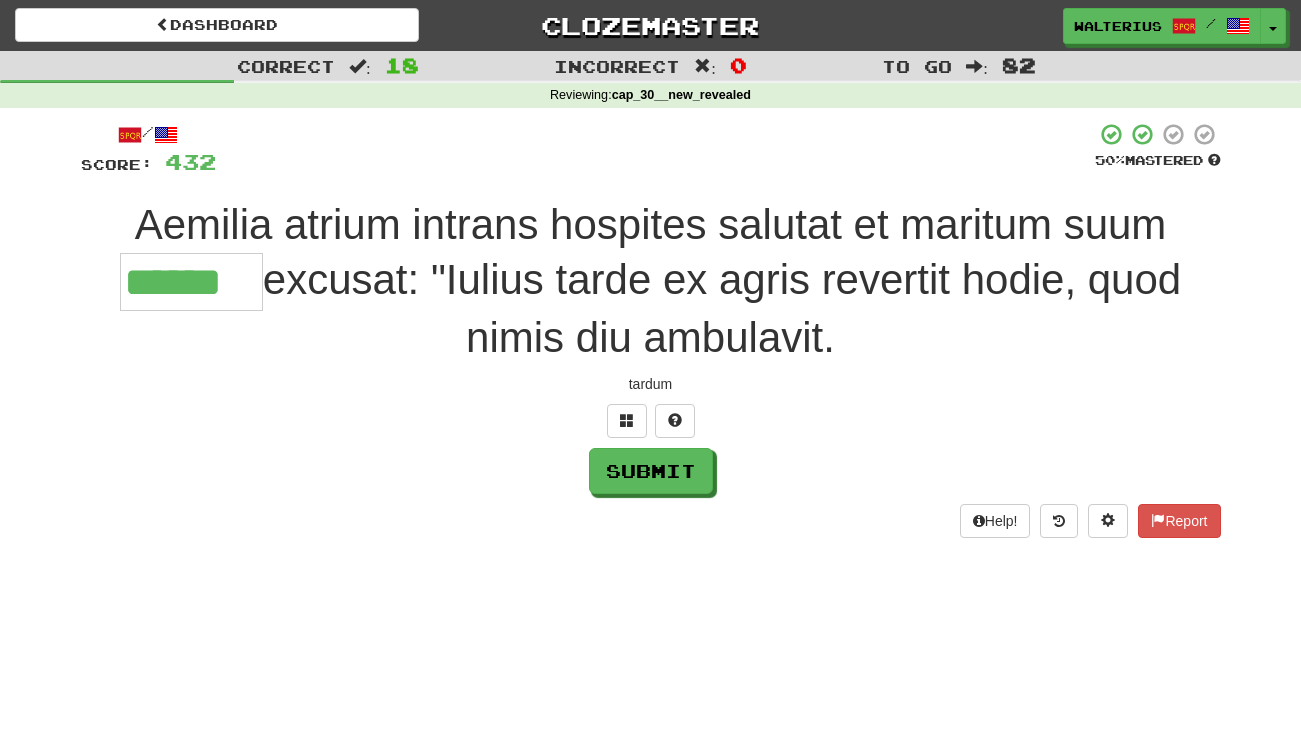 type on "******" 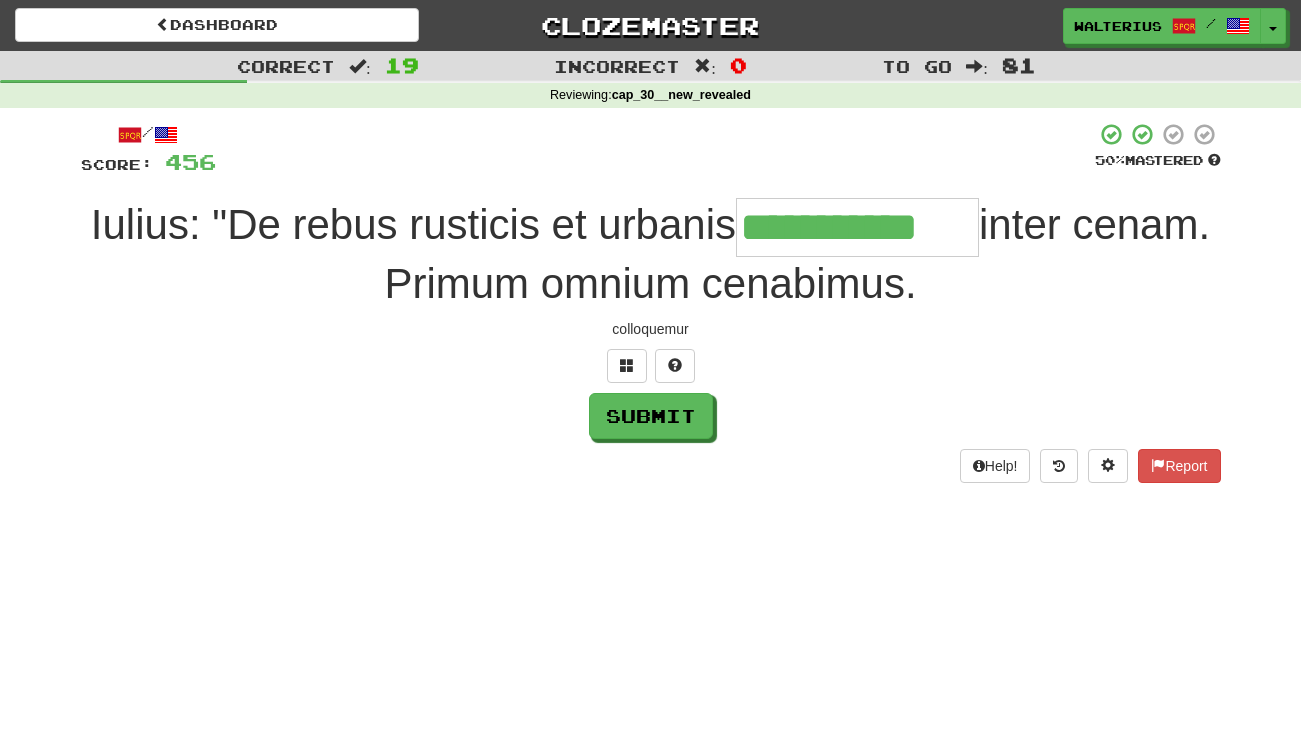 type on "**********" 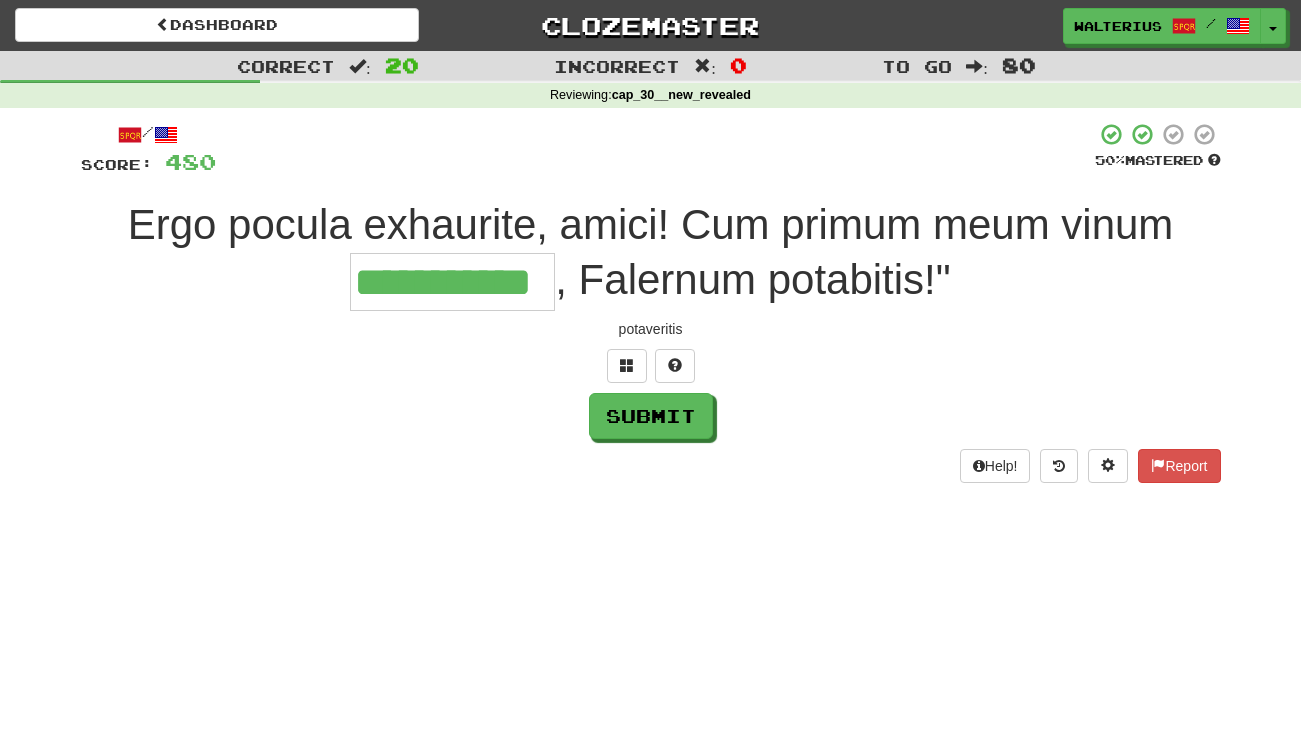type on "**********" 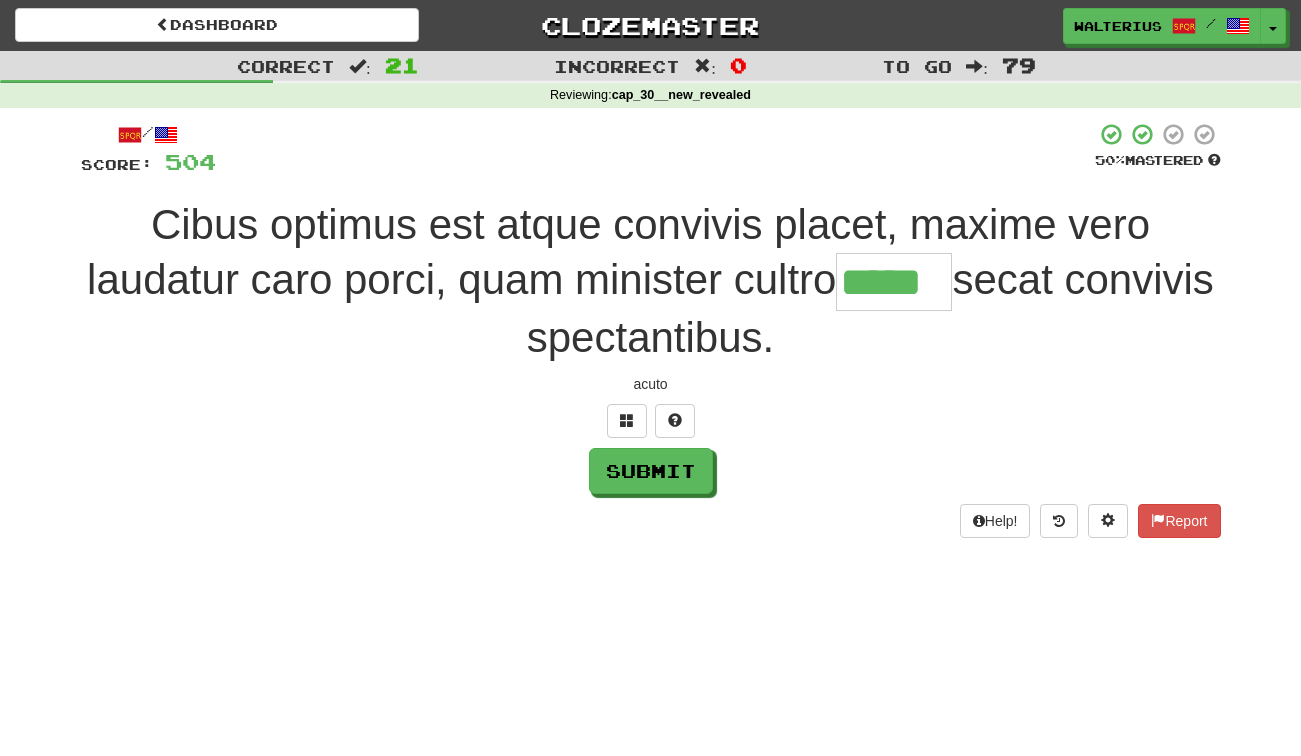 type on "*****" 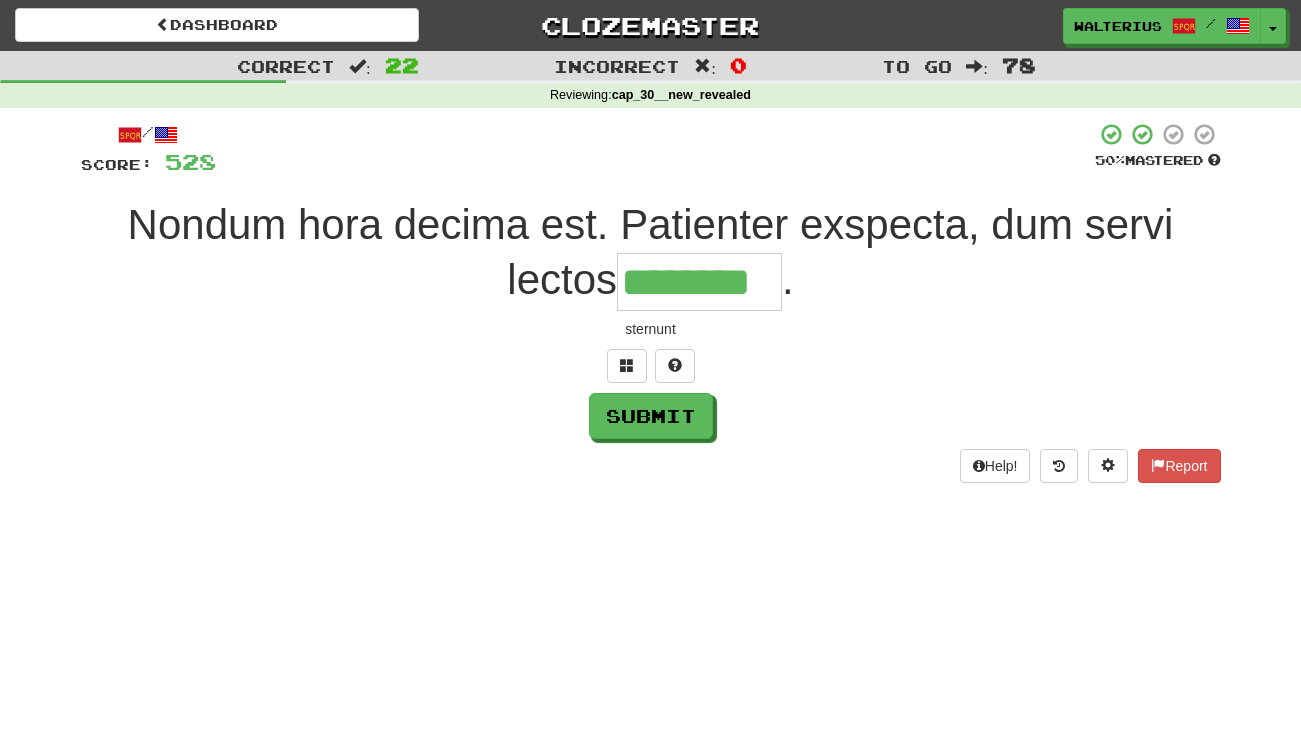 type on "********" 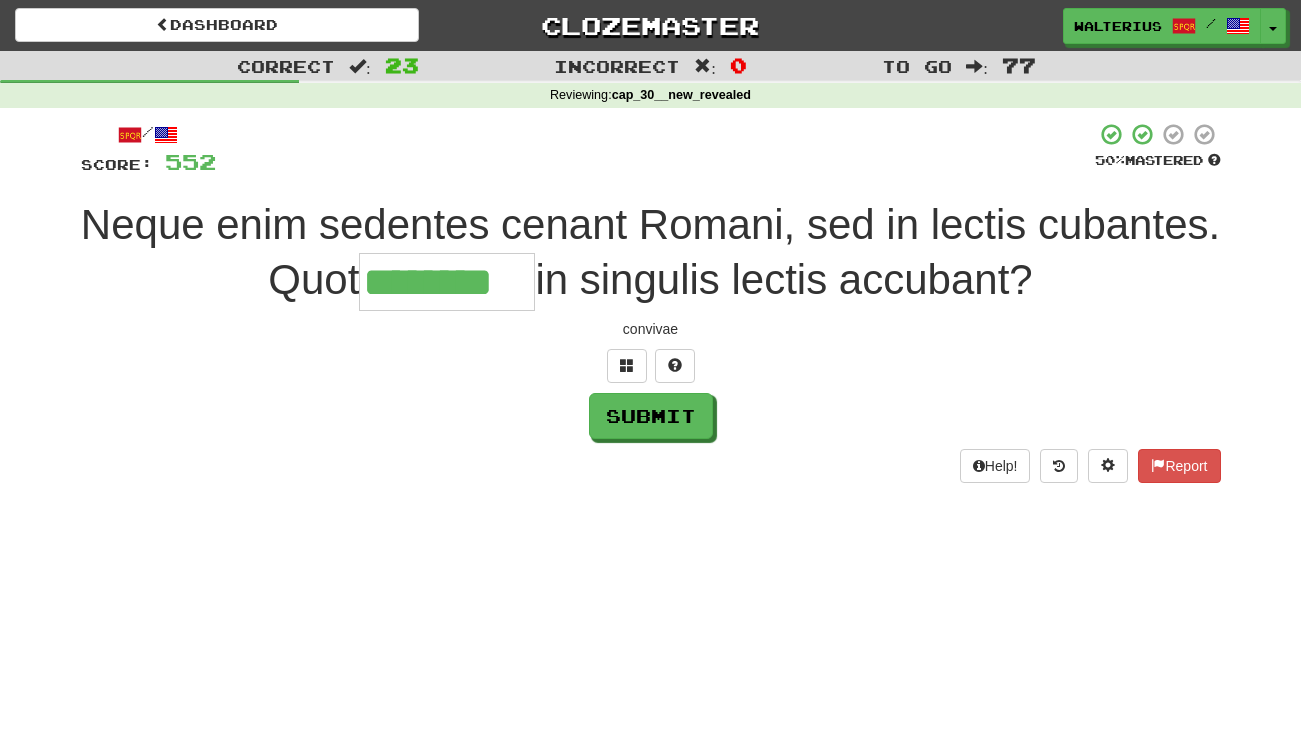 type on "********" 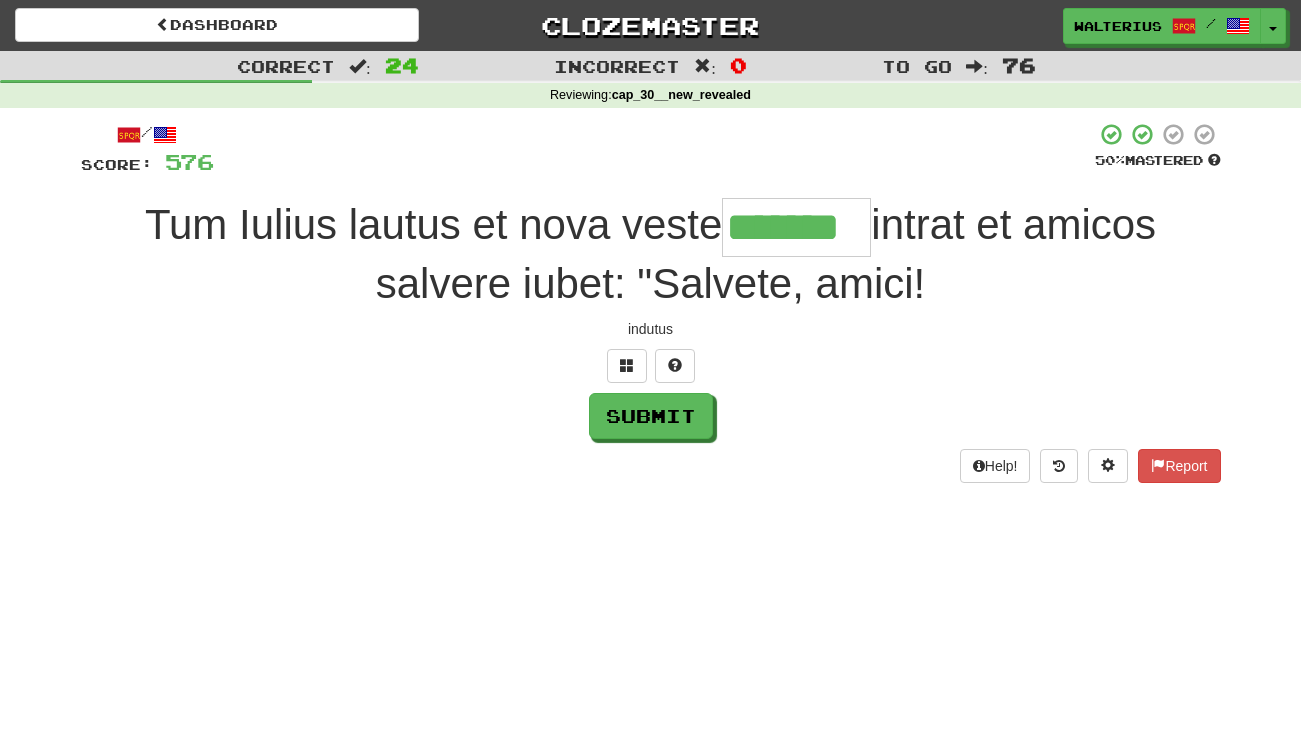 type on "*******" 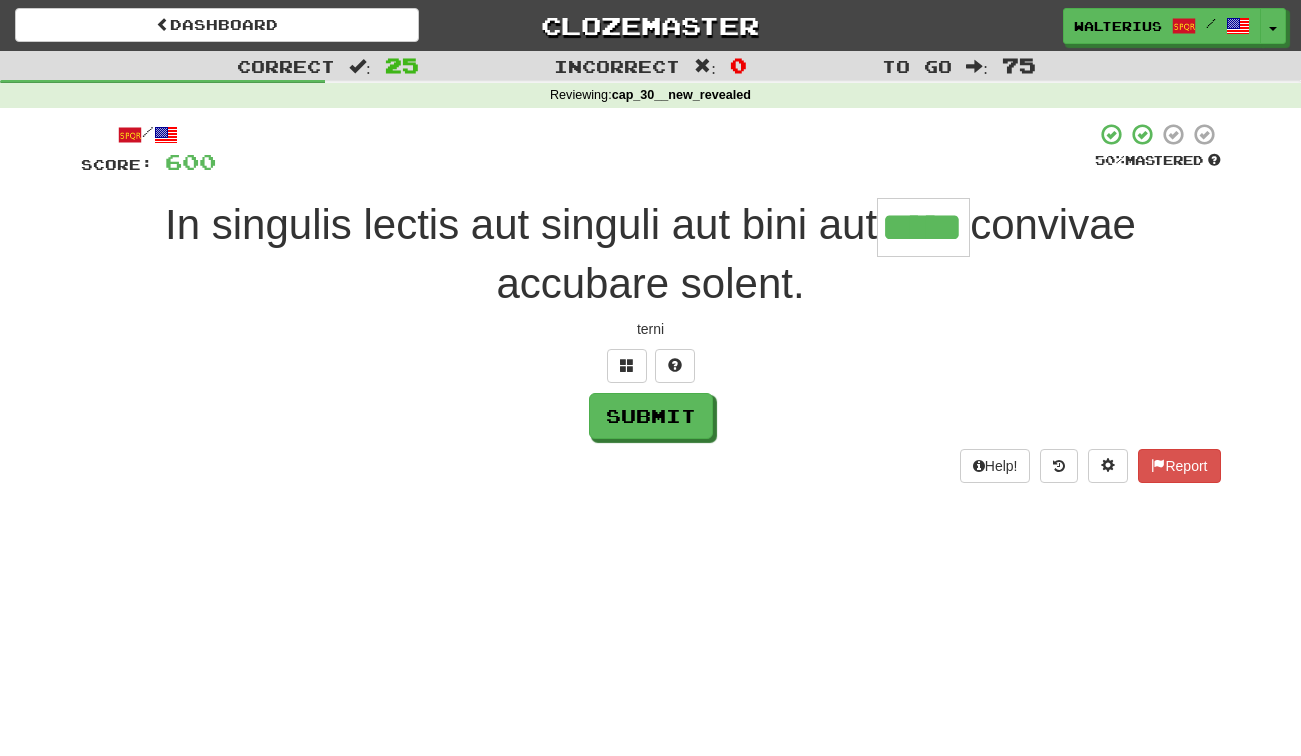 type on "*****" 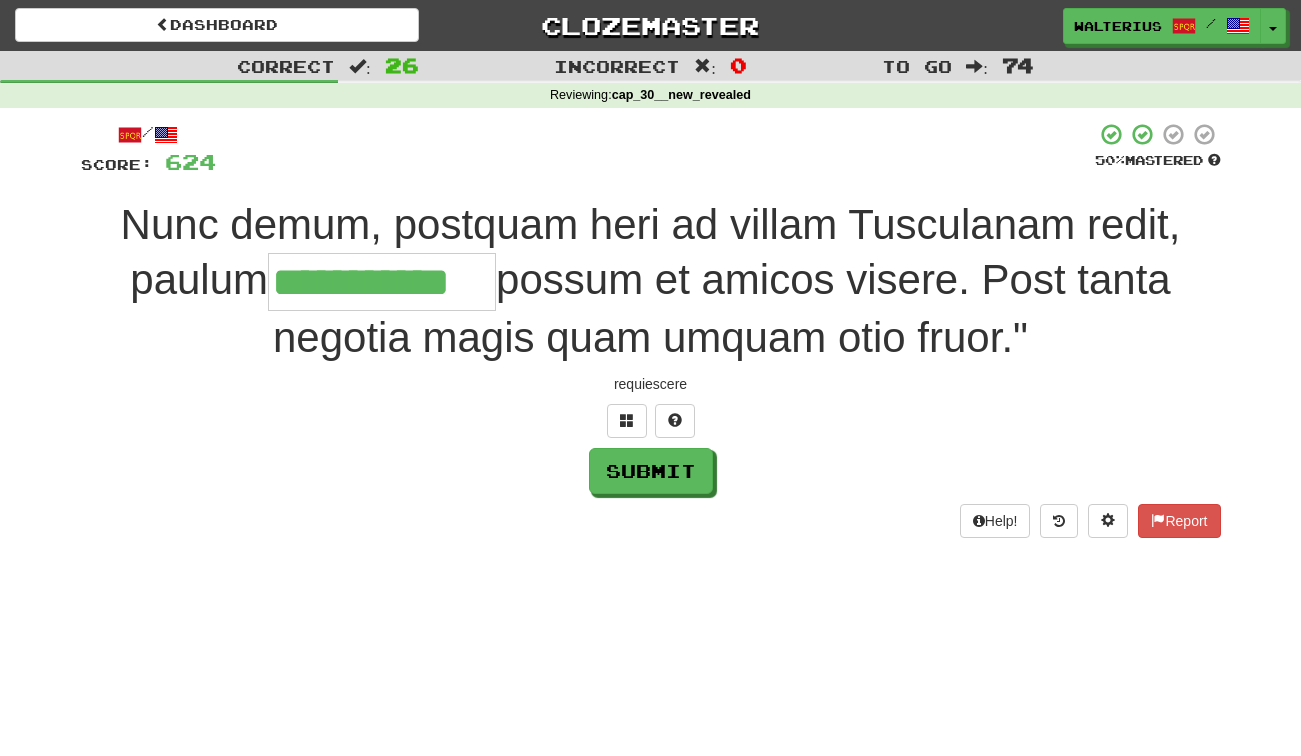 type on "**********" 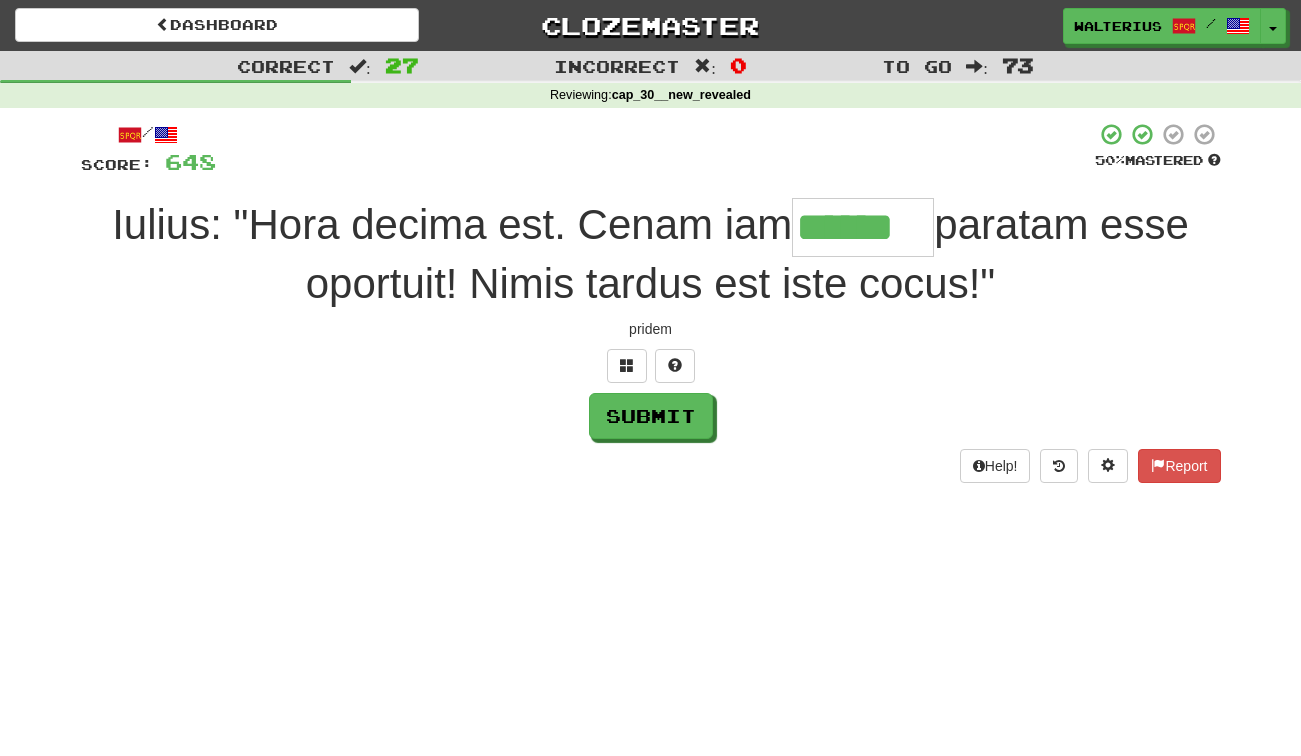 type on "******" 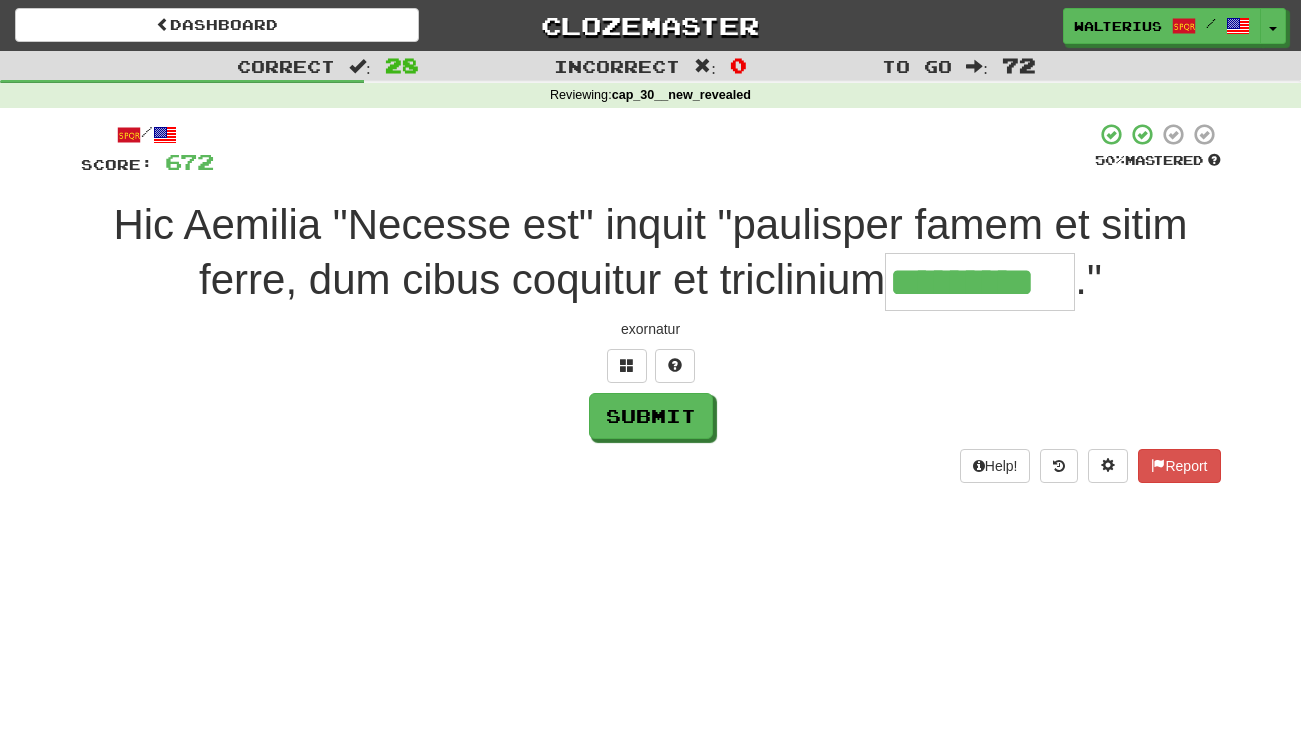 type on "*********" 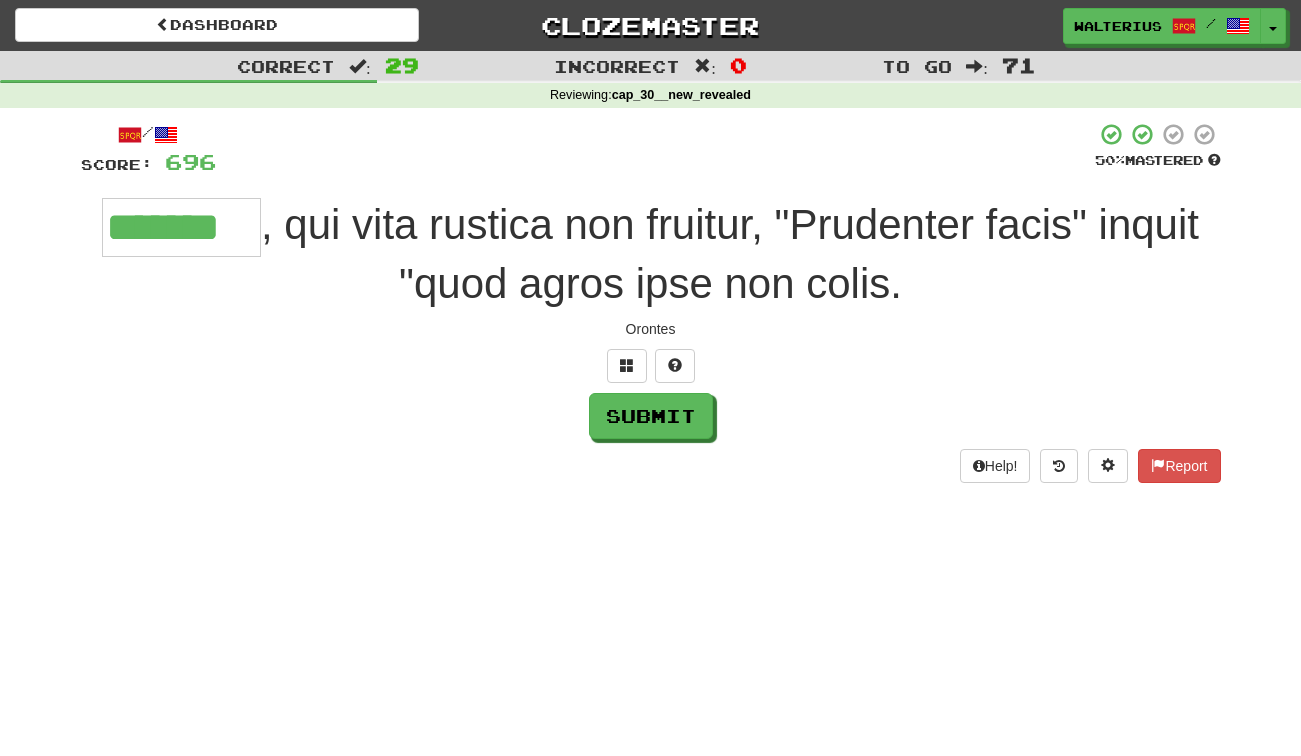type on "*******" 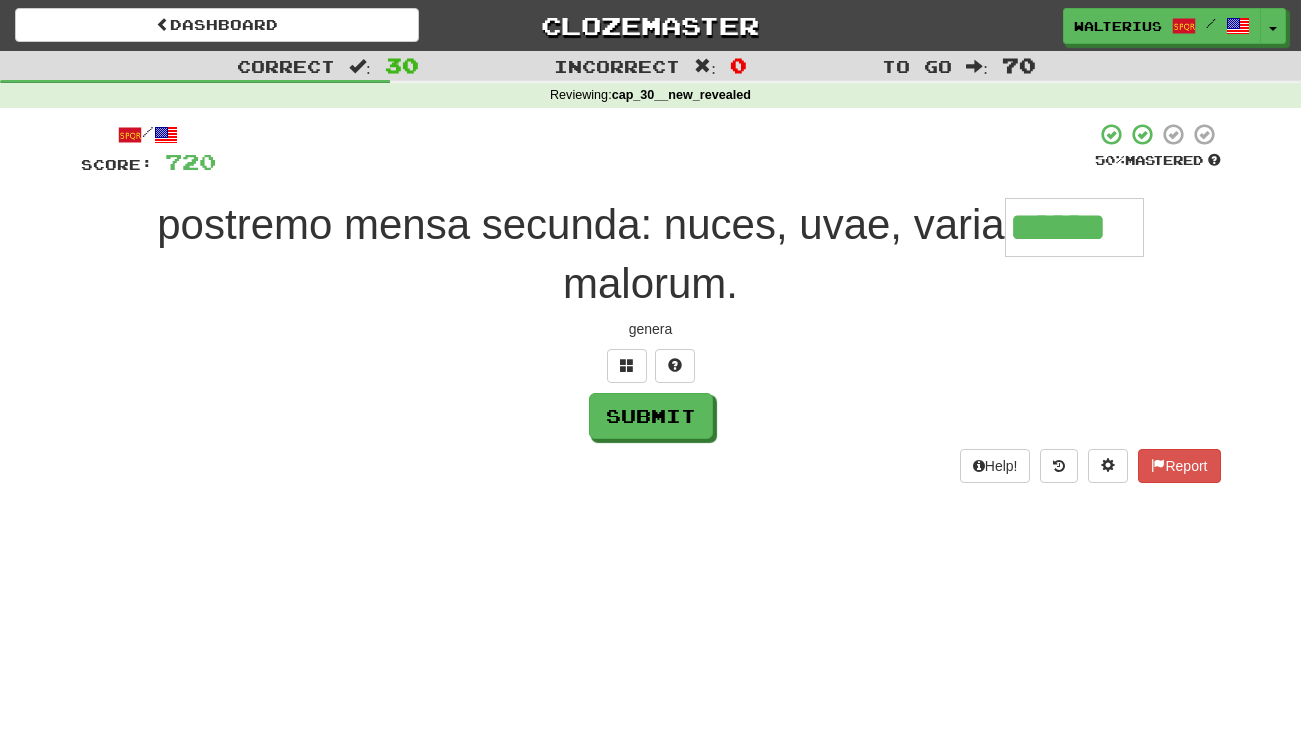 type on "******" 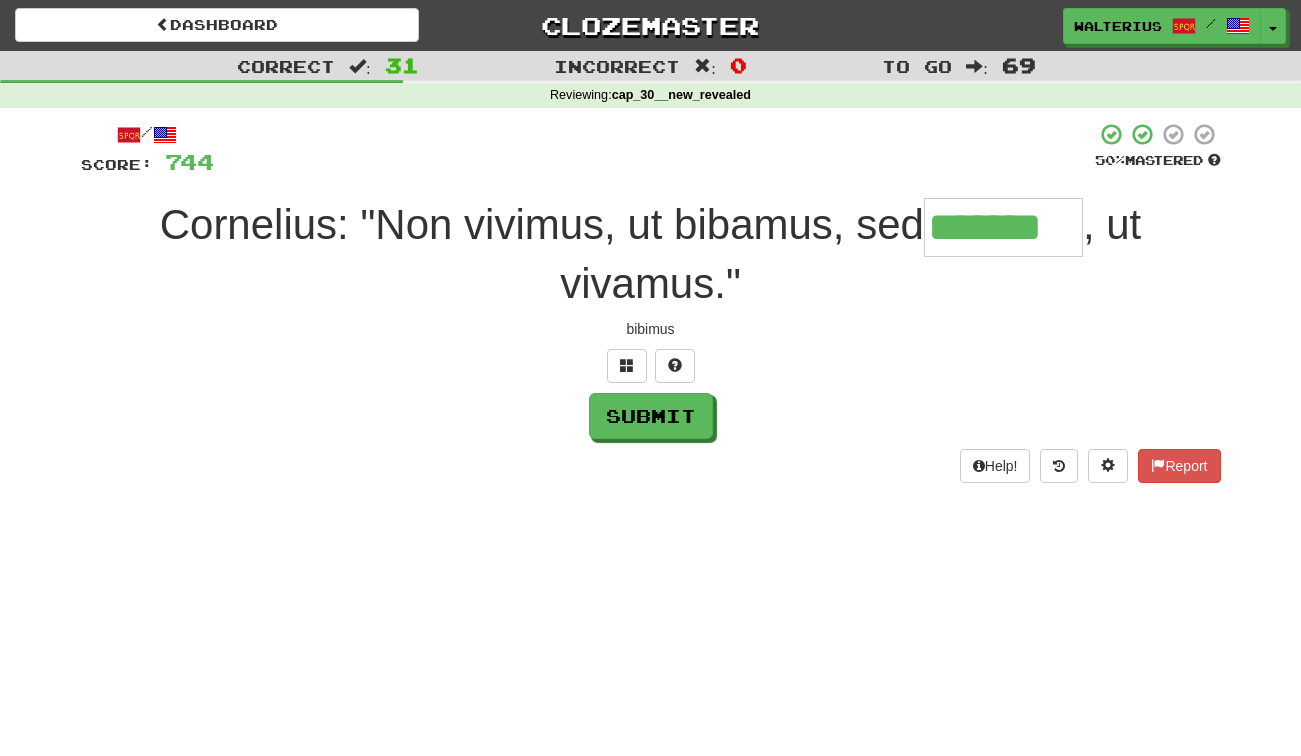 type on "*******" 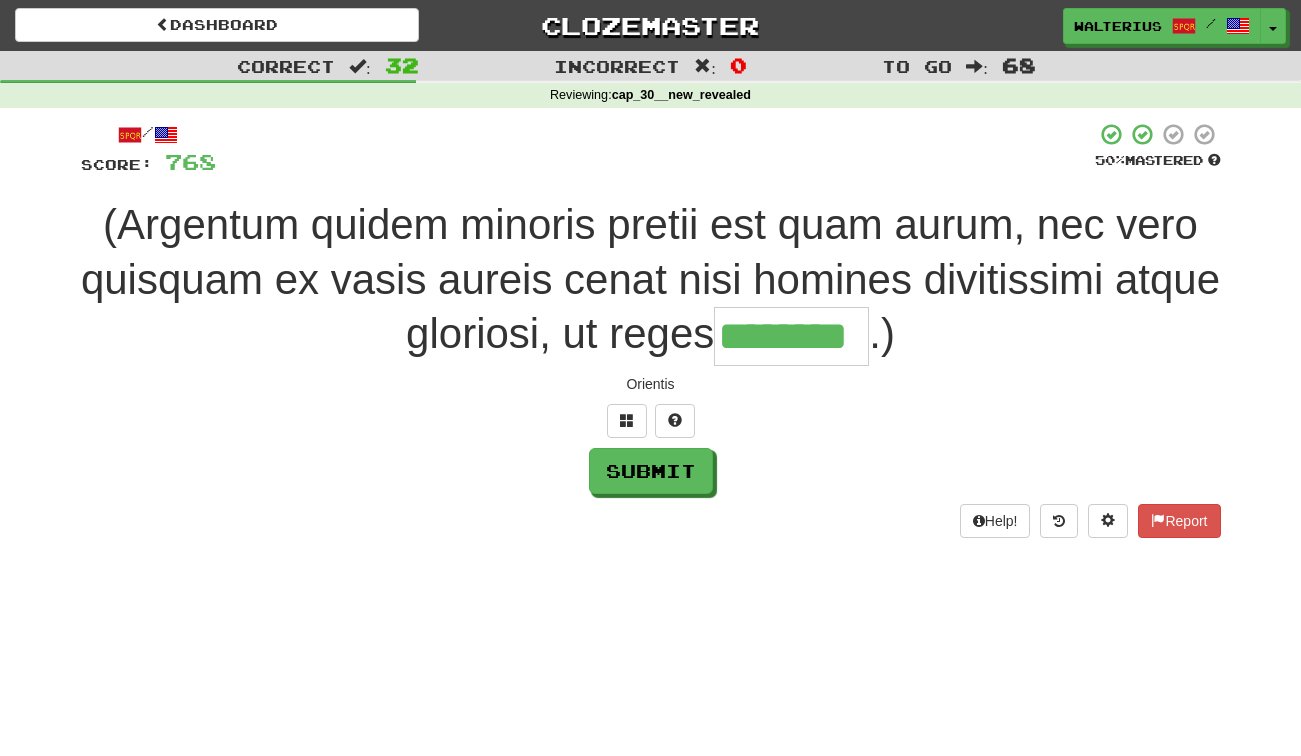 type on "********" 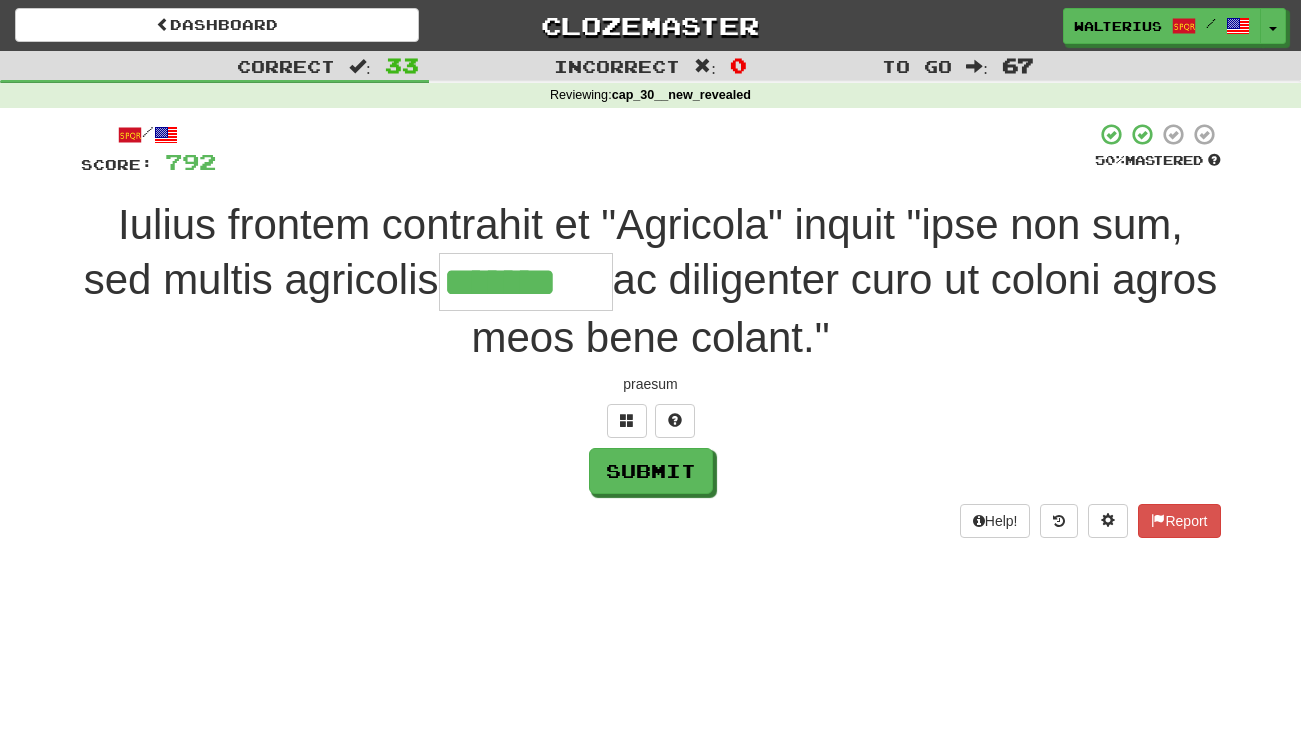 type on "*******" 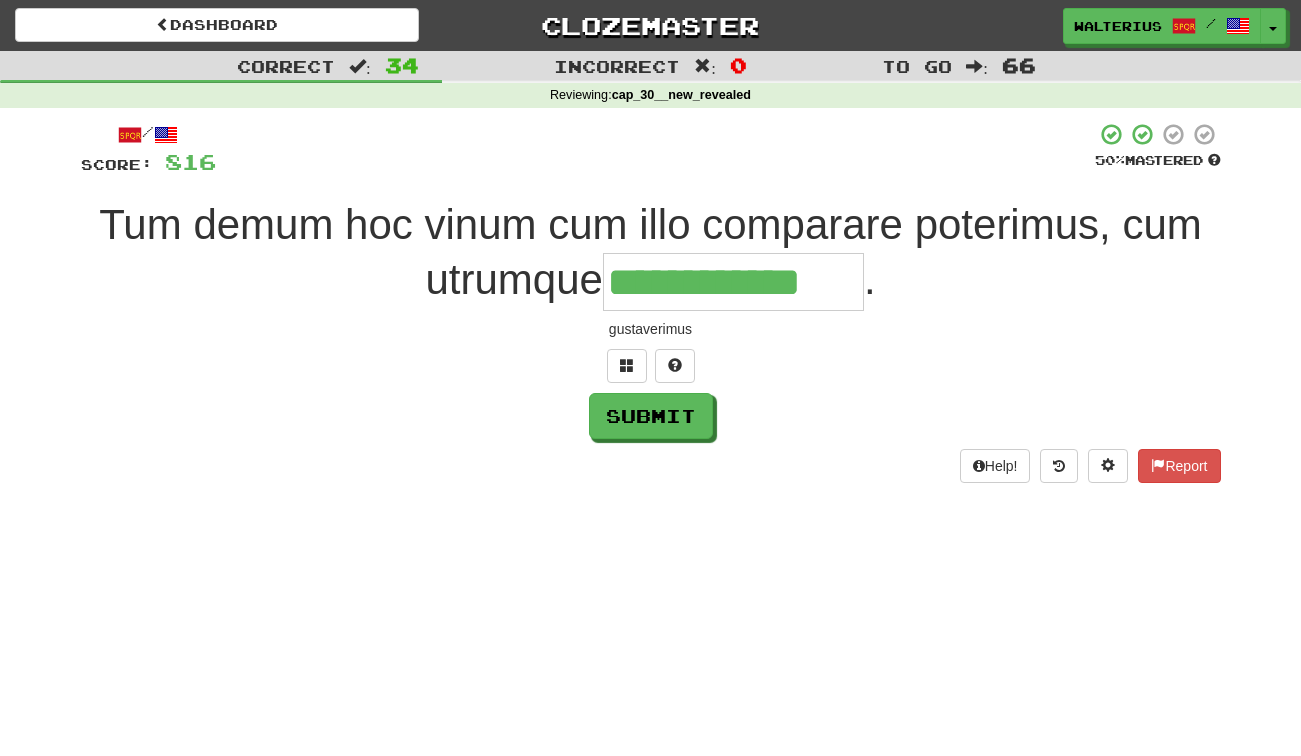 type on "**********" 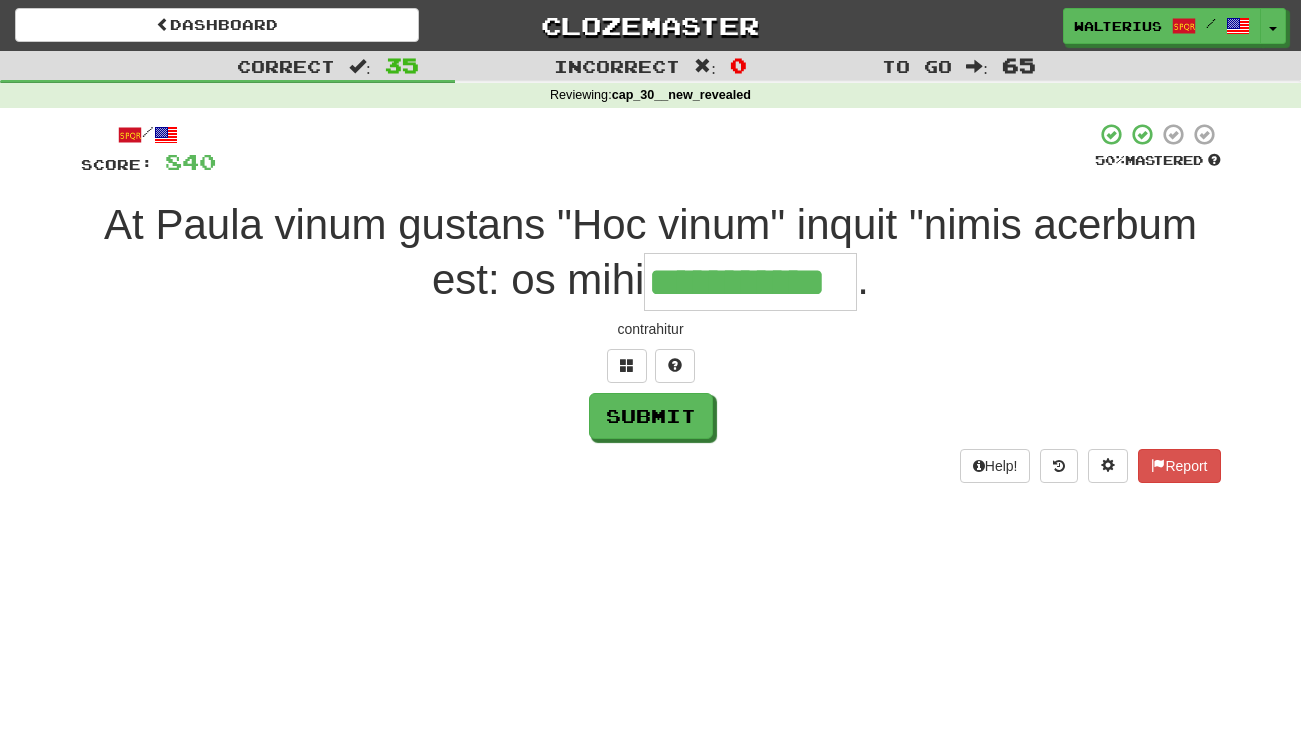 type on "**********" 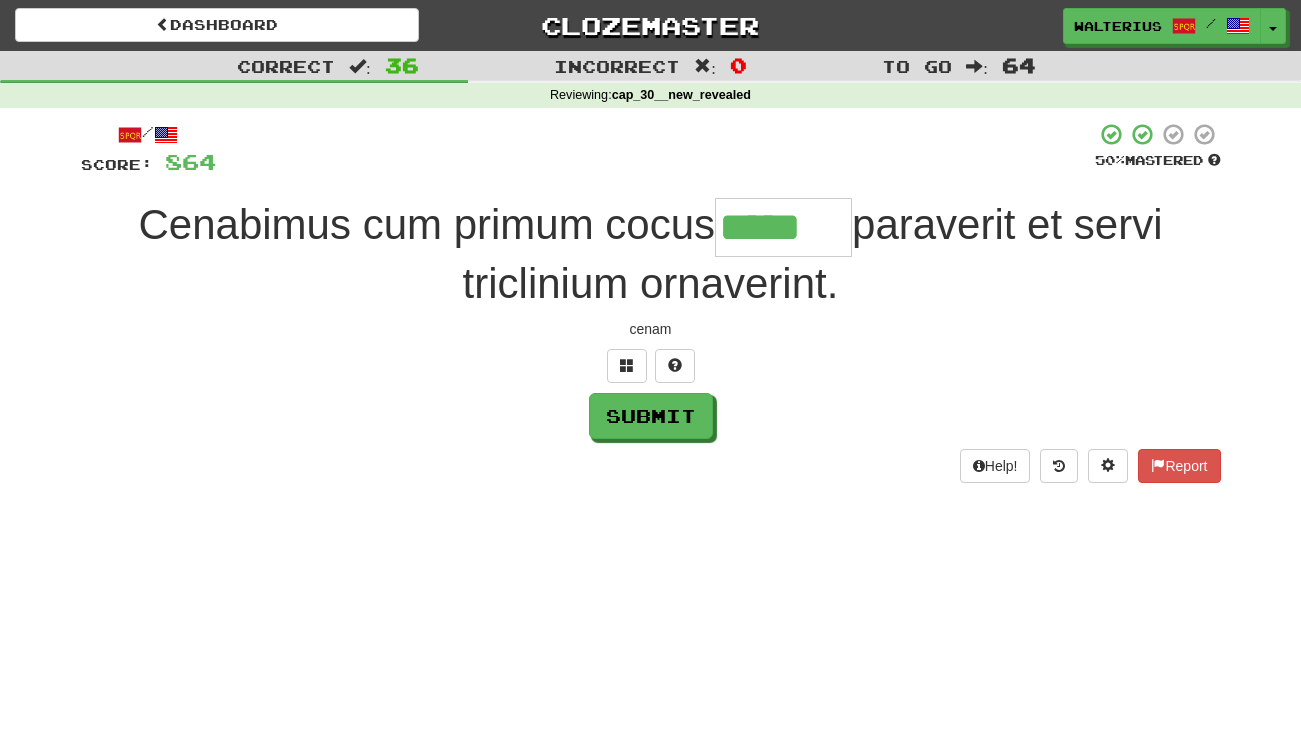type on "*****" 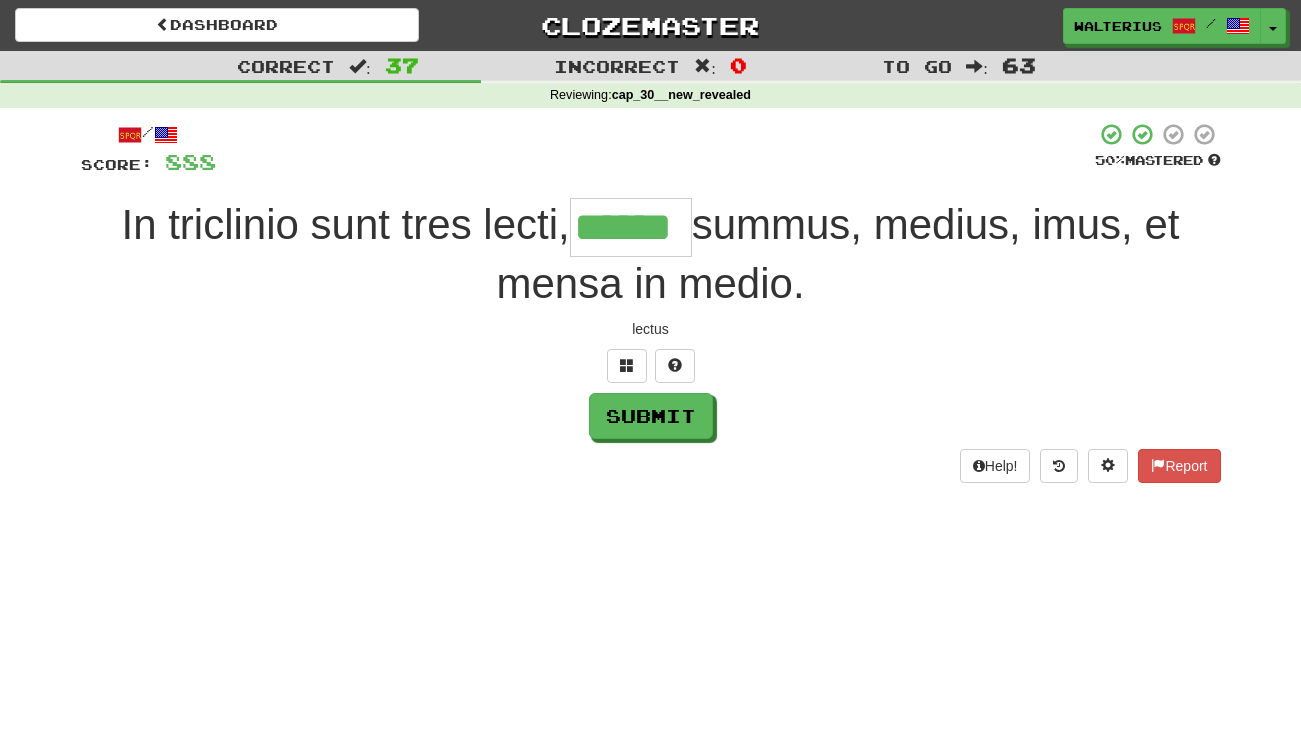 type on "******" 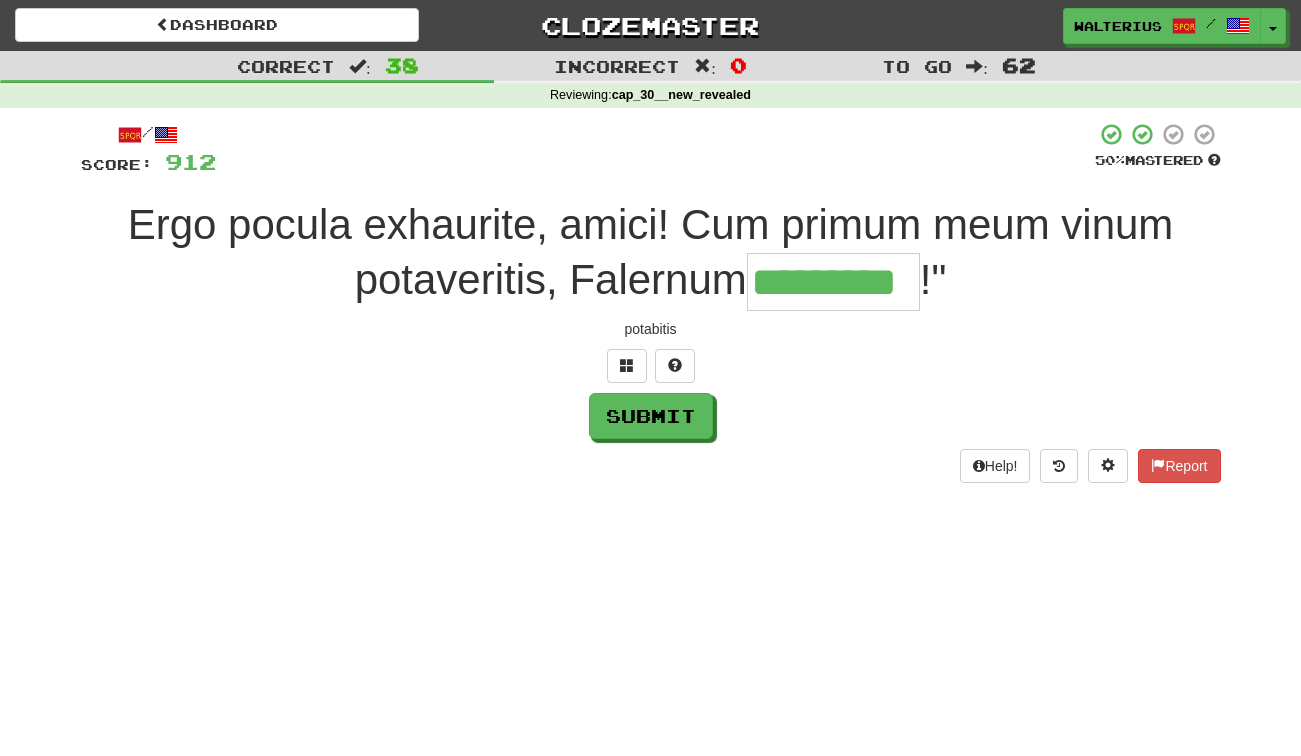 type on "*********" 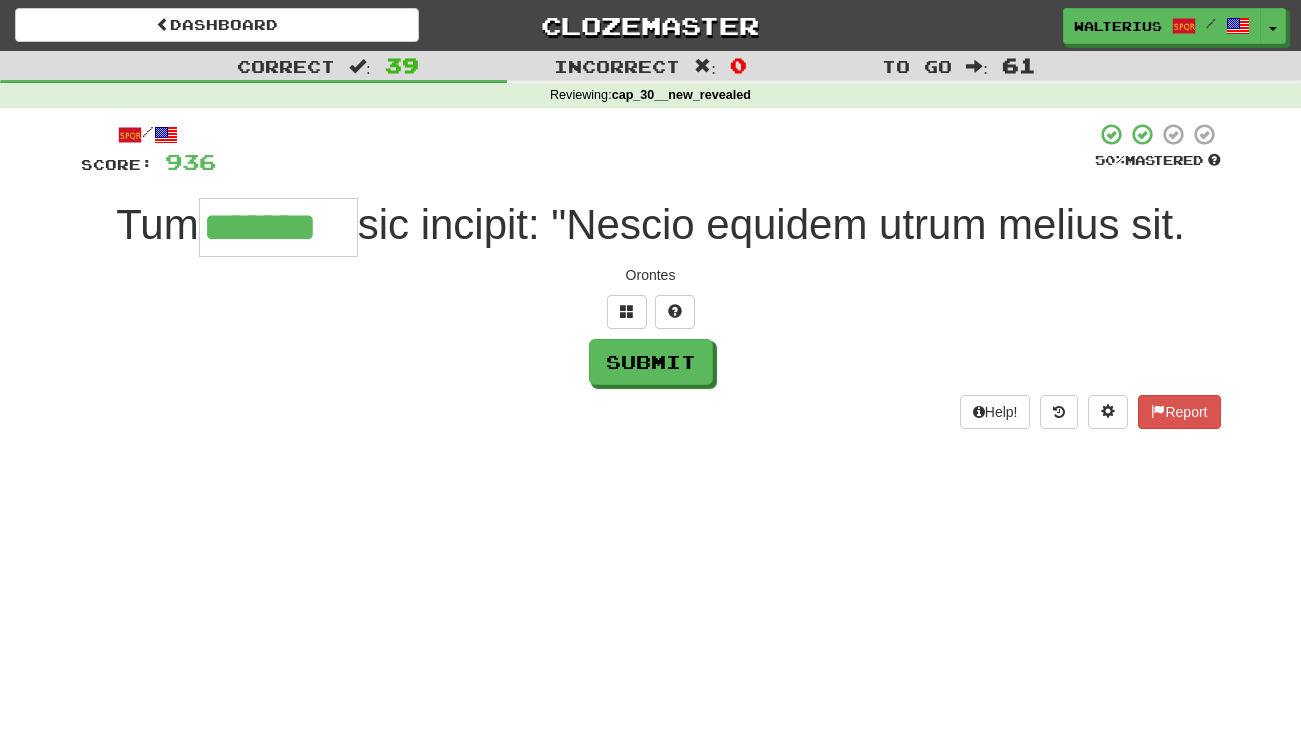 type on "*******" 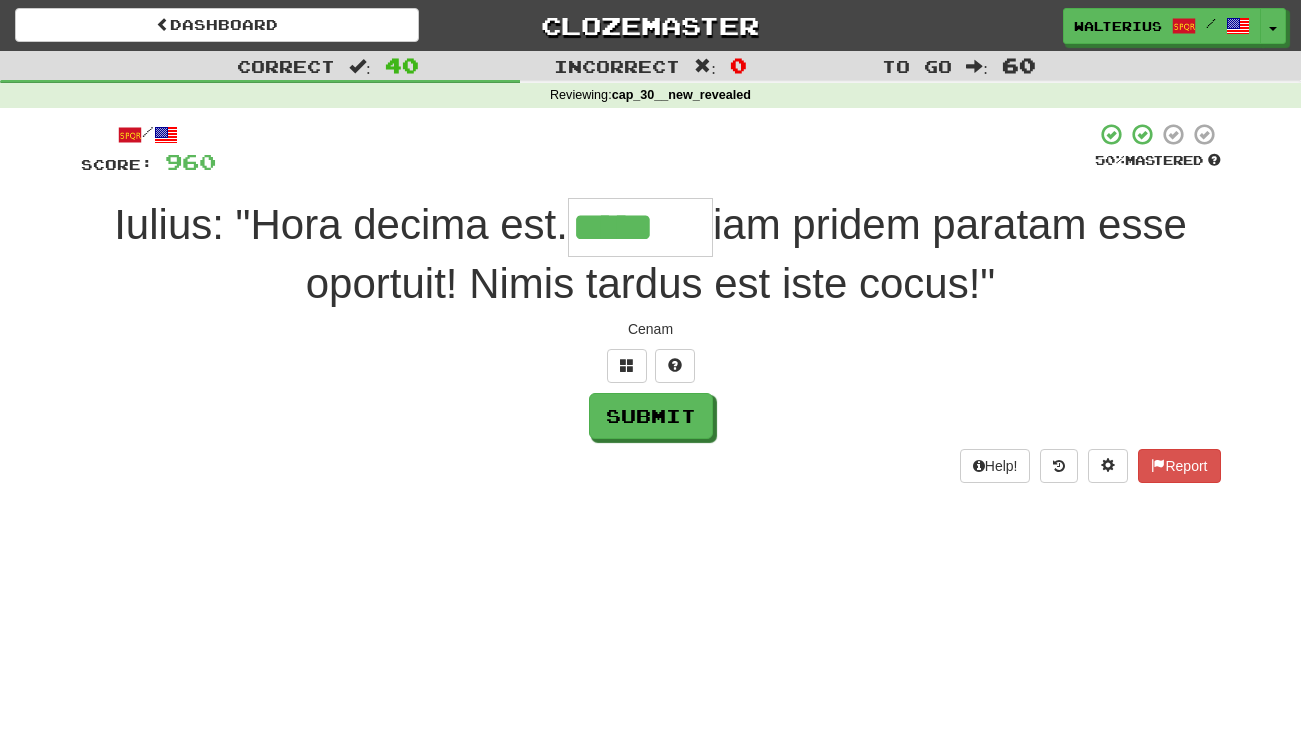 type on "*****" 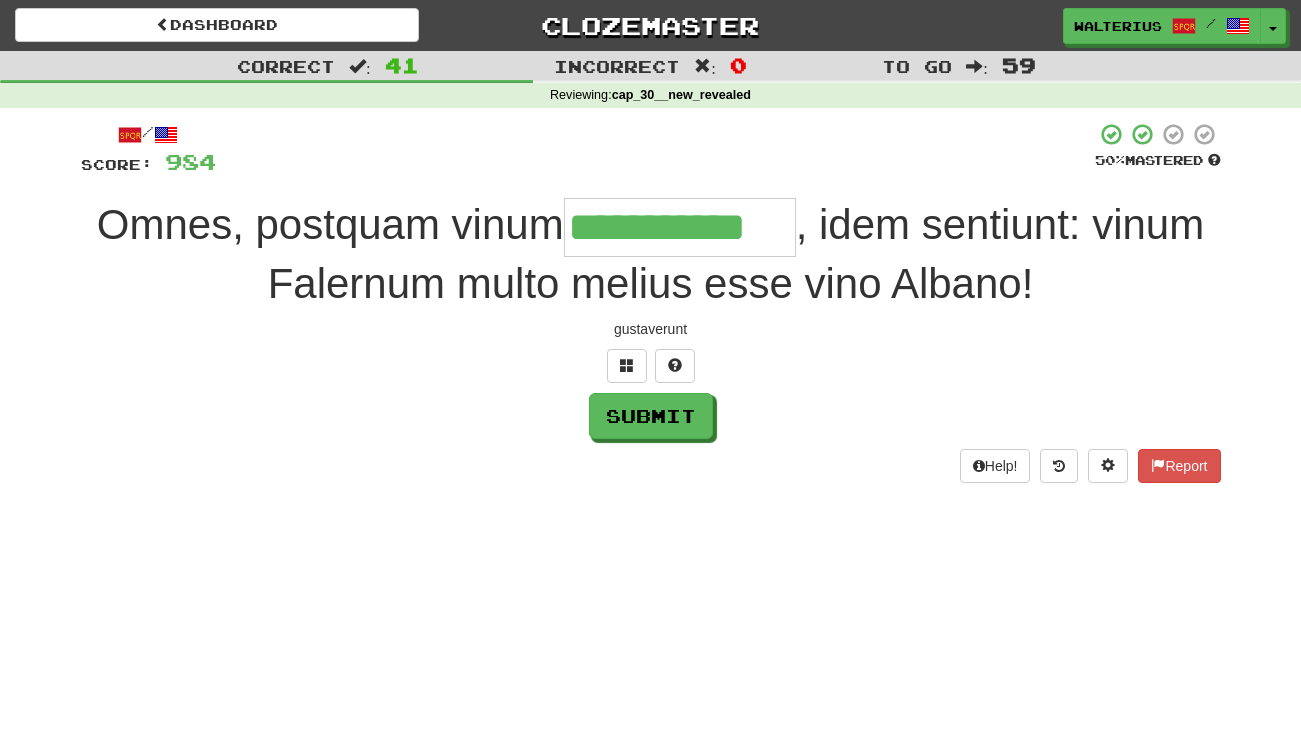 type on "**********" 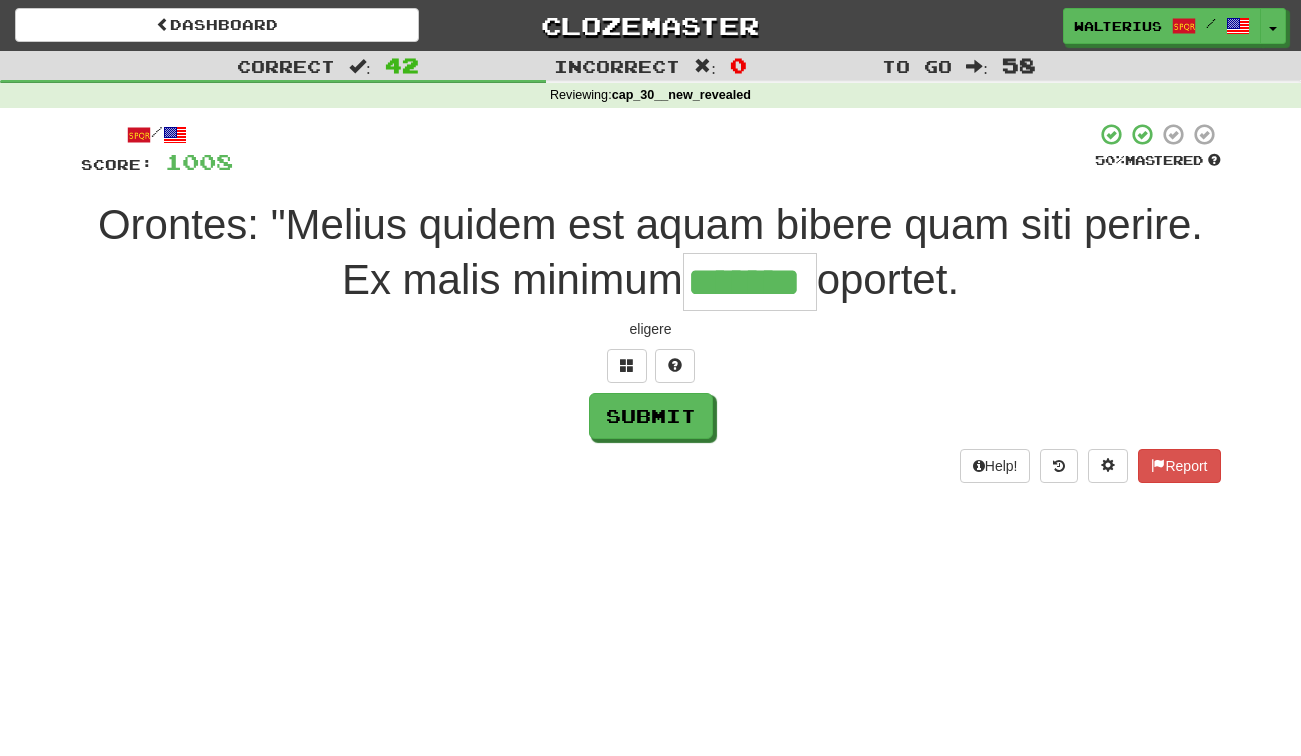 type on "*******" 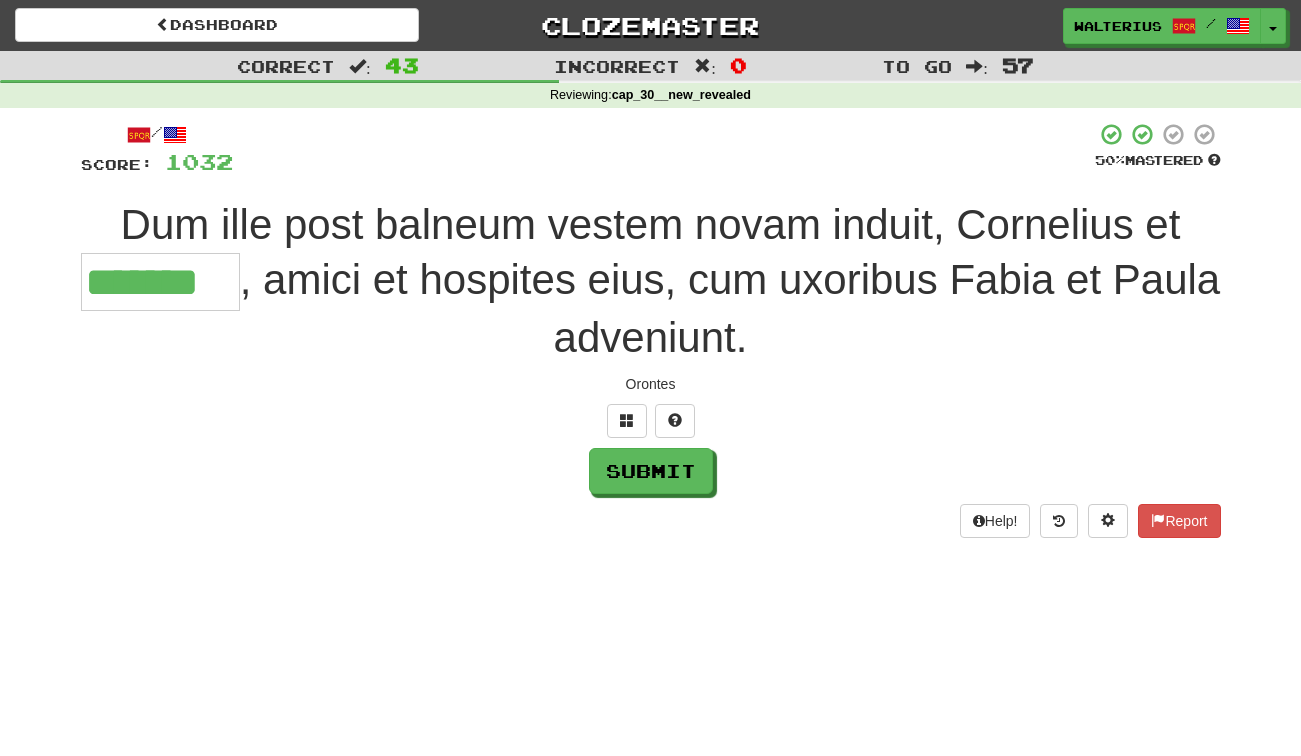 type on "*******" 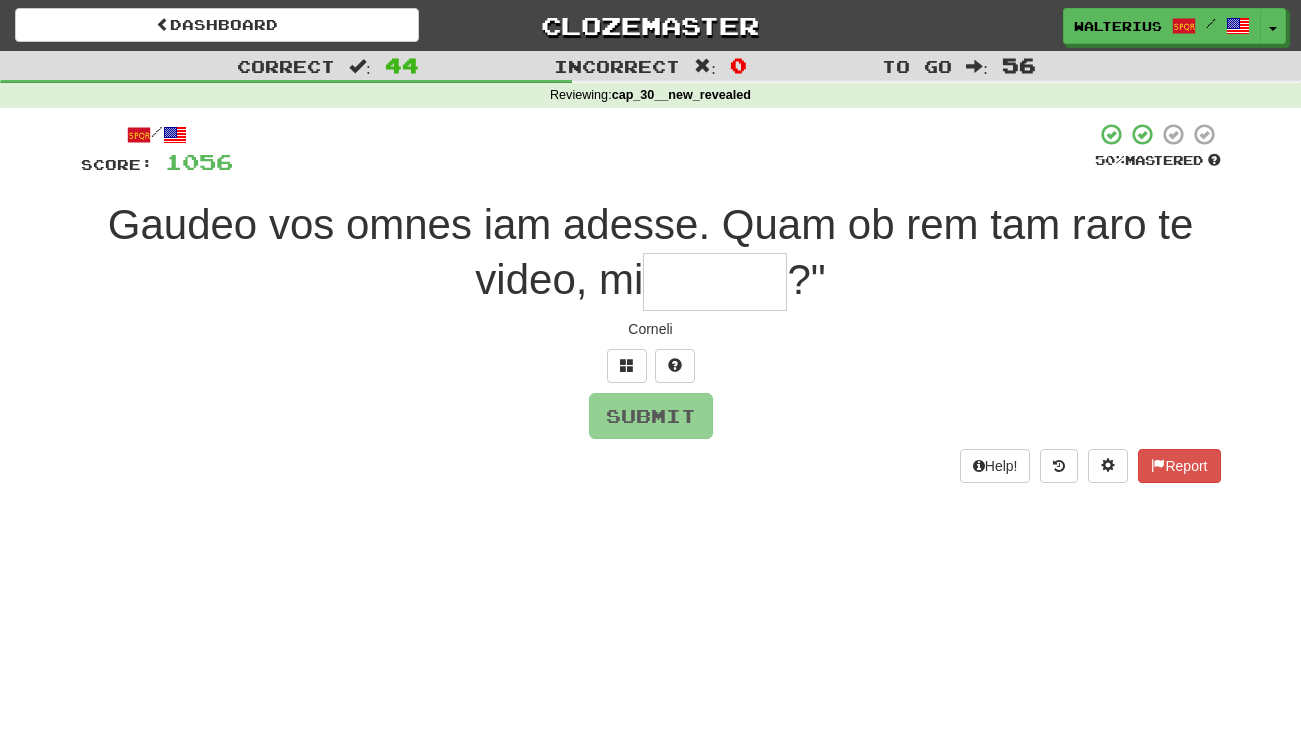 type on "*" 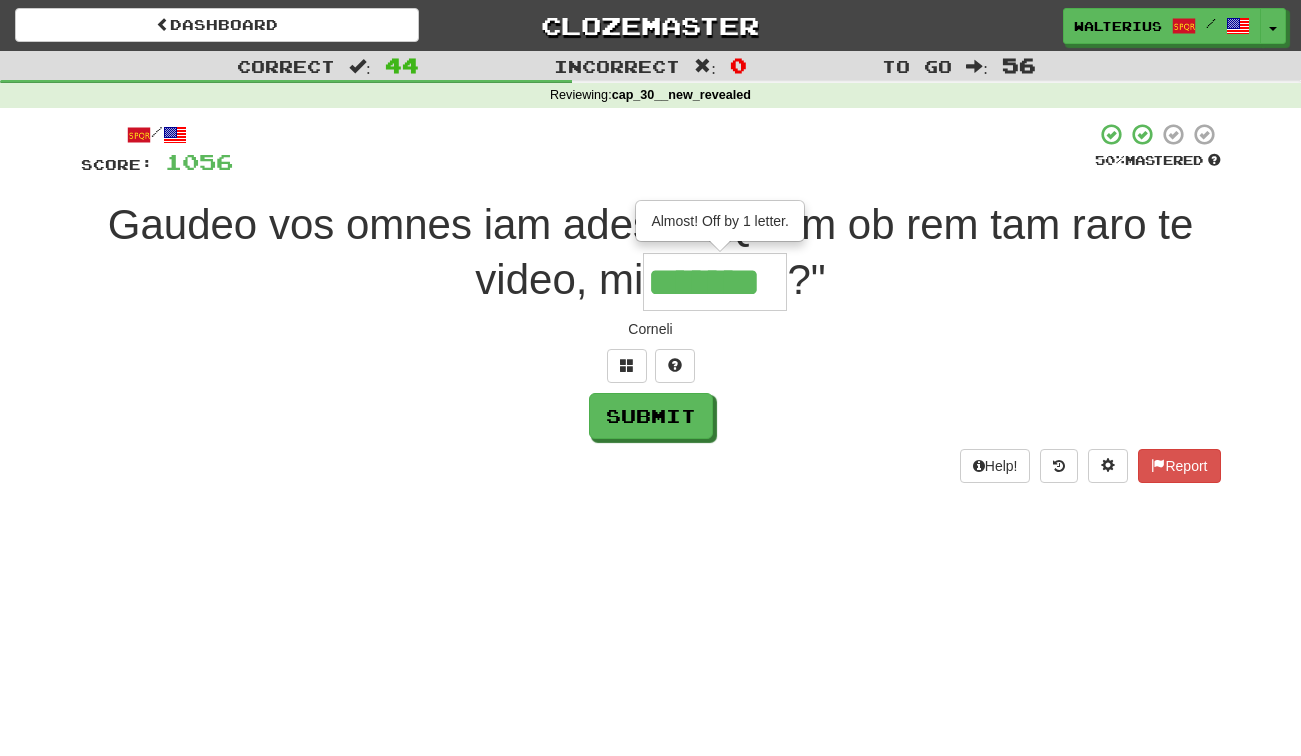 type on "*******" 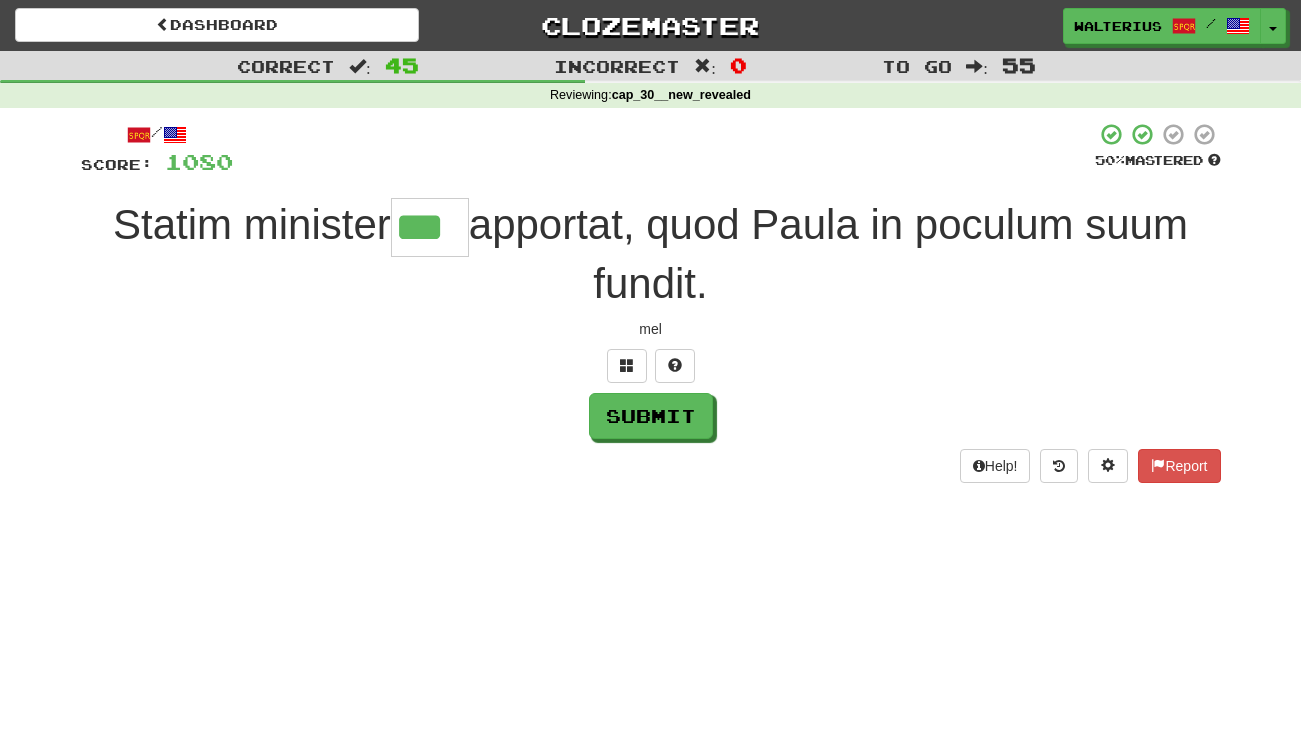 type on "***" 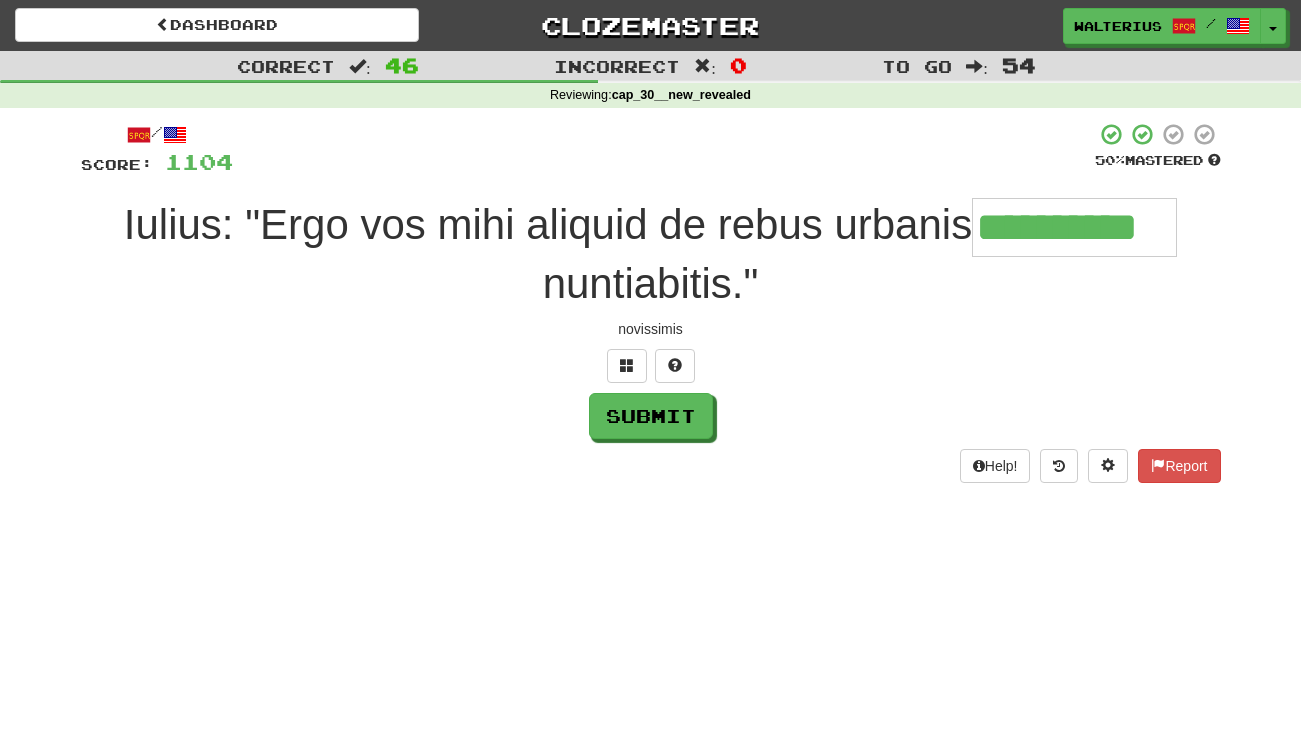type on "**********" 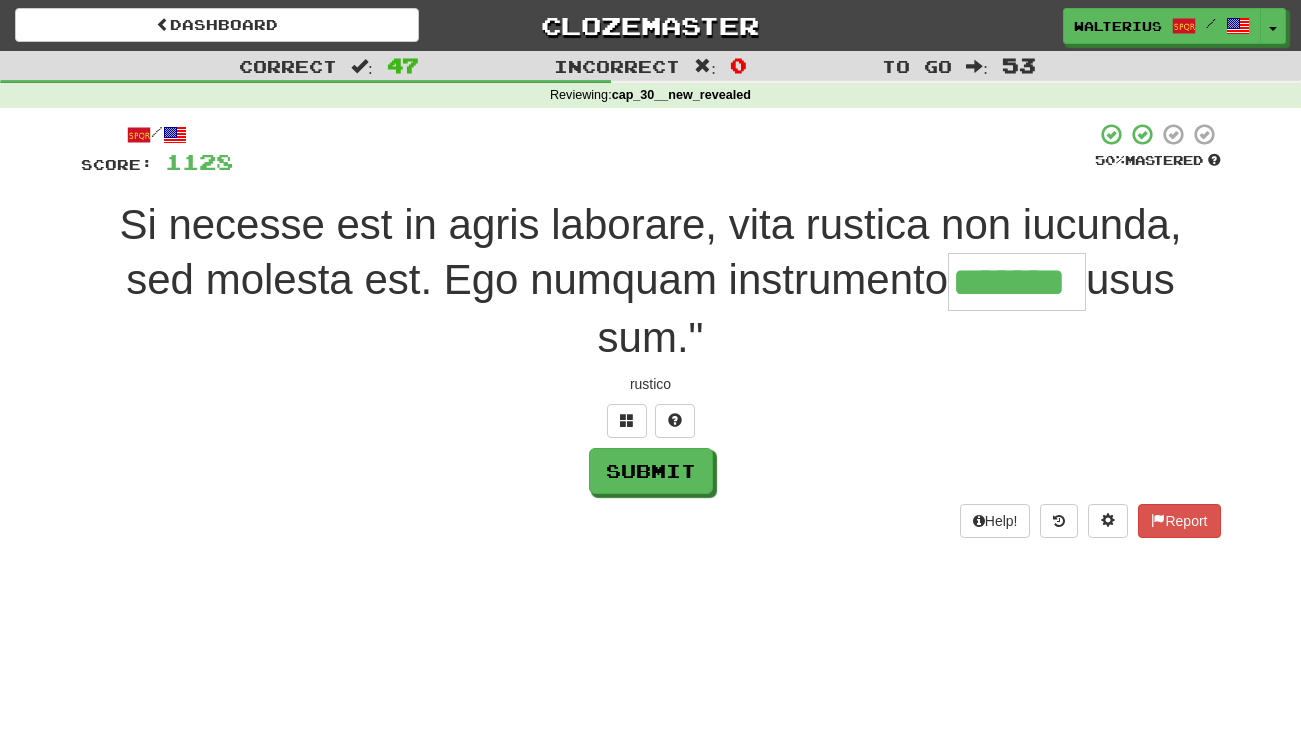 type on "*******" 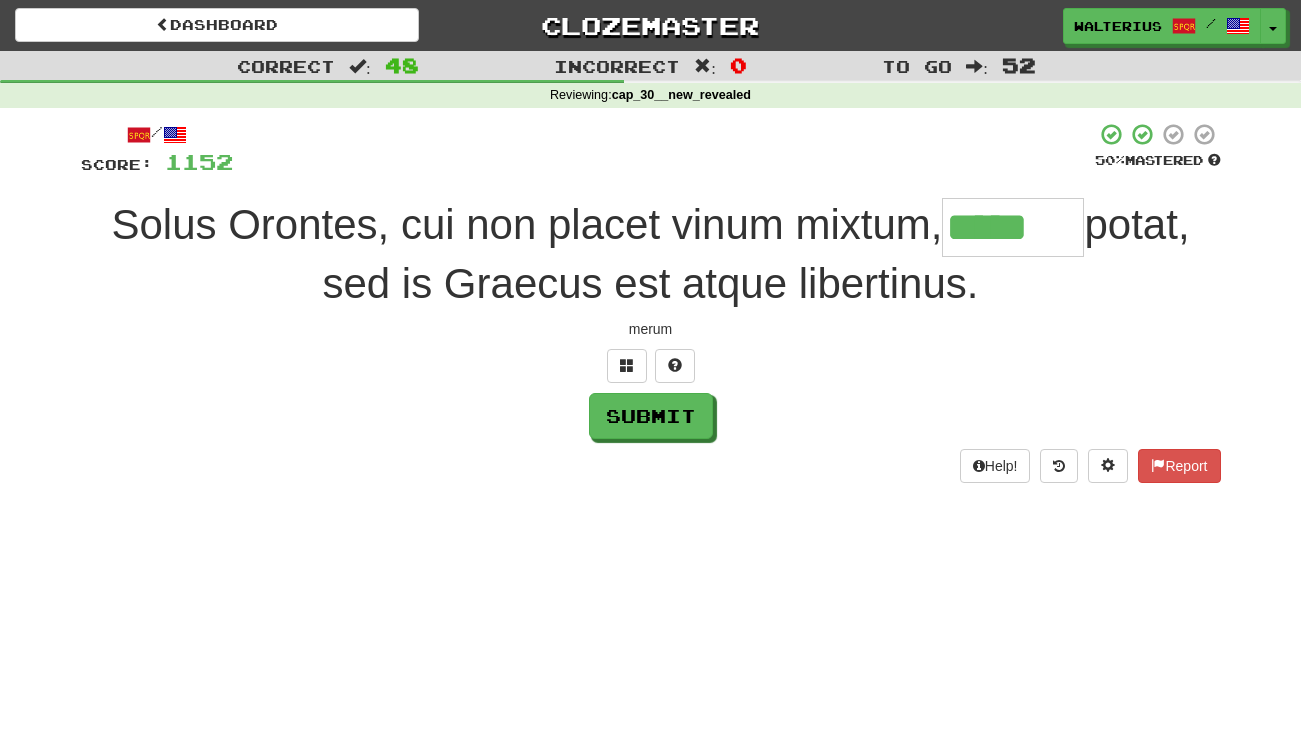 type on "*****" 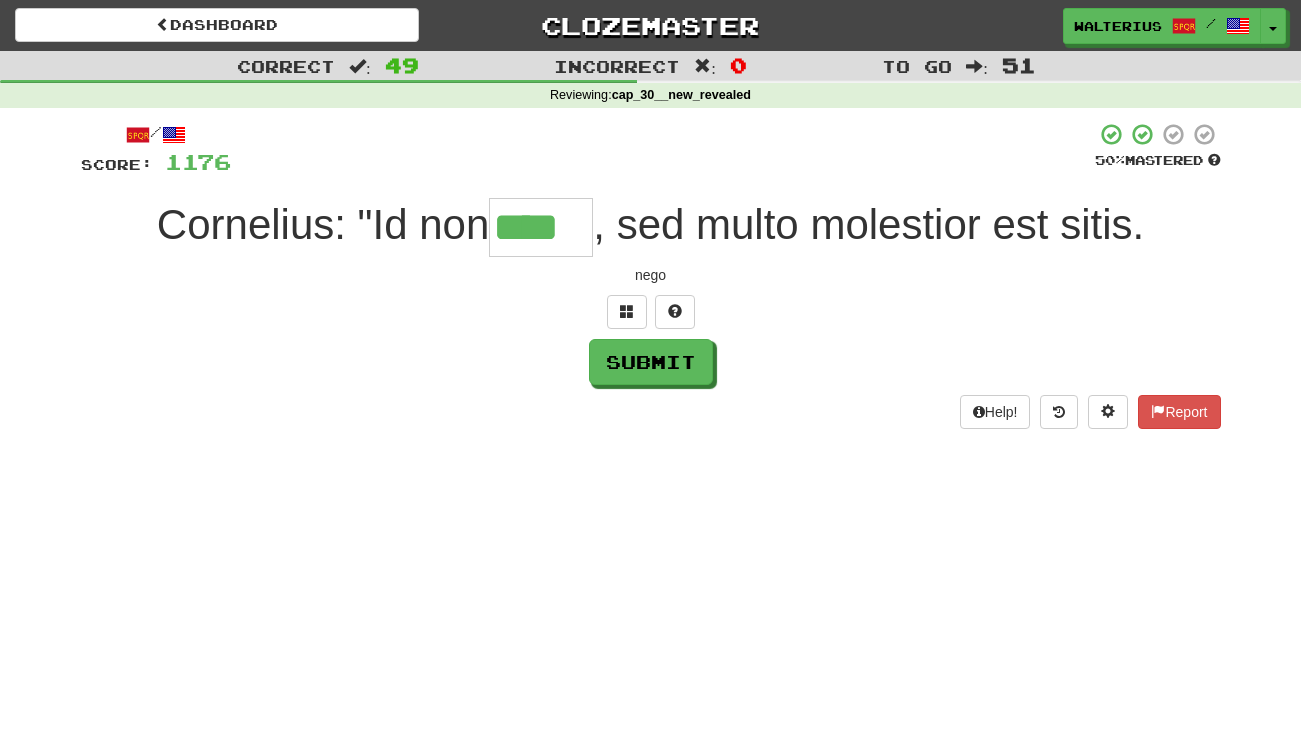 type on "****" 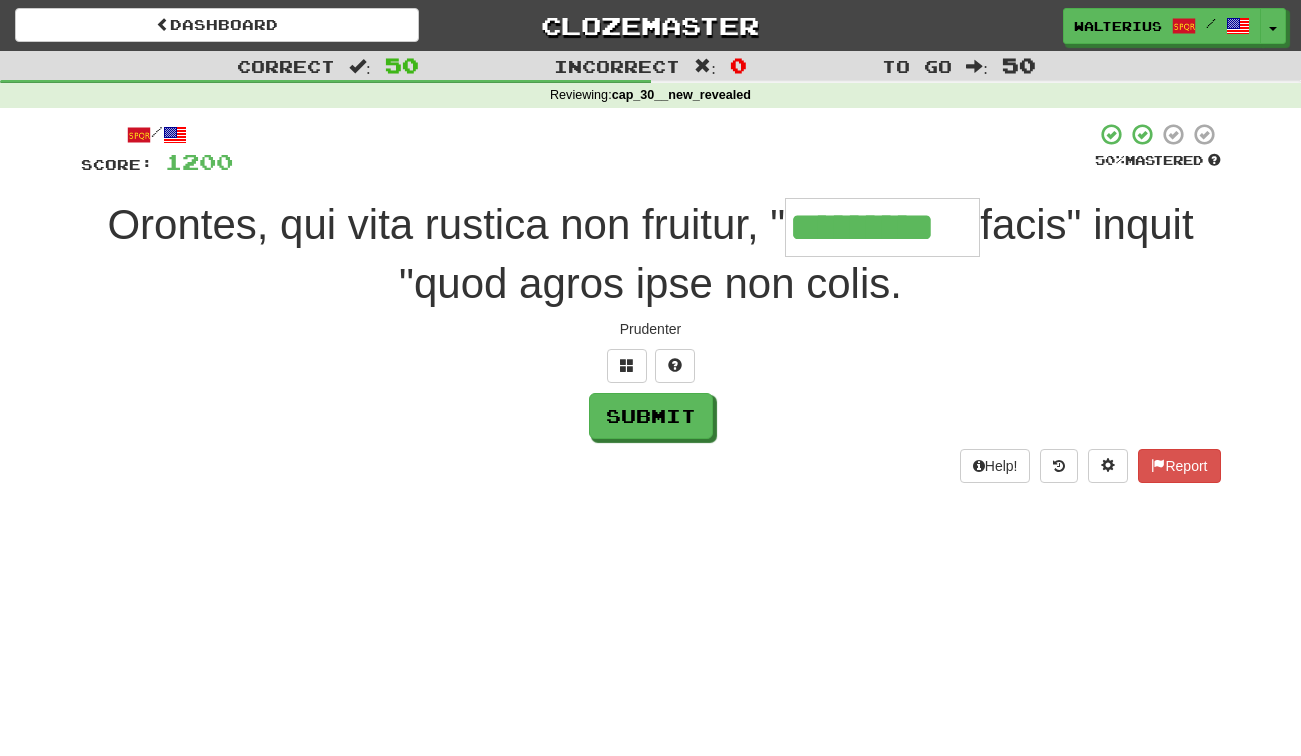 type on "*********" 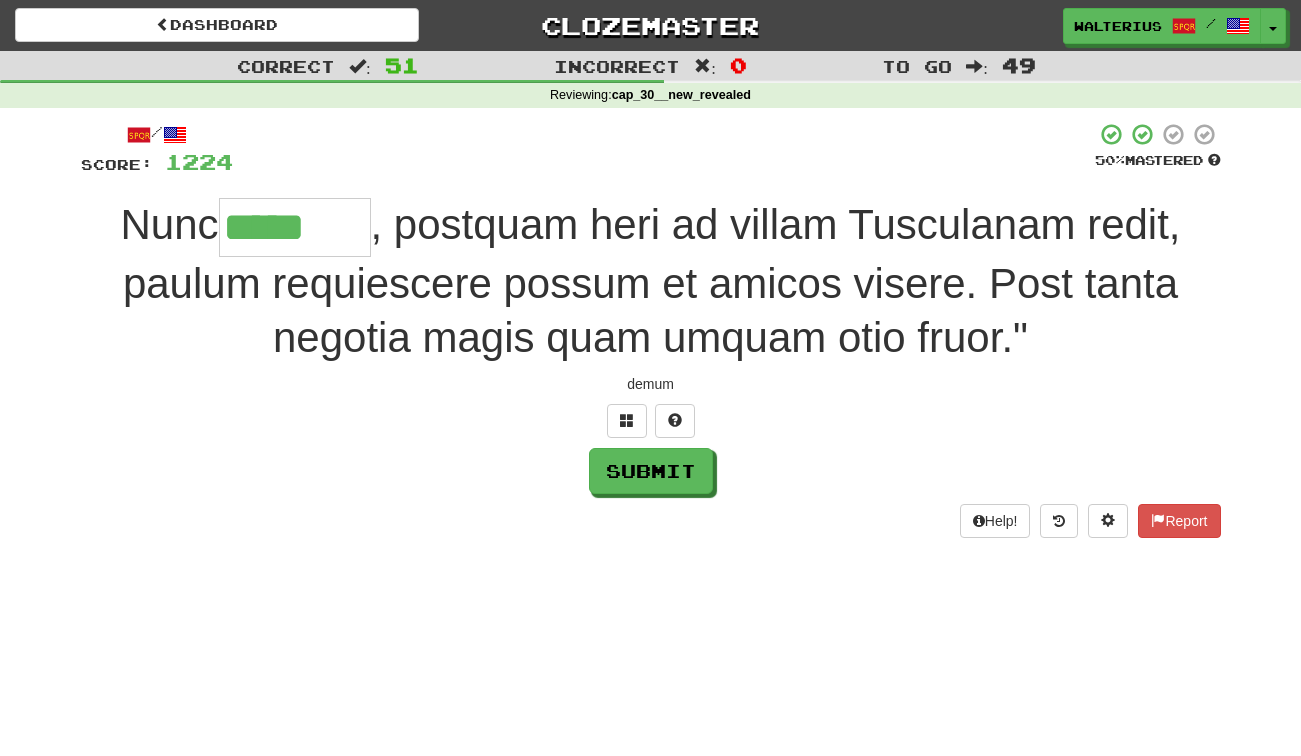 type on "*****" 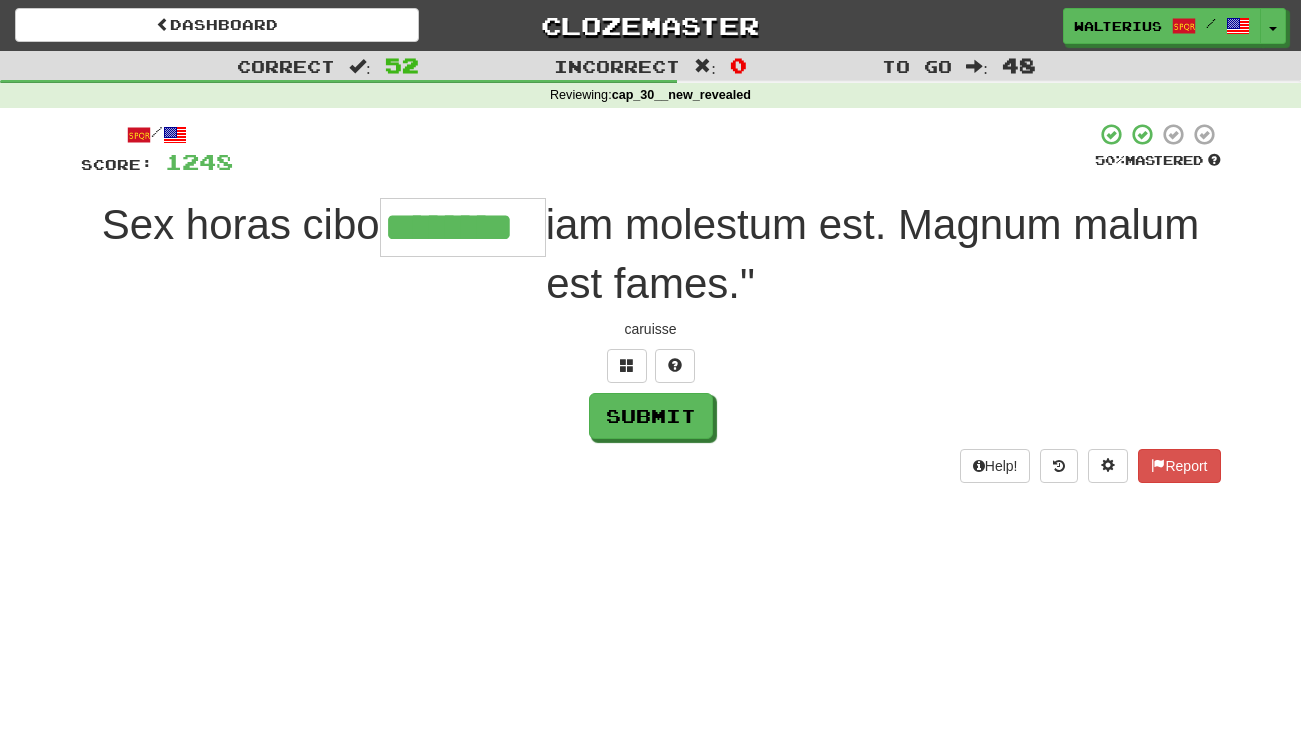 type on "********" 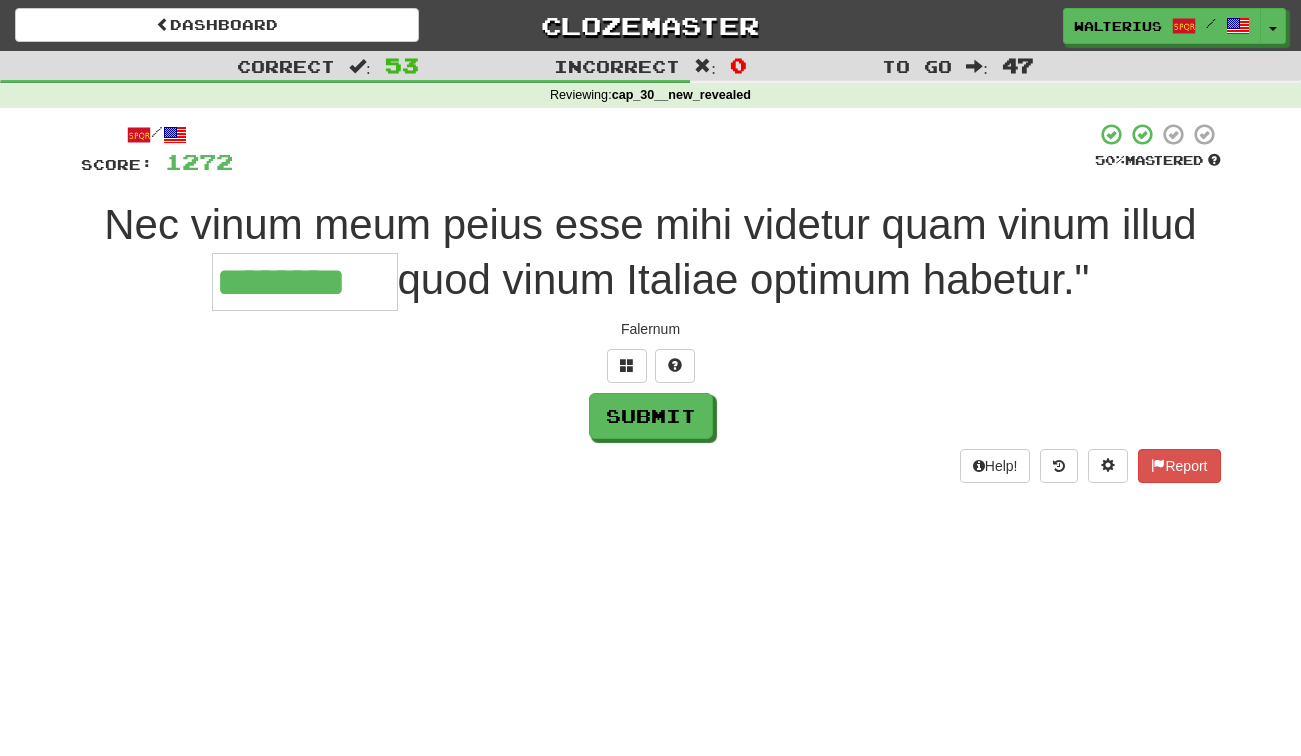 type on "********" 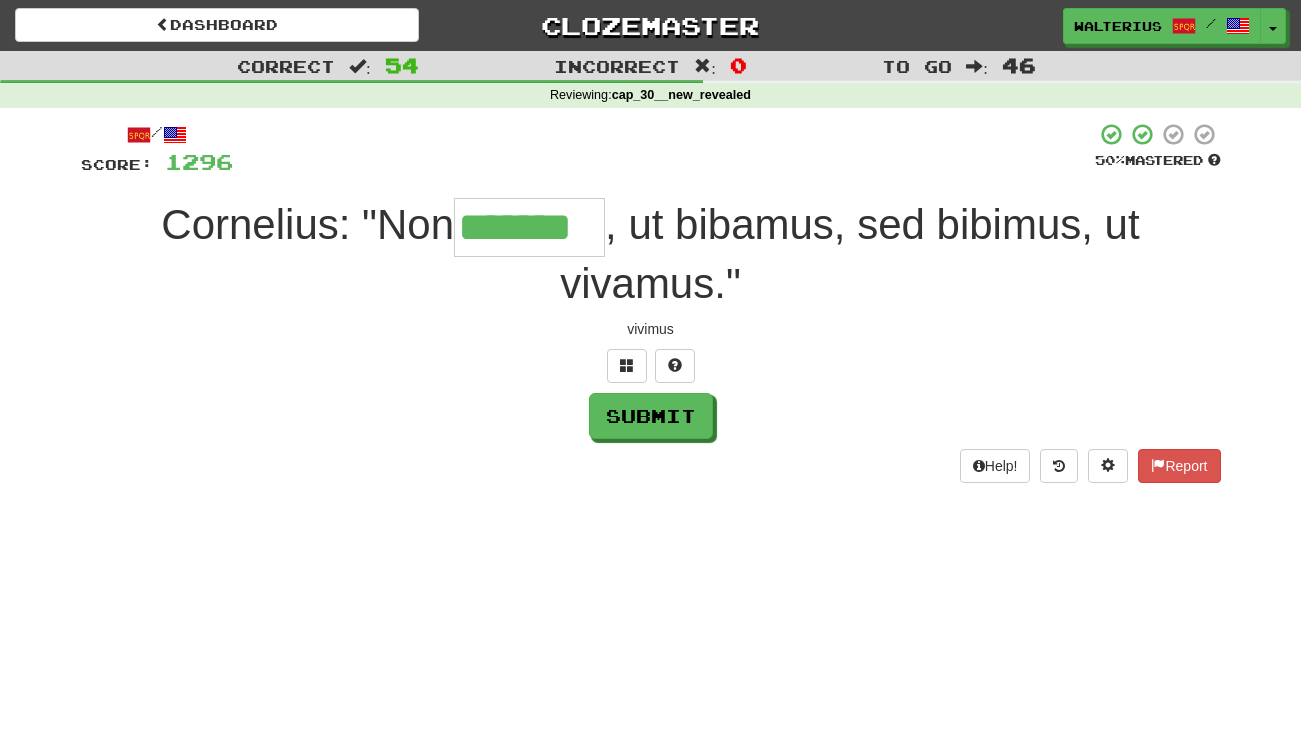 type on "*******" 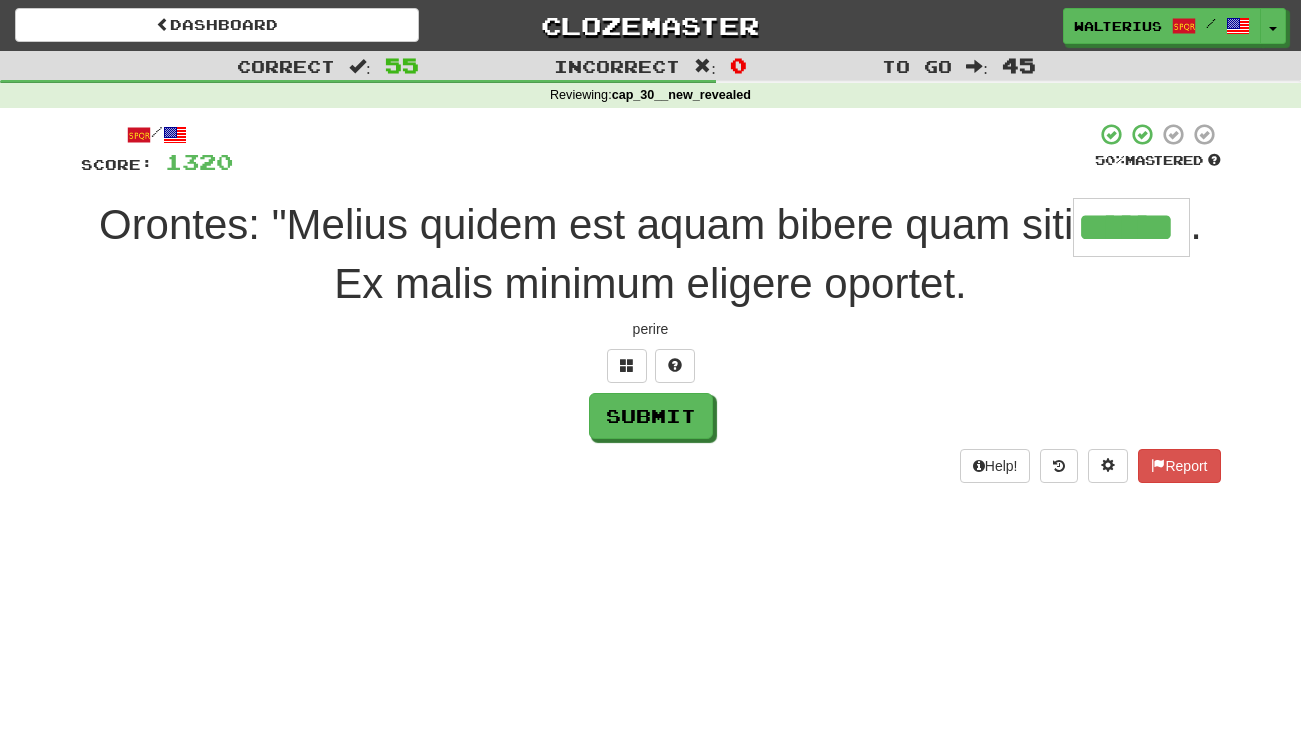 type on "******" 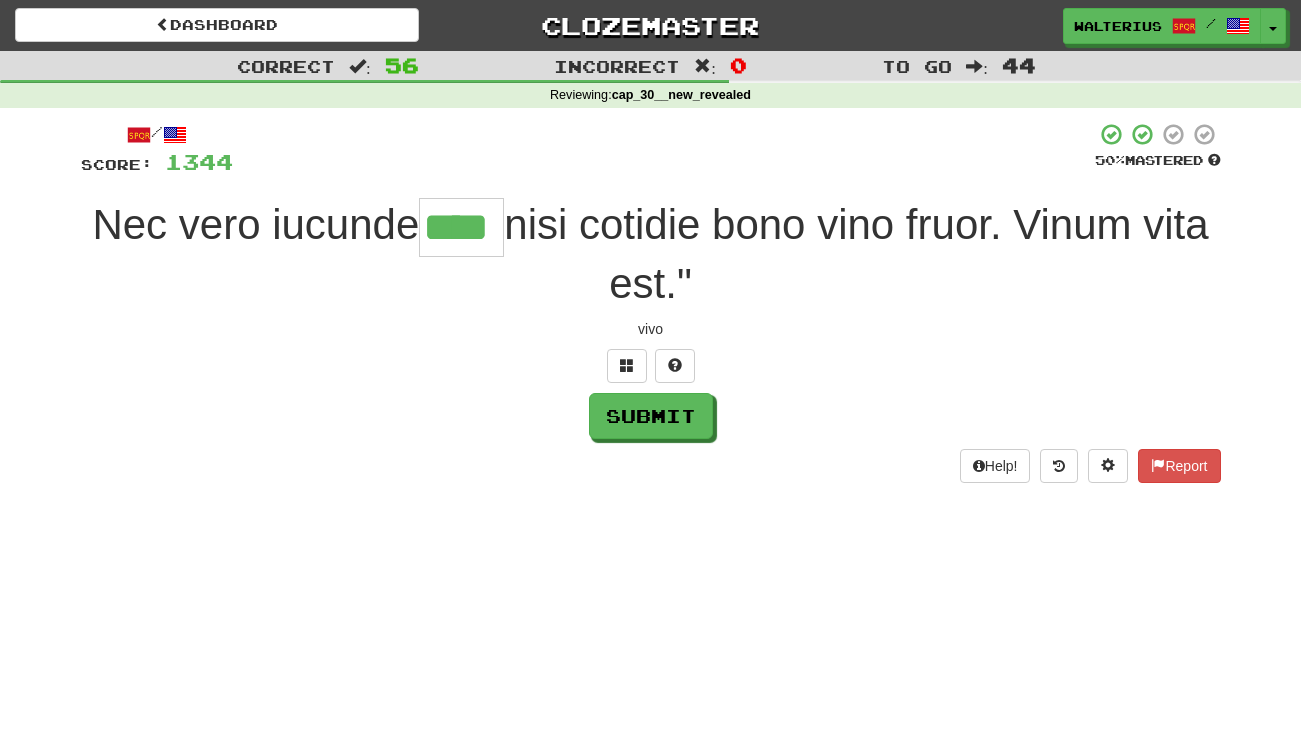 type on "****" 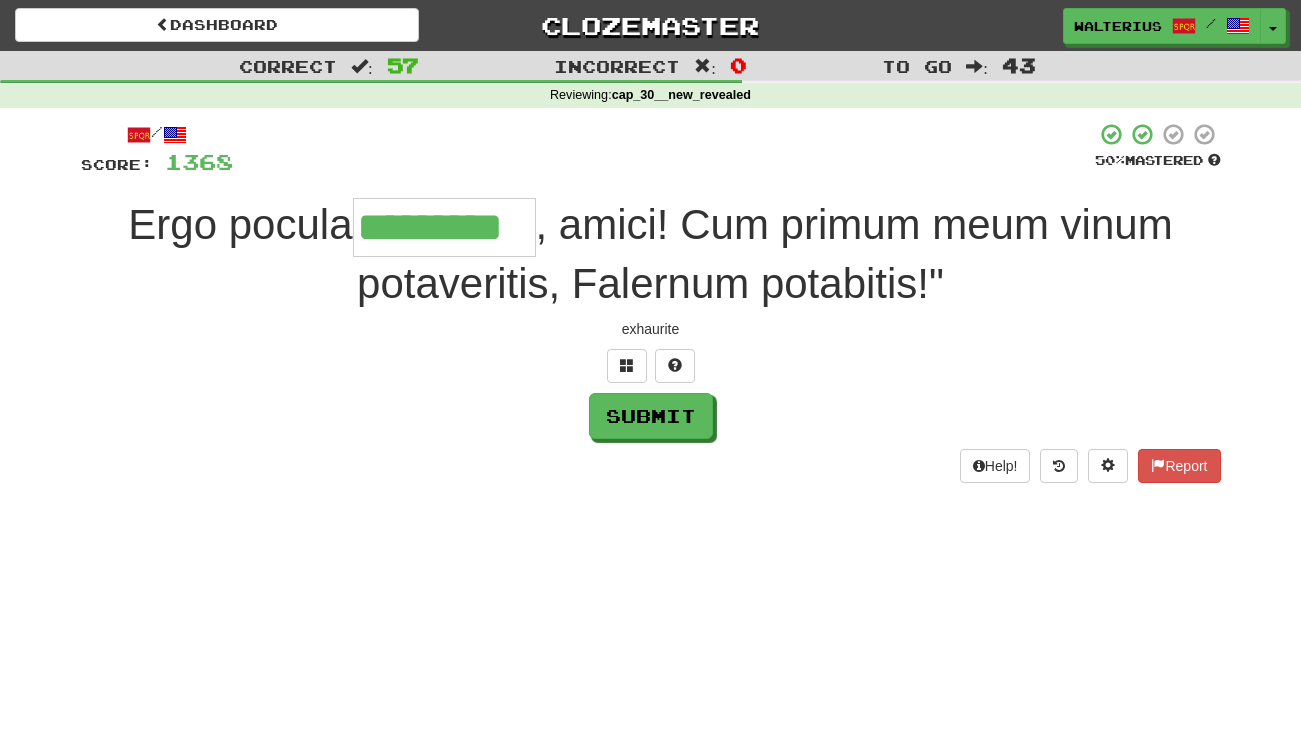 type on "*********" 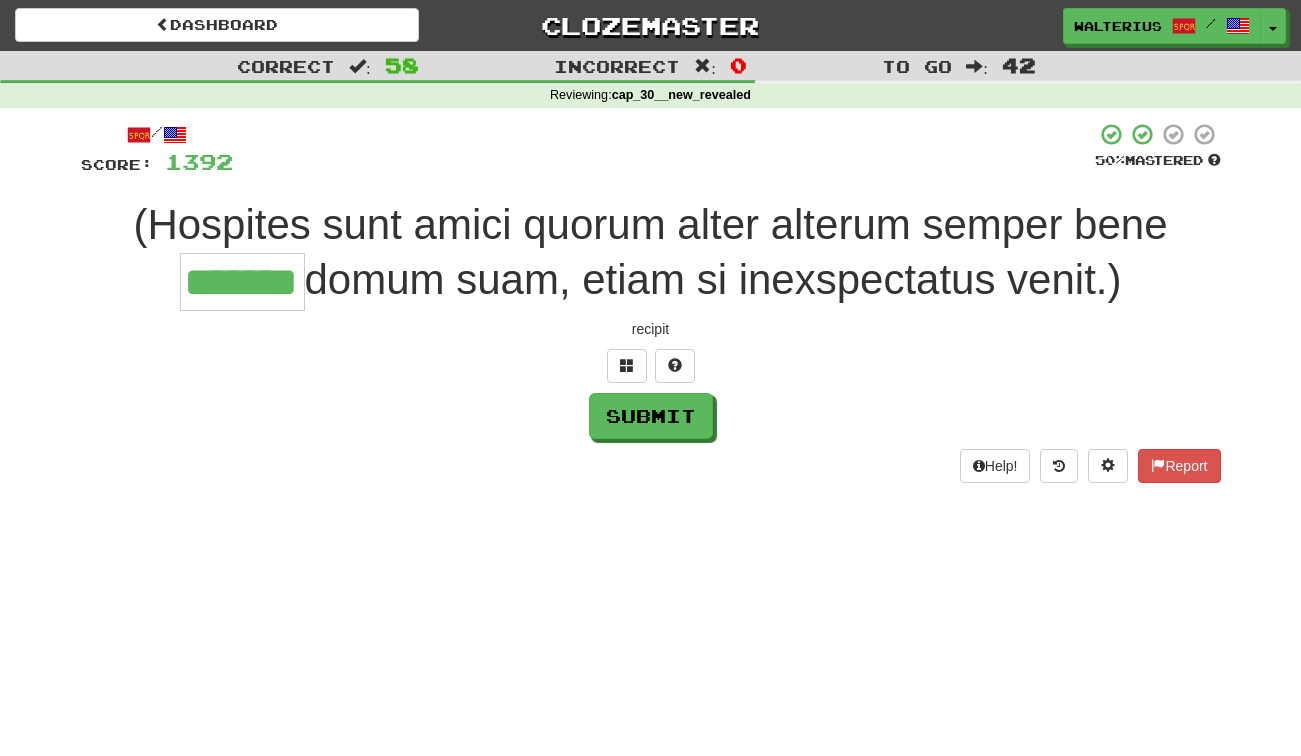 type on "*******" 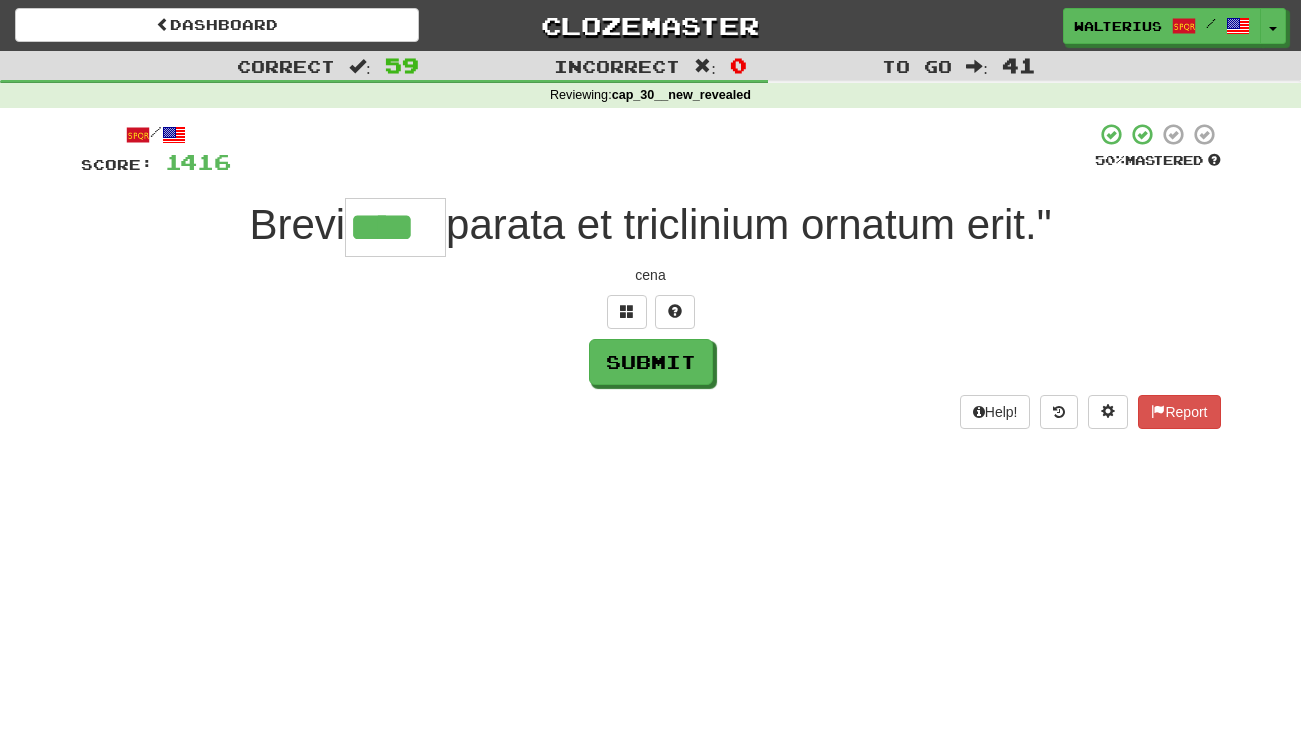 type on "****" 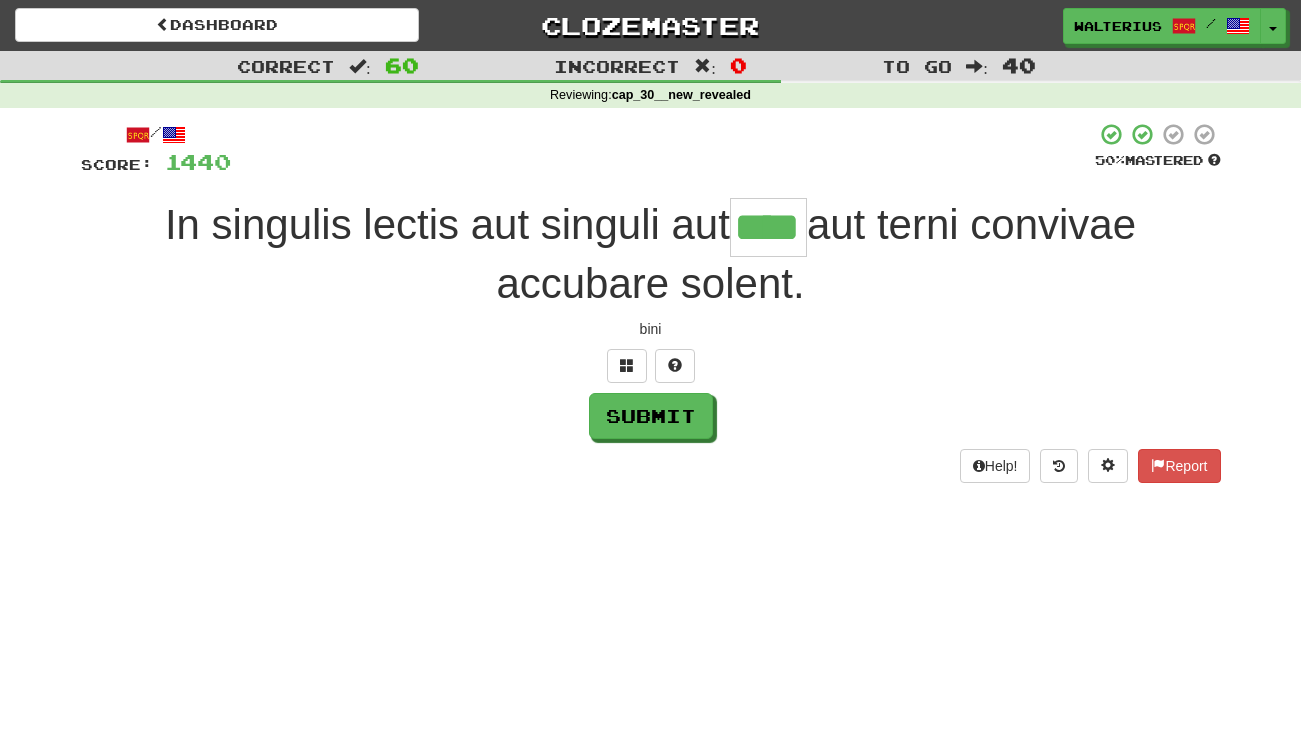 type on "****" 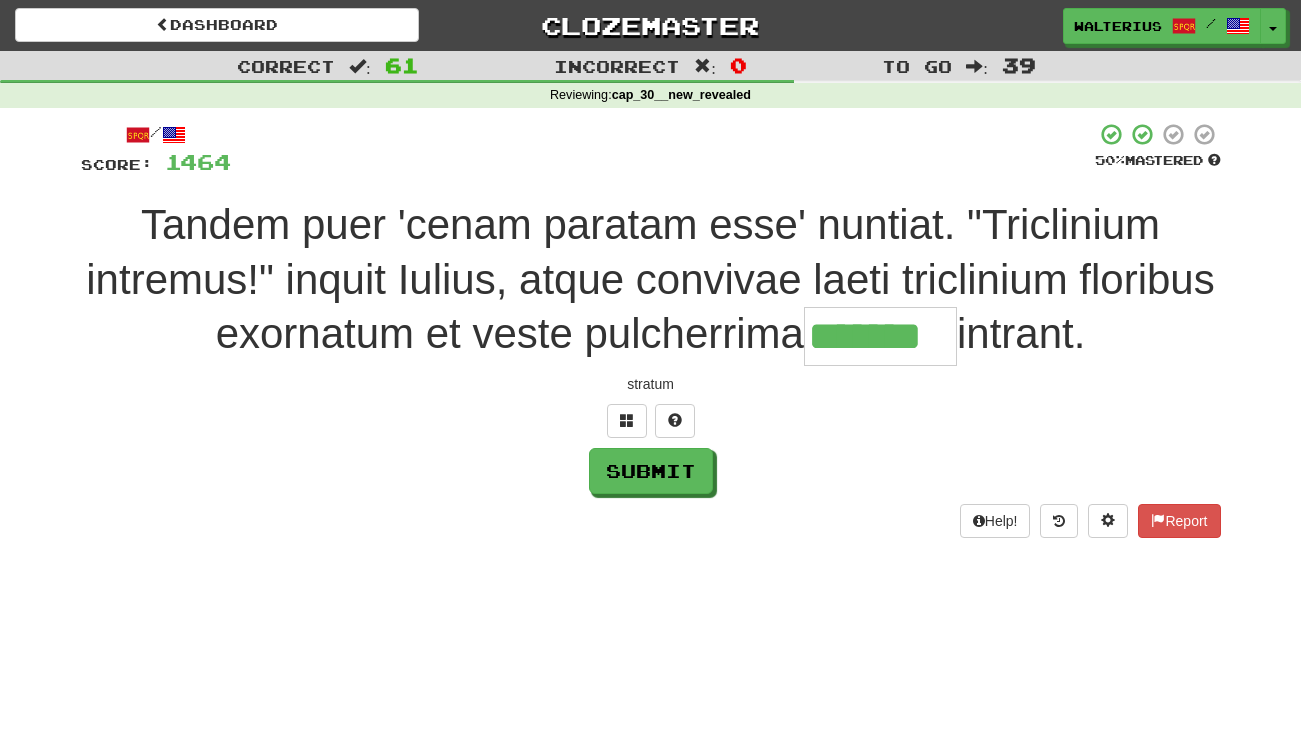 type on "*******" 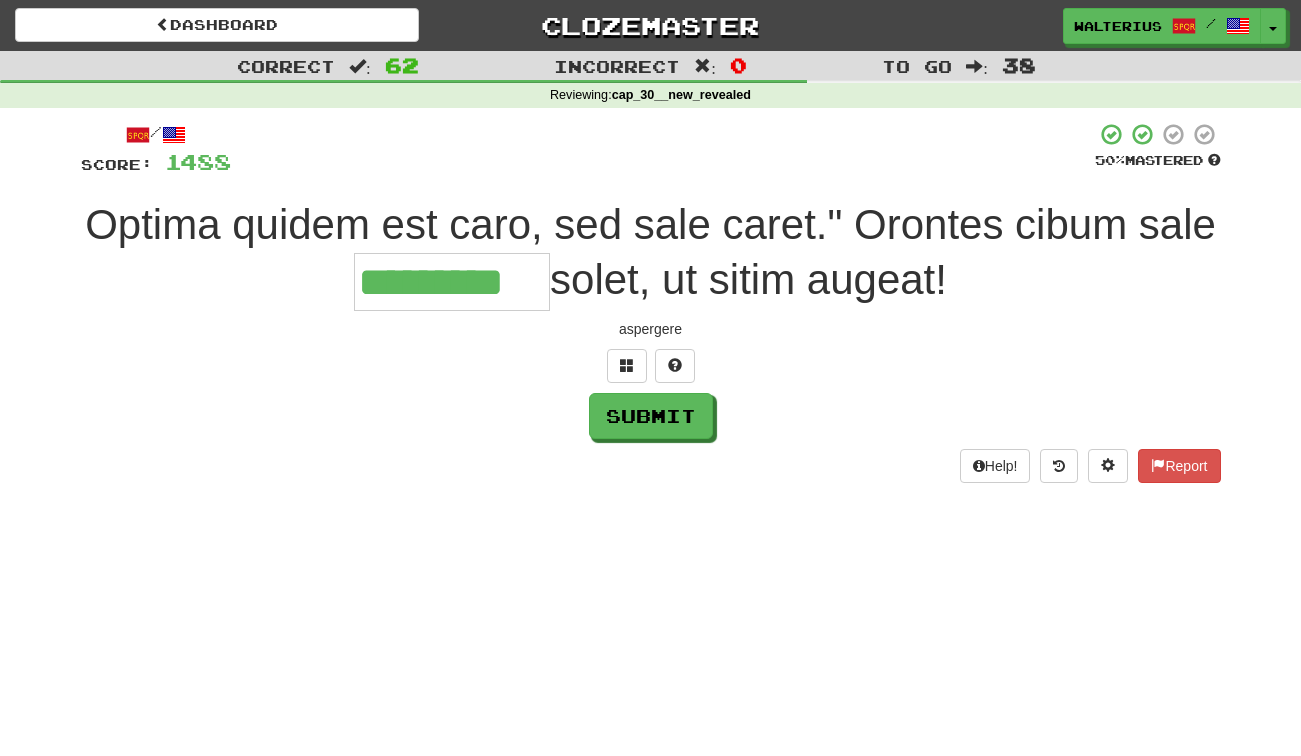 type on "*********" 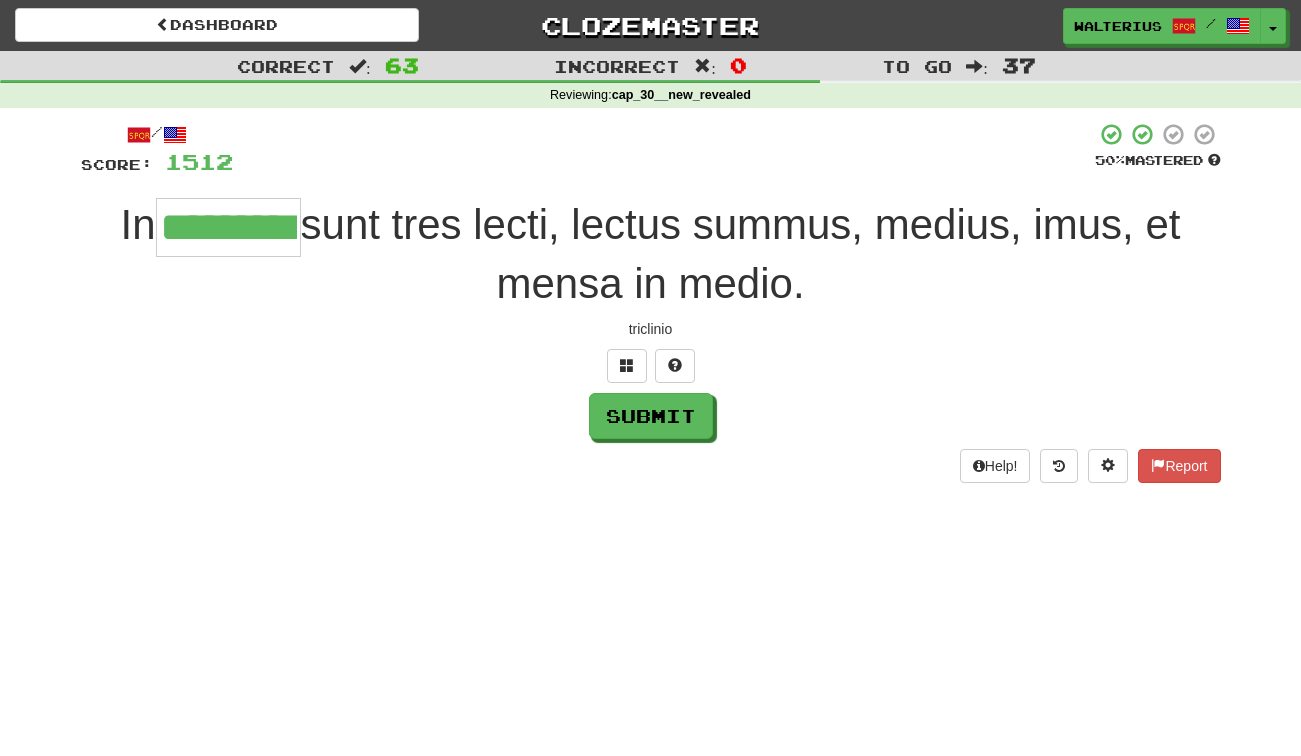 type on "*********" 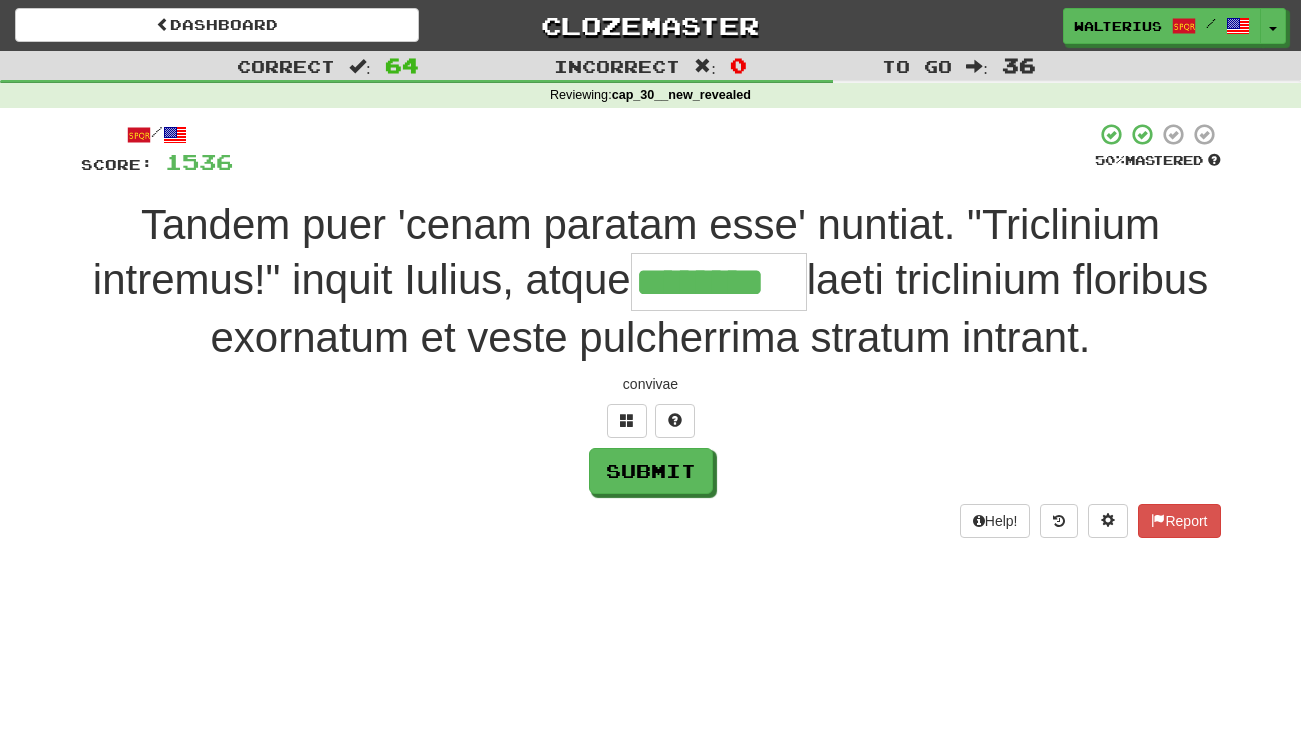 type on "********" 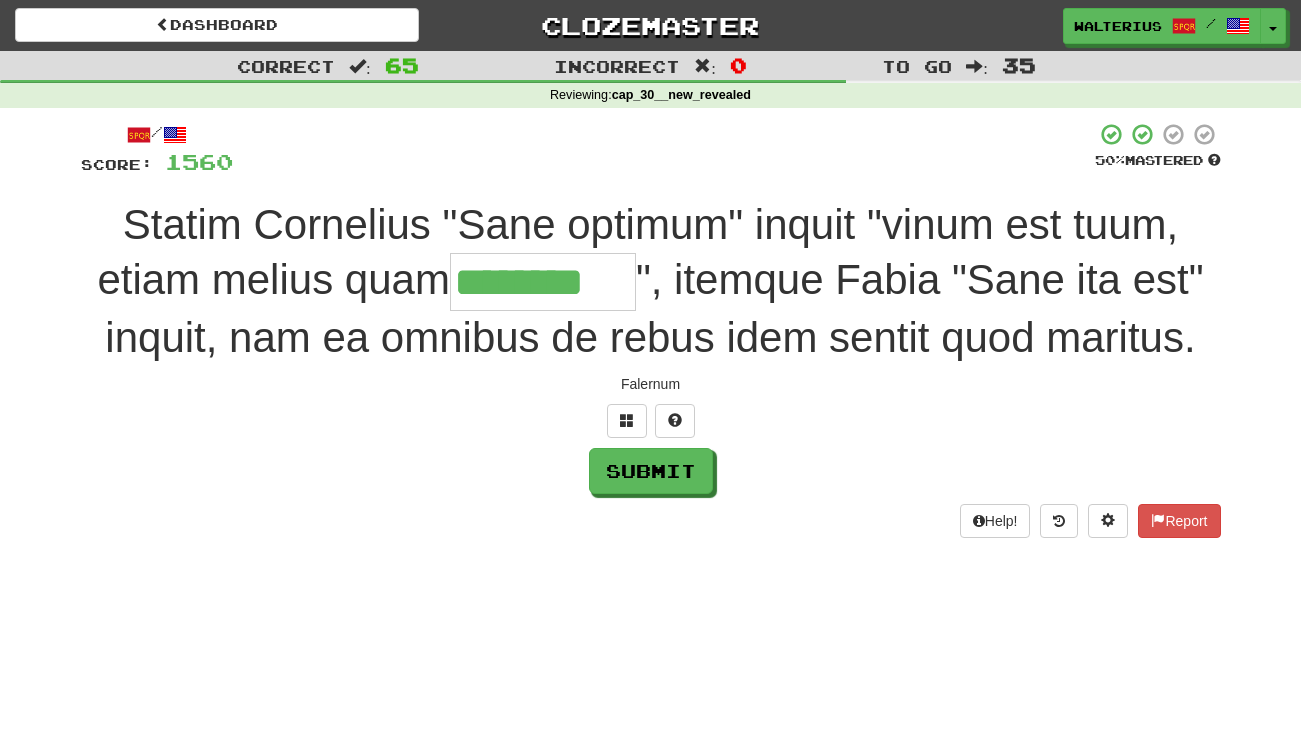 type on "********" 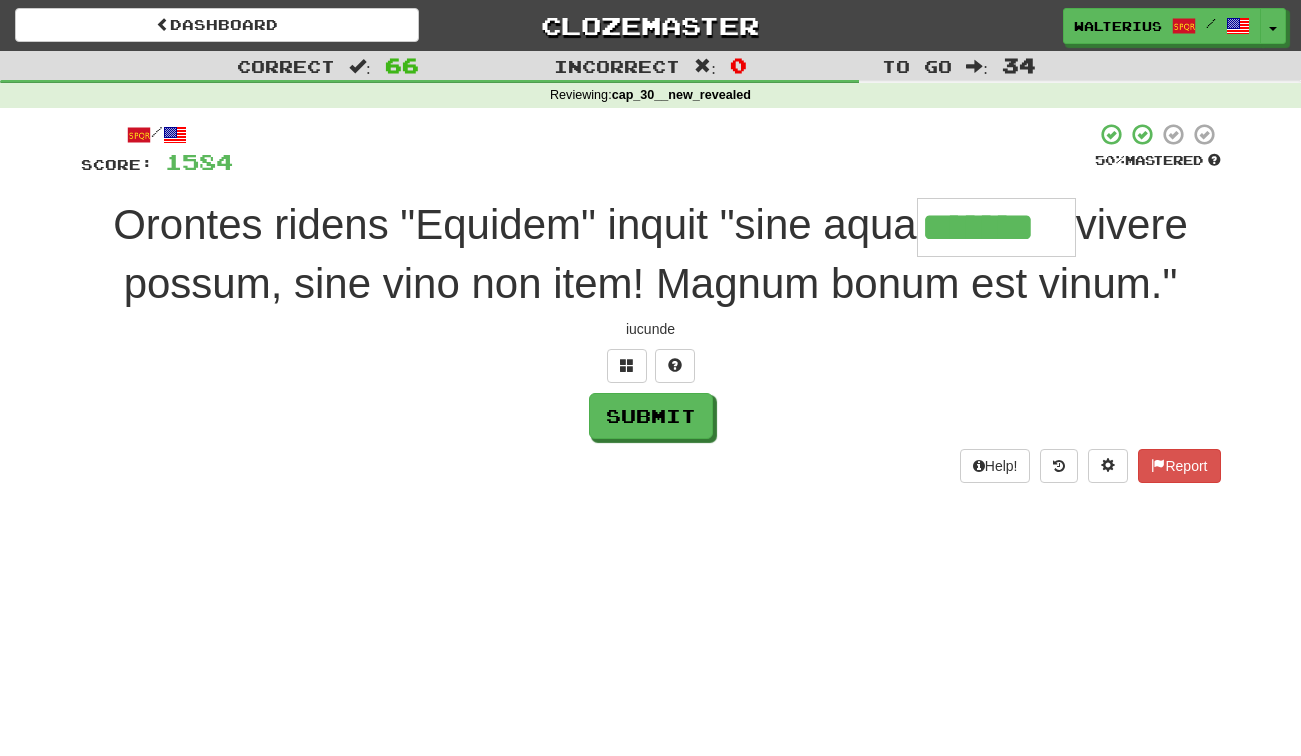 type on "*******" 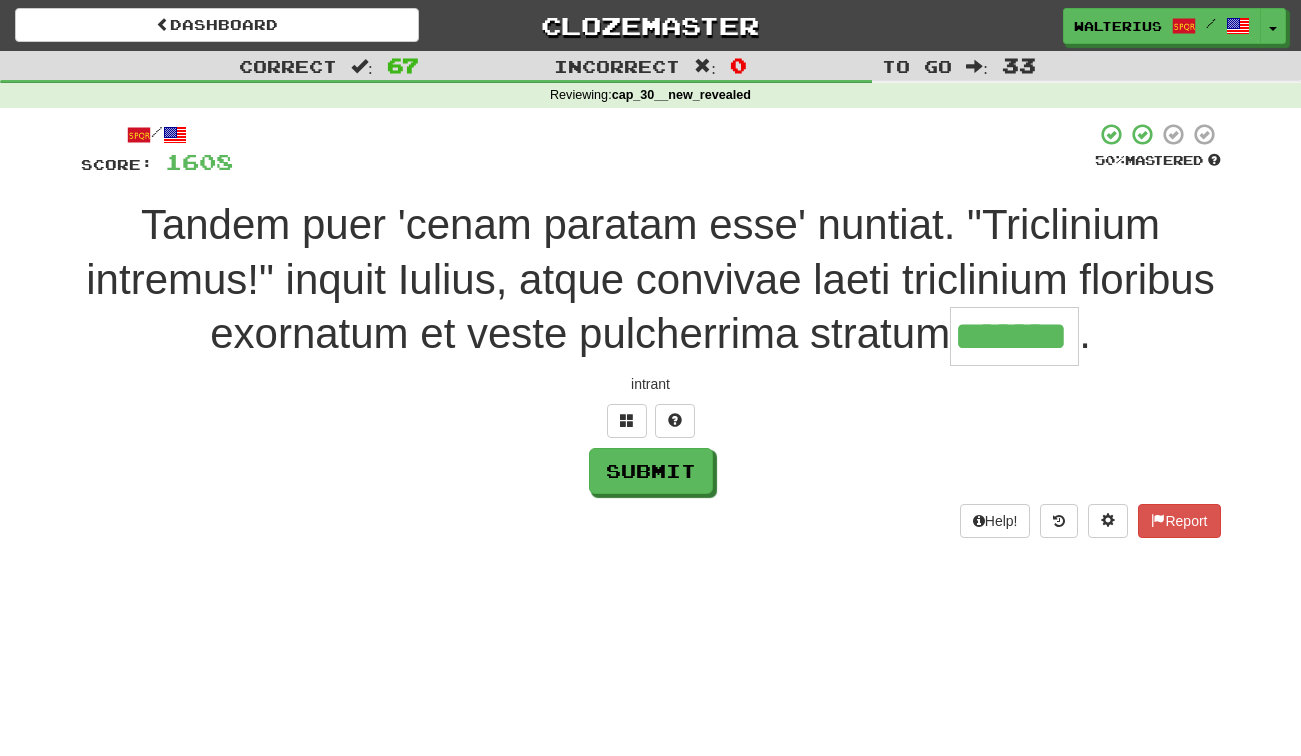 type on "*******" 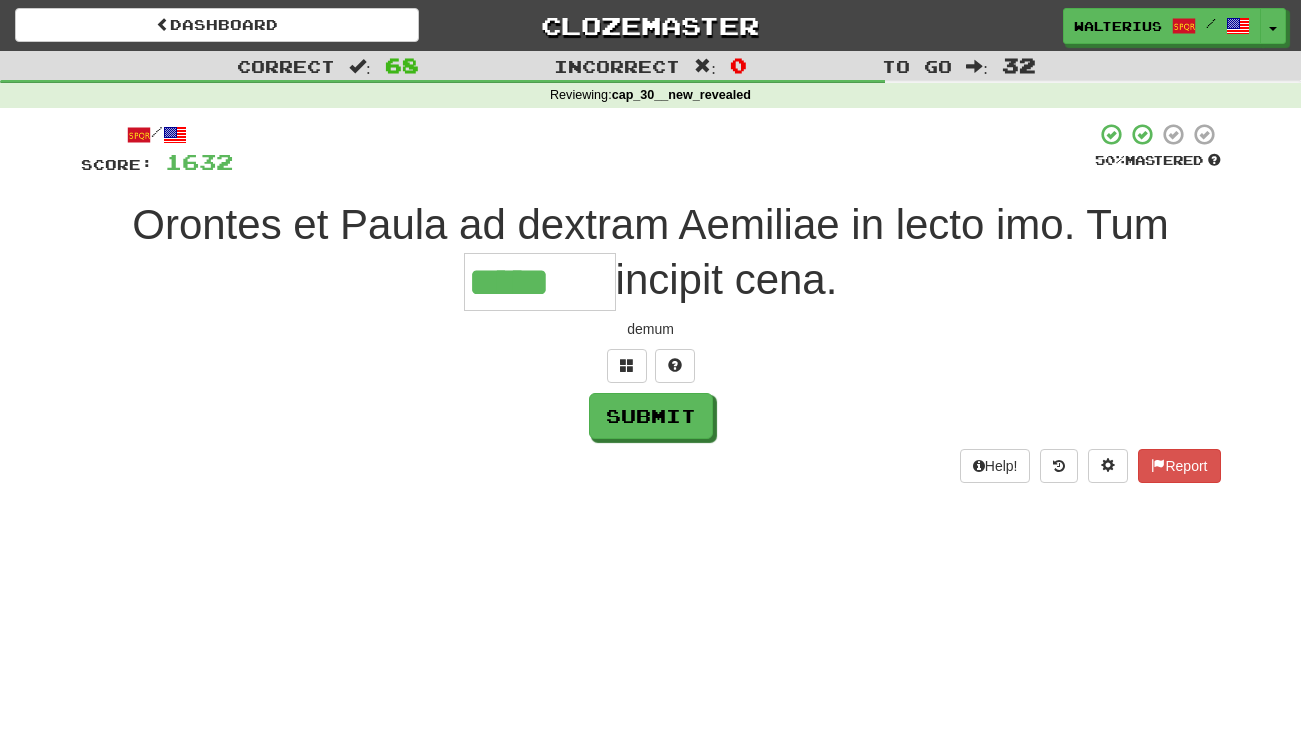 type on "*****" 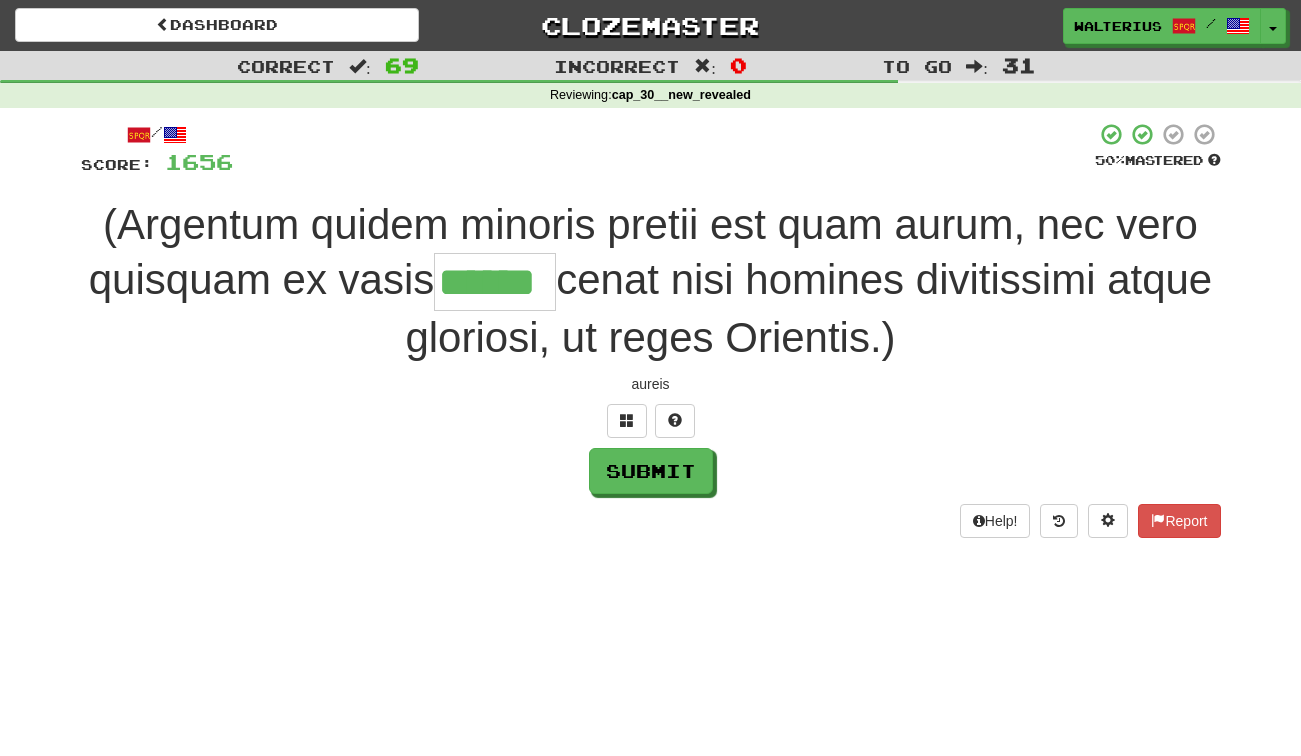 type on "******" 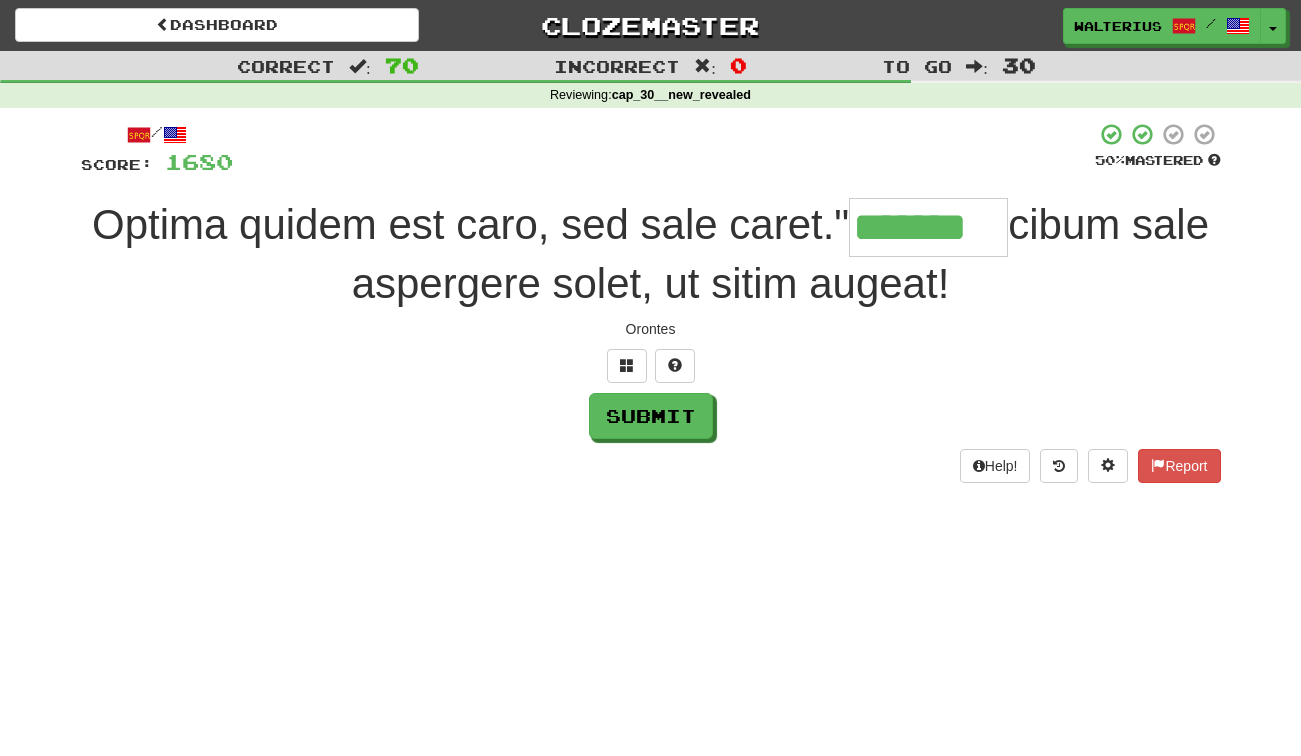 type on "*******" 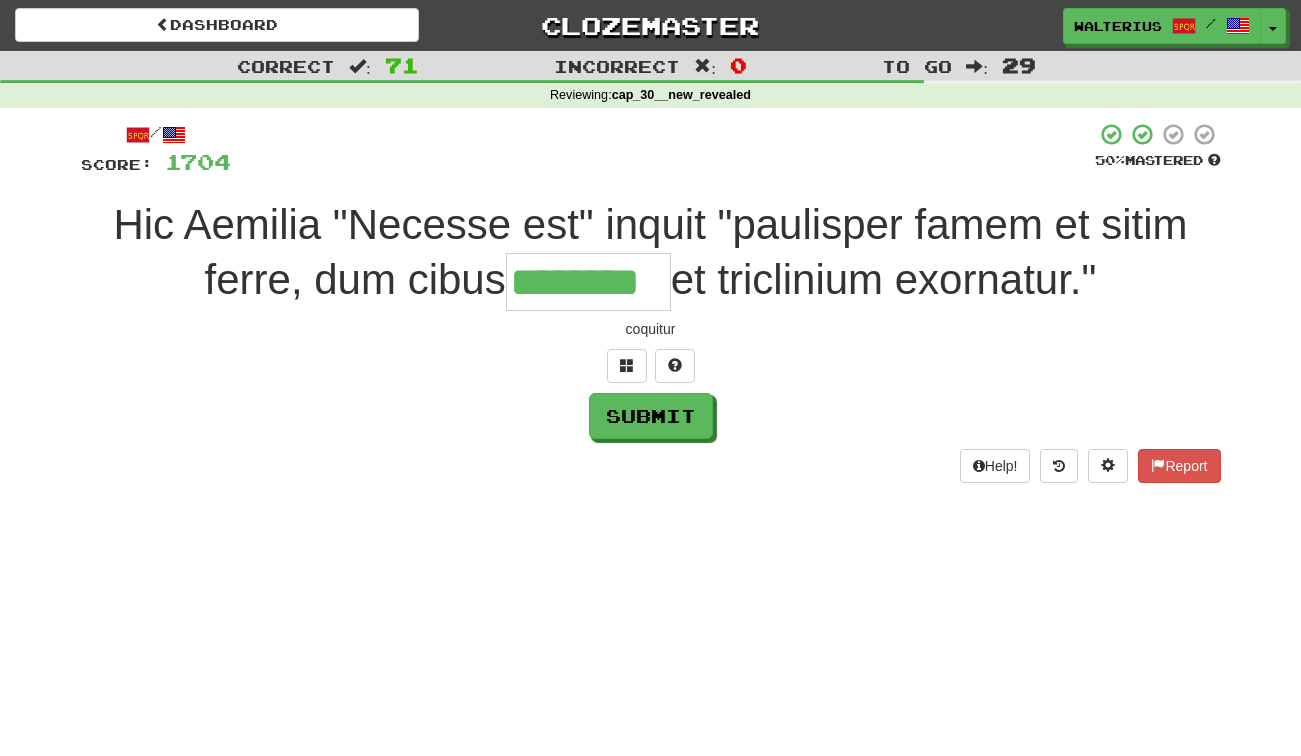 type on "********" 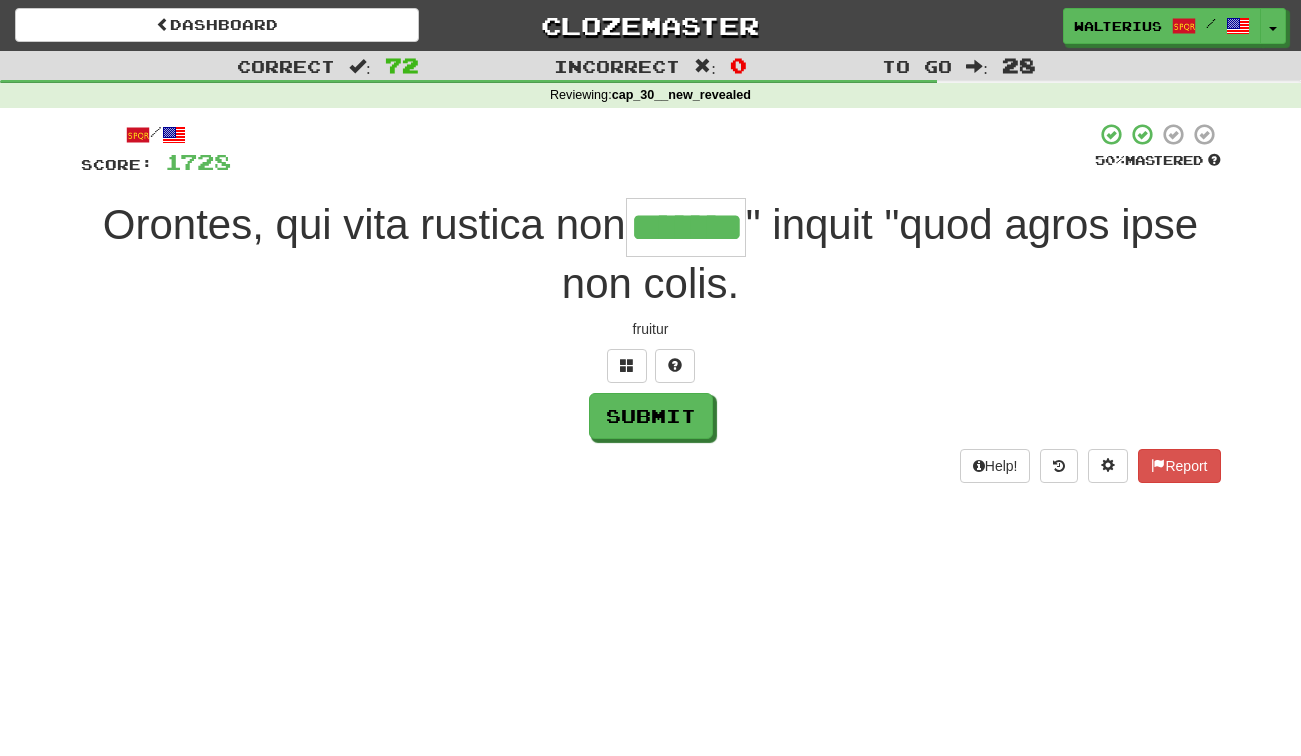 type on "*******" 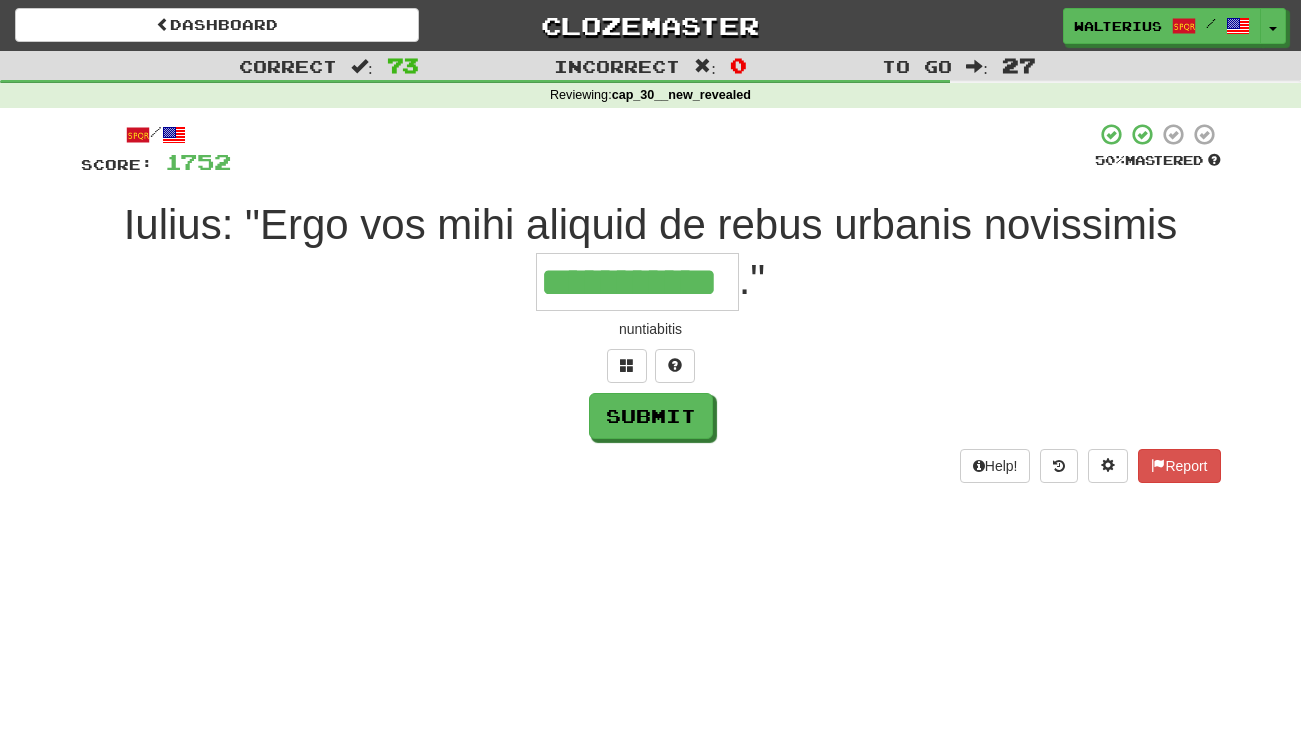 type on "**********" 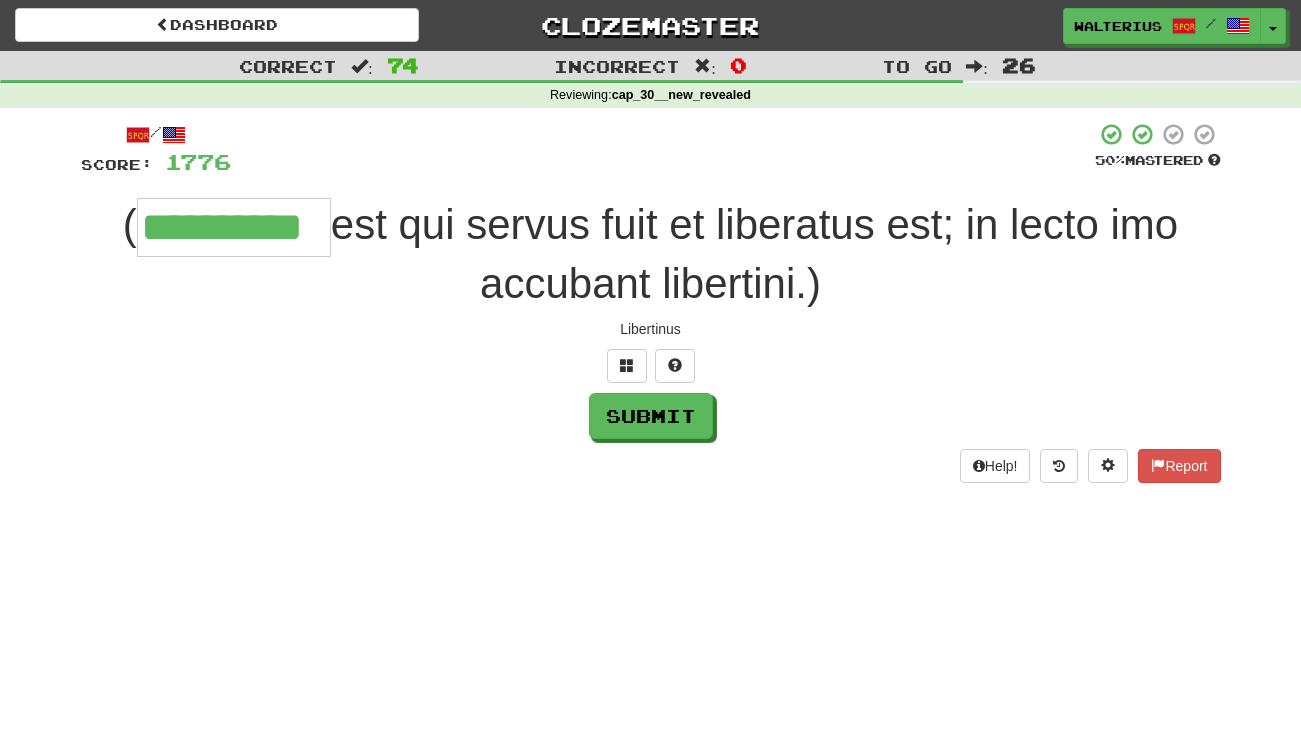 type on "**********" 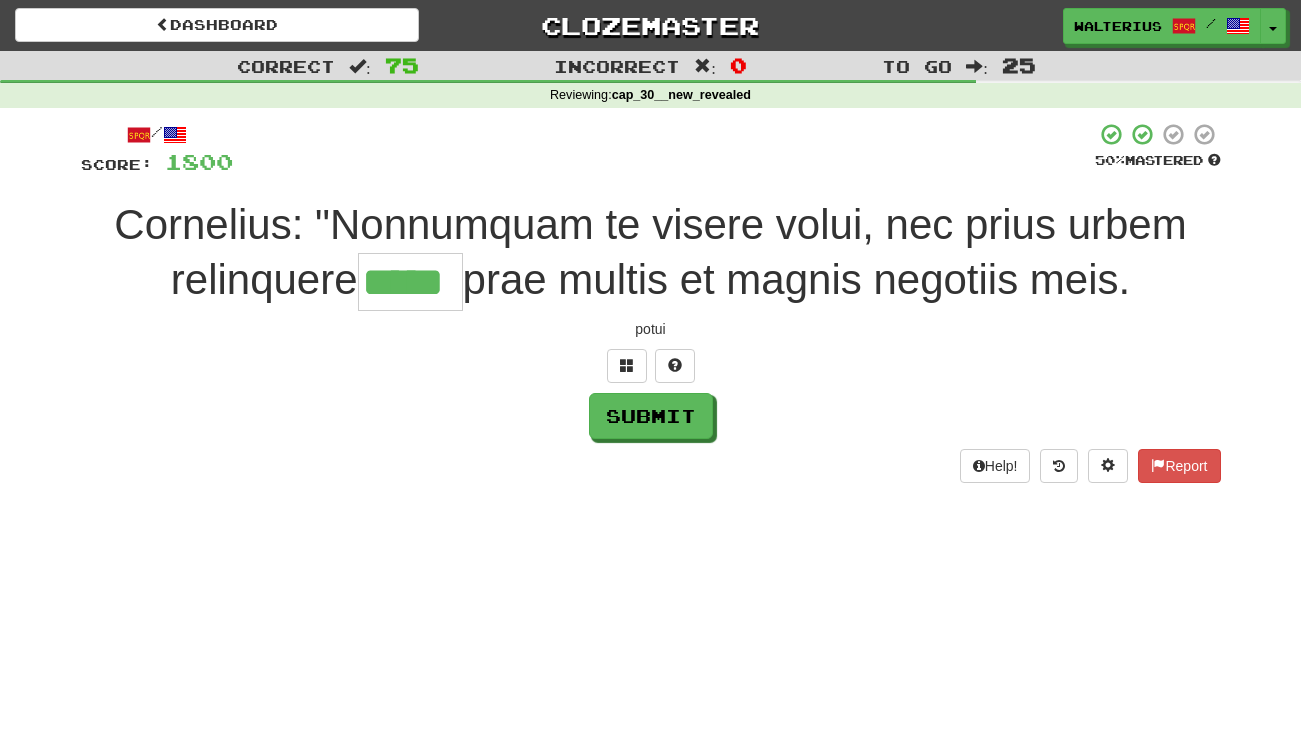 type on "*****" 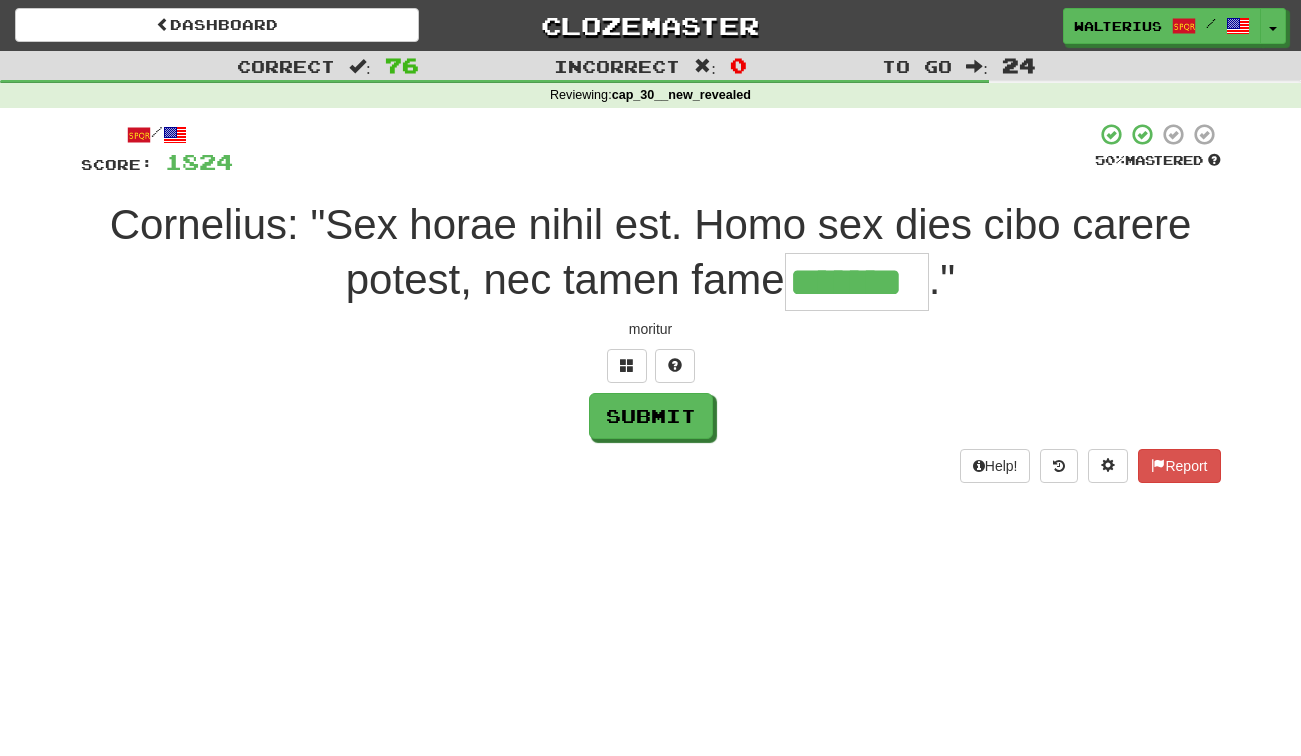 type on "*******" 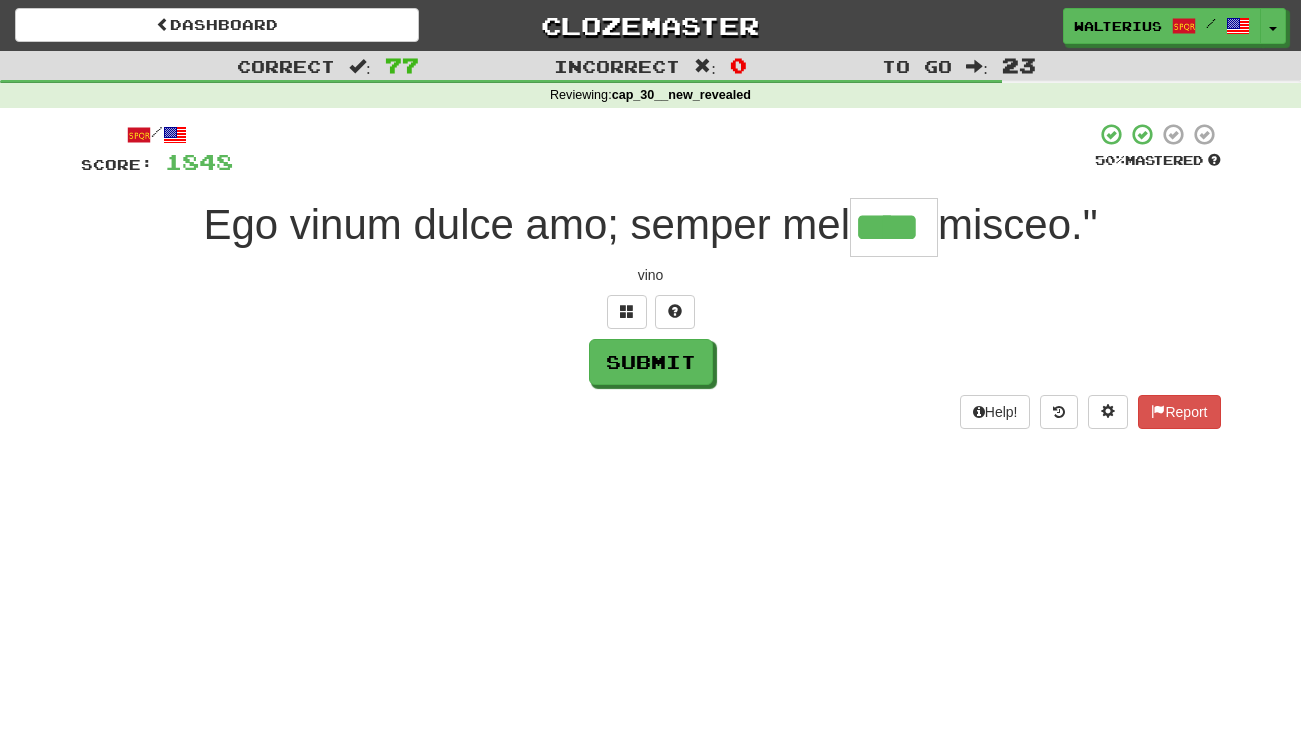 type on "****" 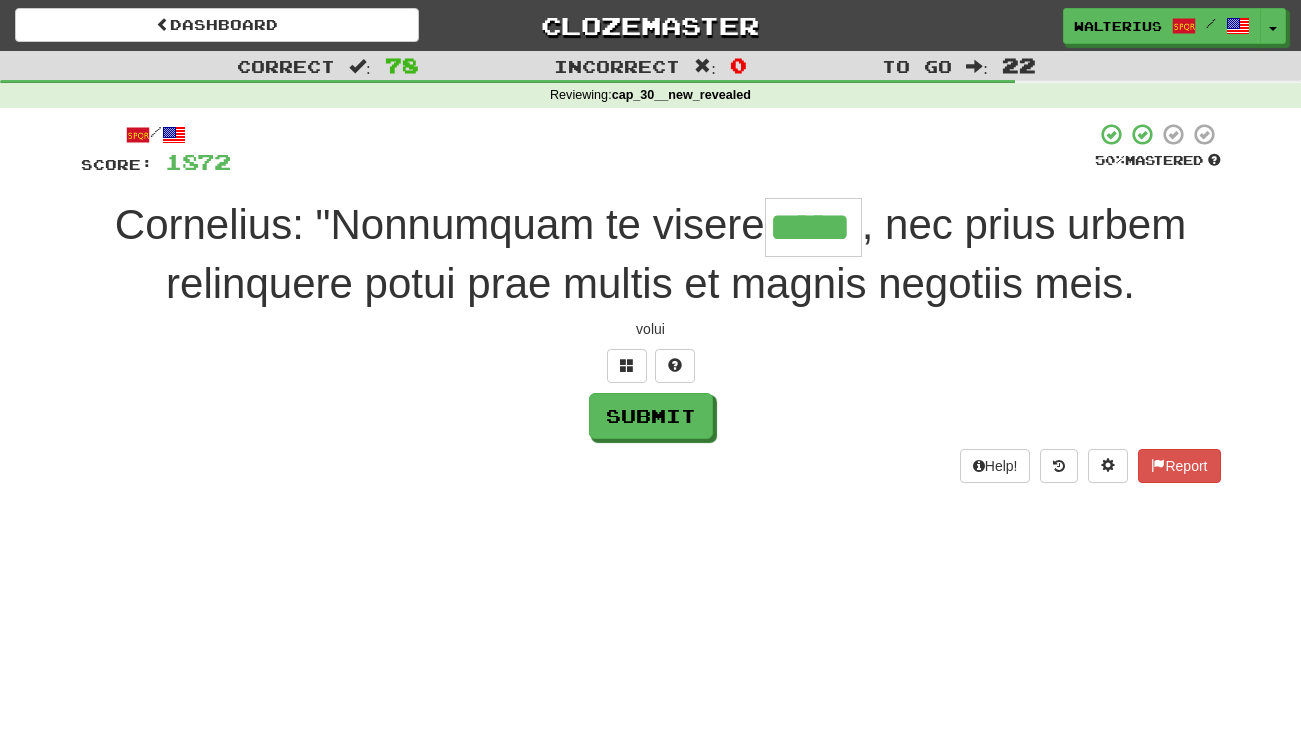 type on "*****" 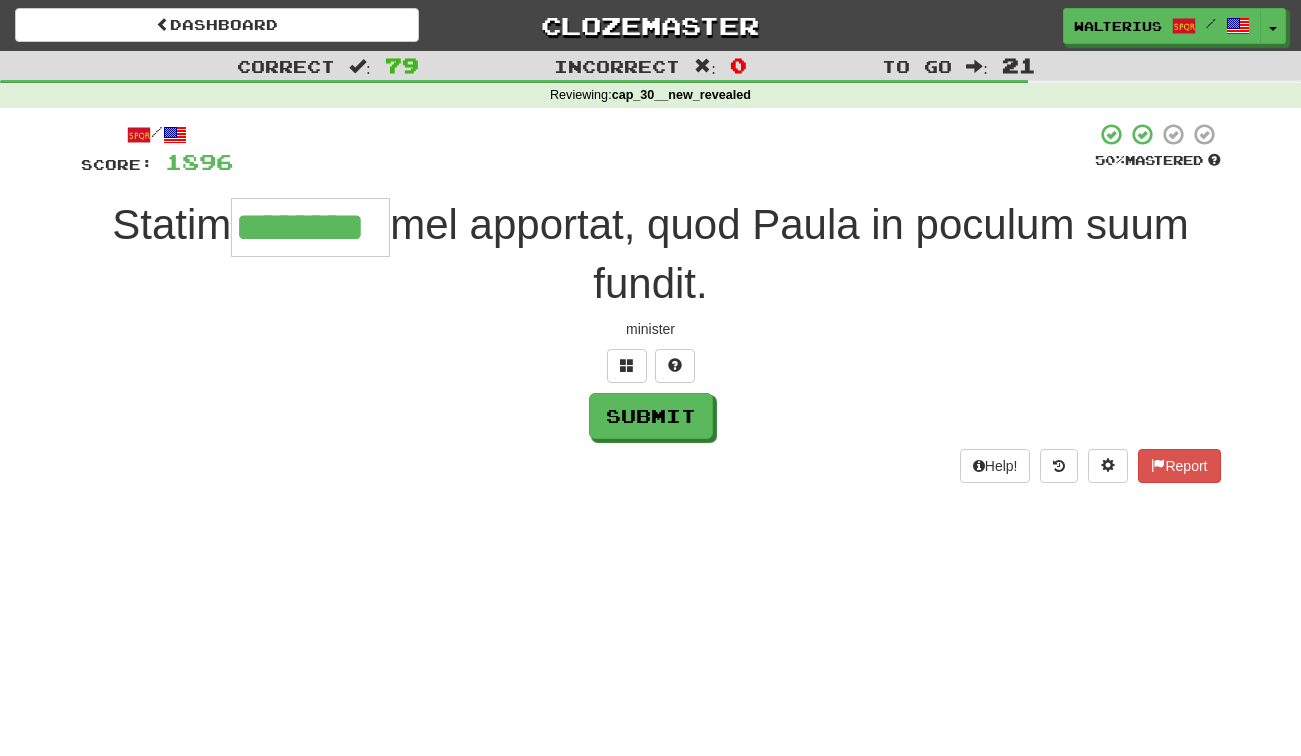 type on "********" 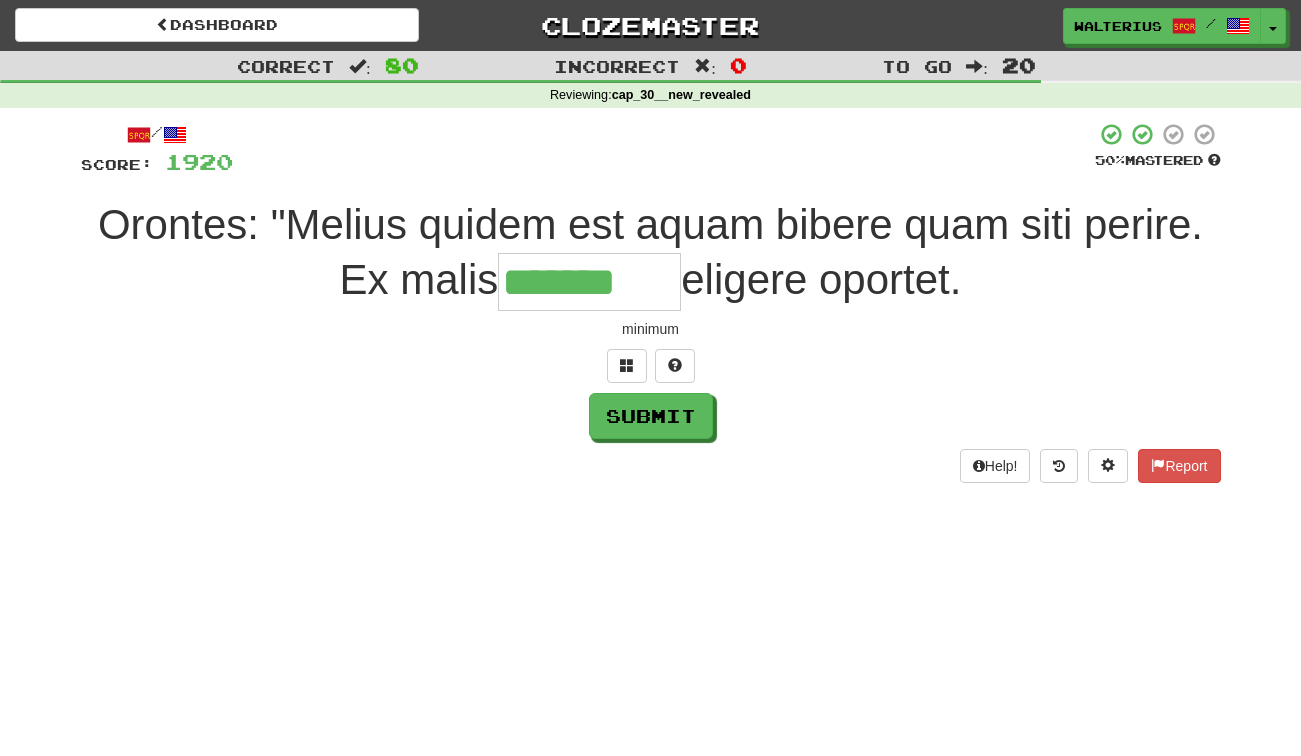 type on "*******" 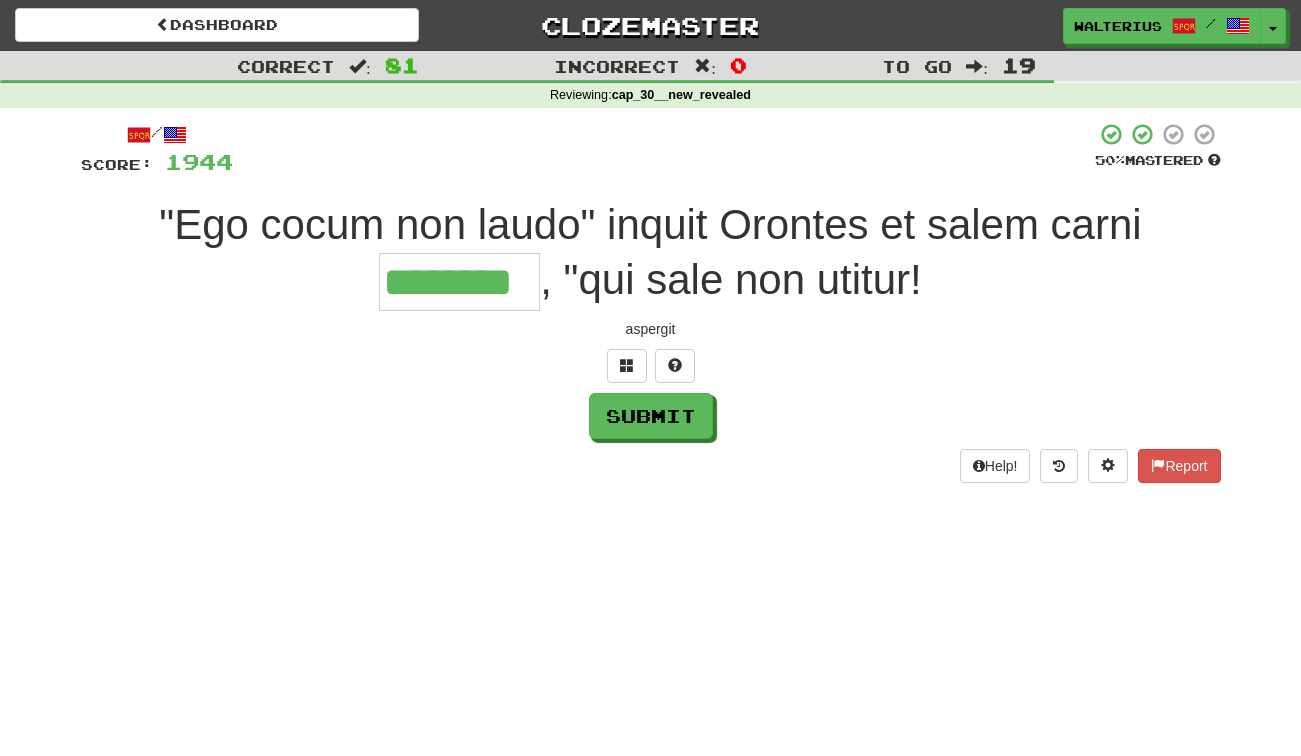 type on "********" 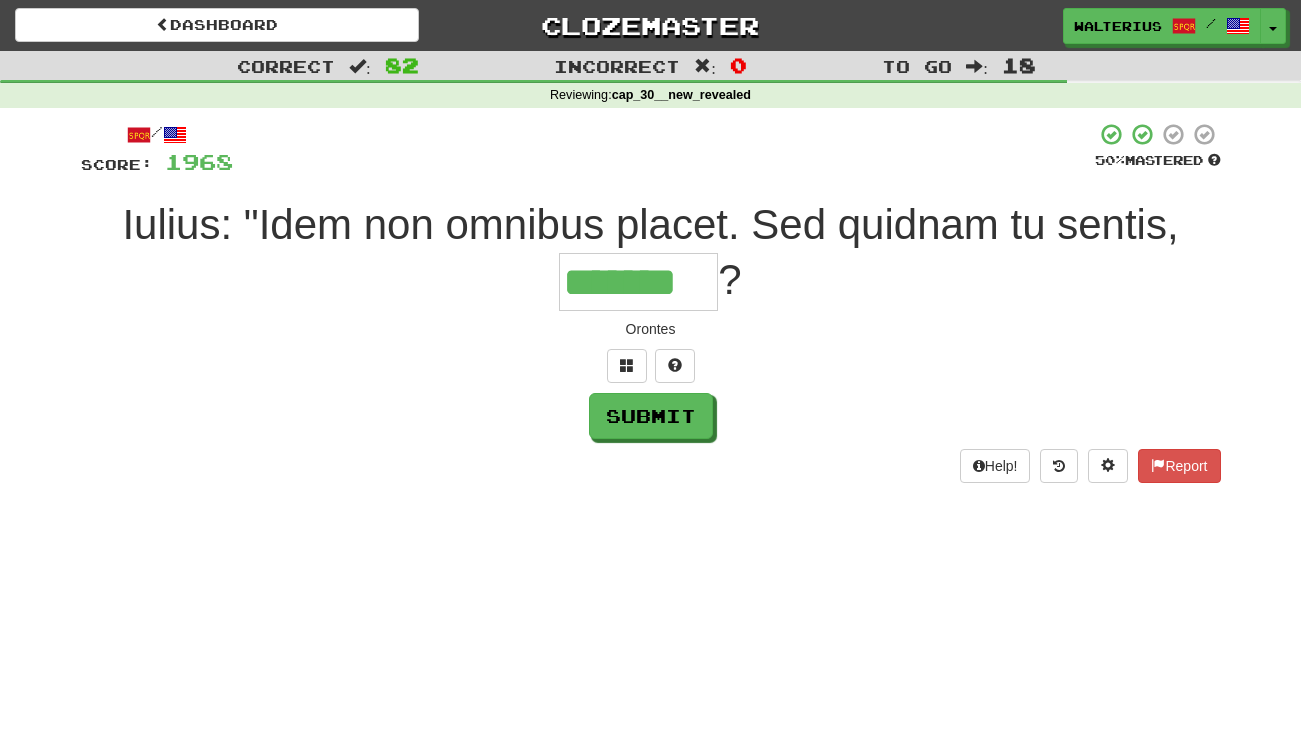 type on "*******" 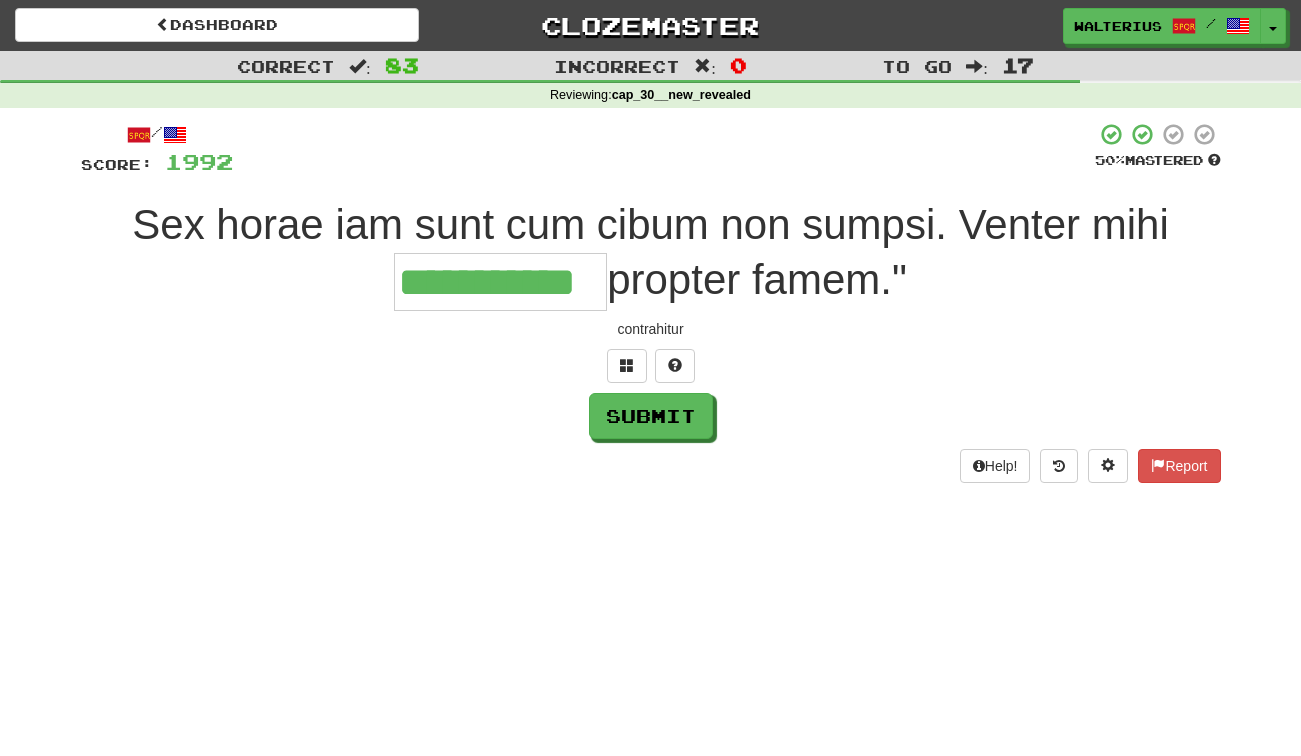 type on "**********" 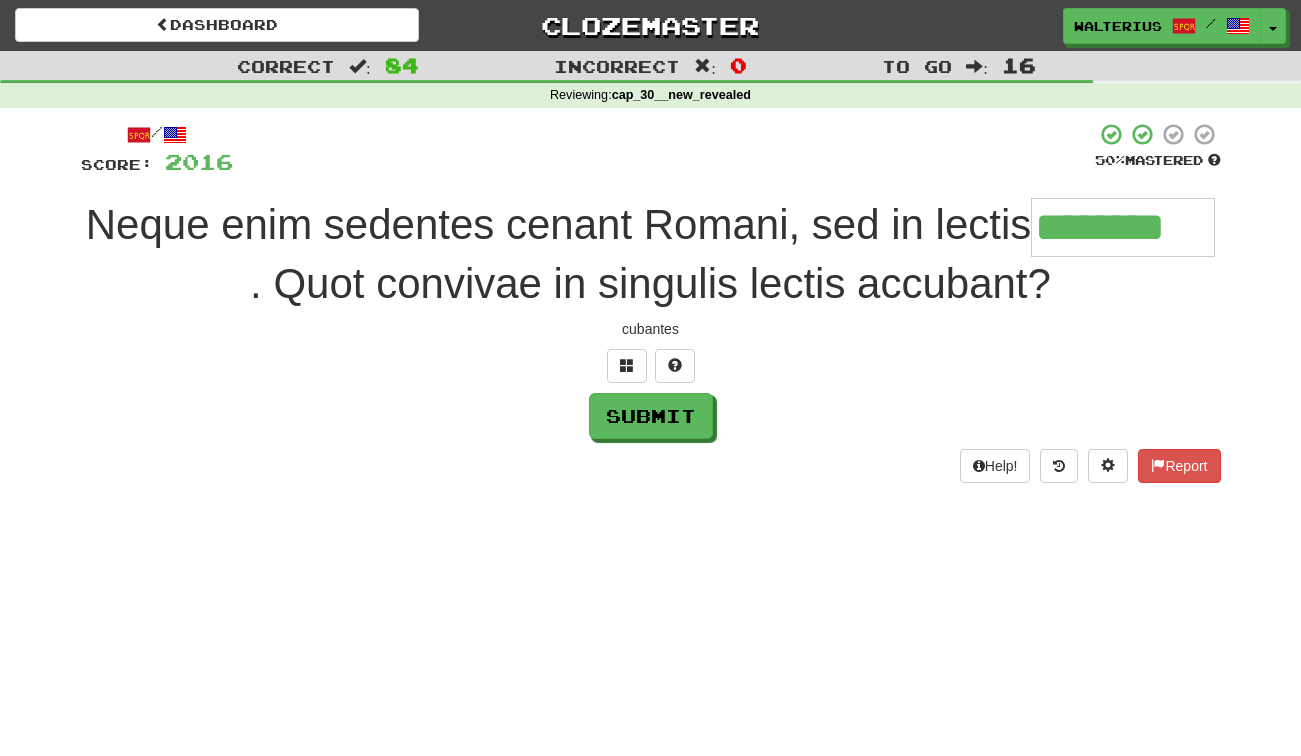 type on "********" 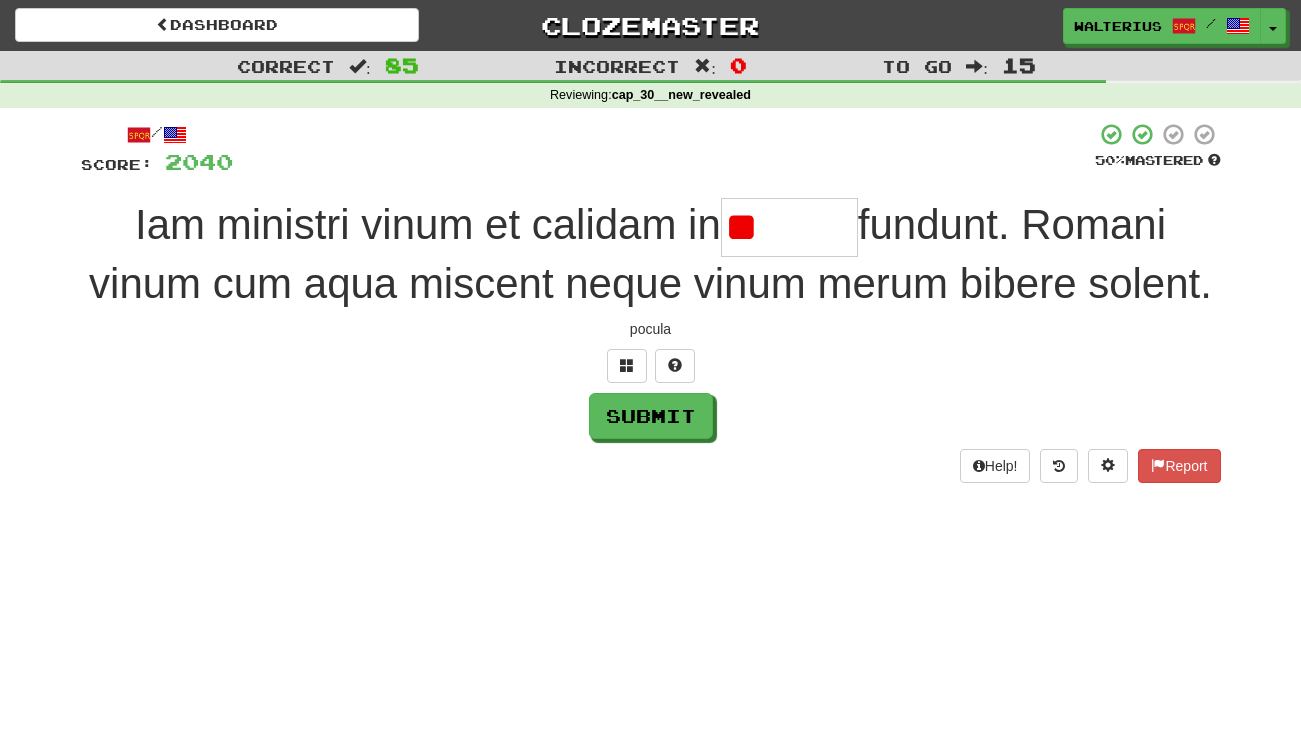 type on "*" 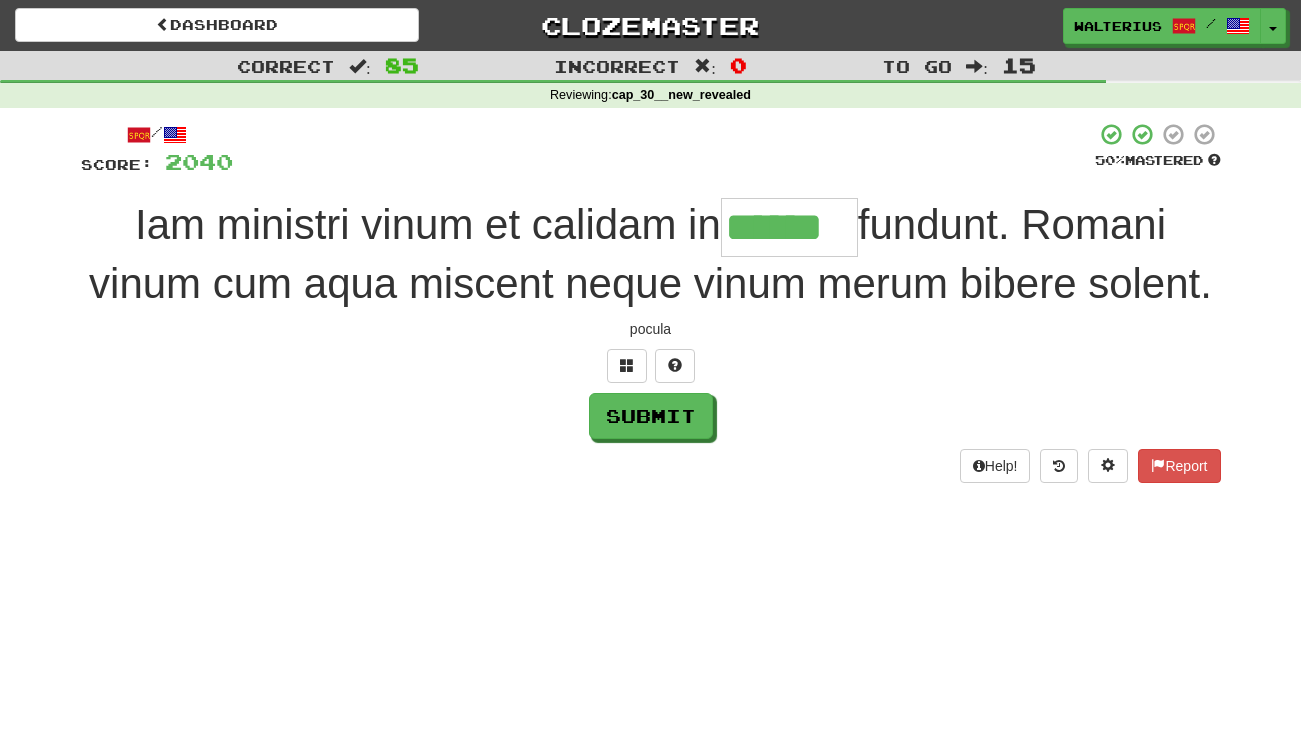 type on "******" 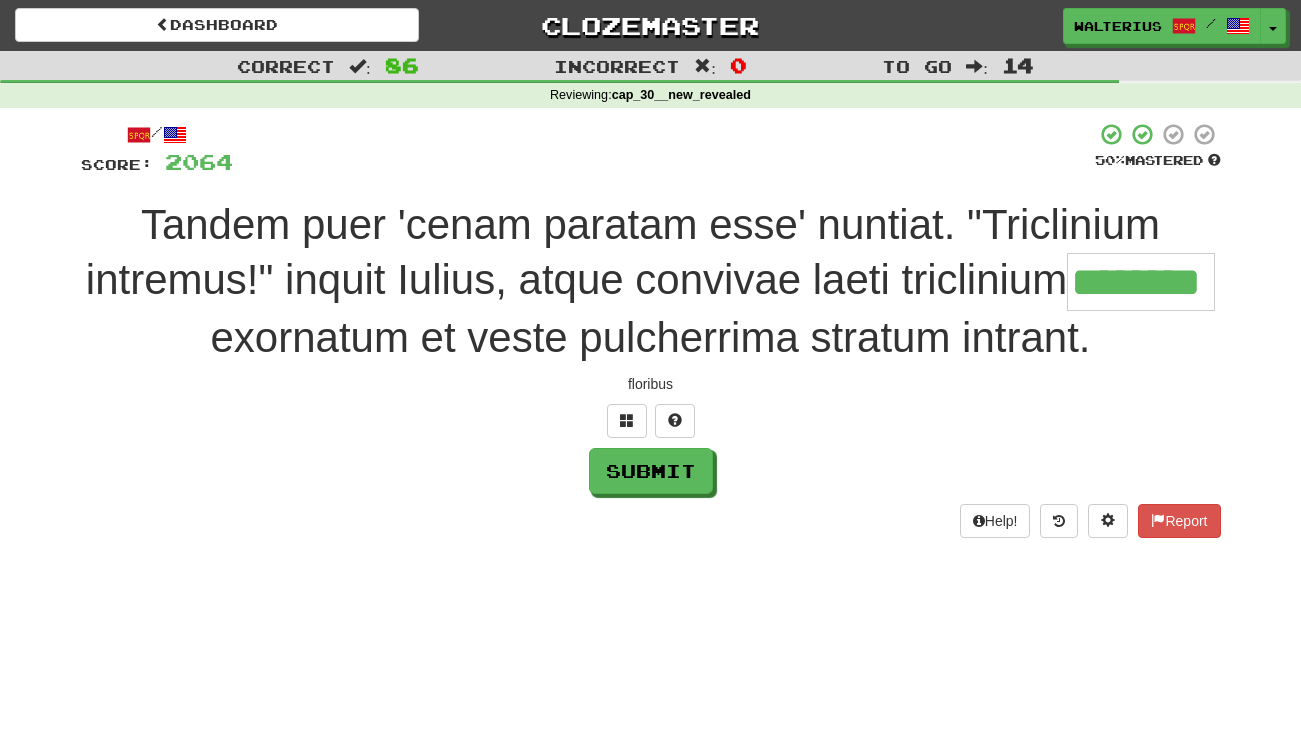 type on "********" 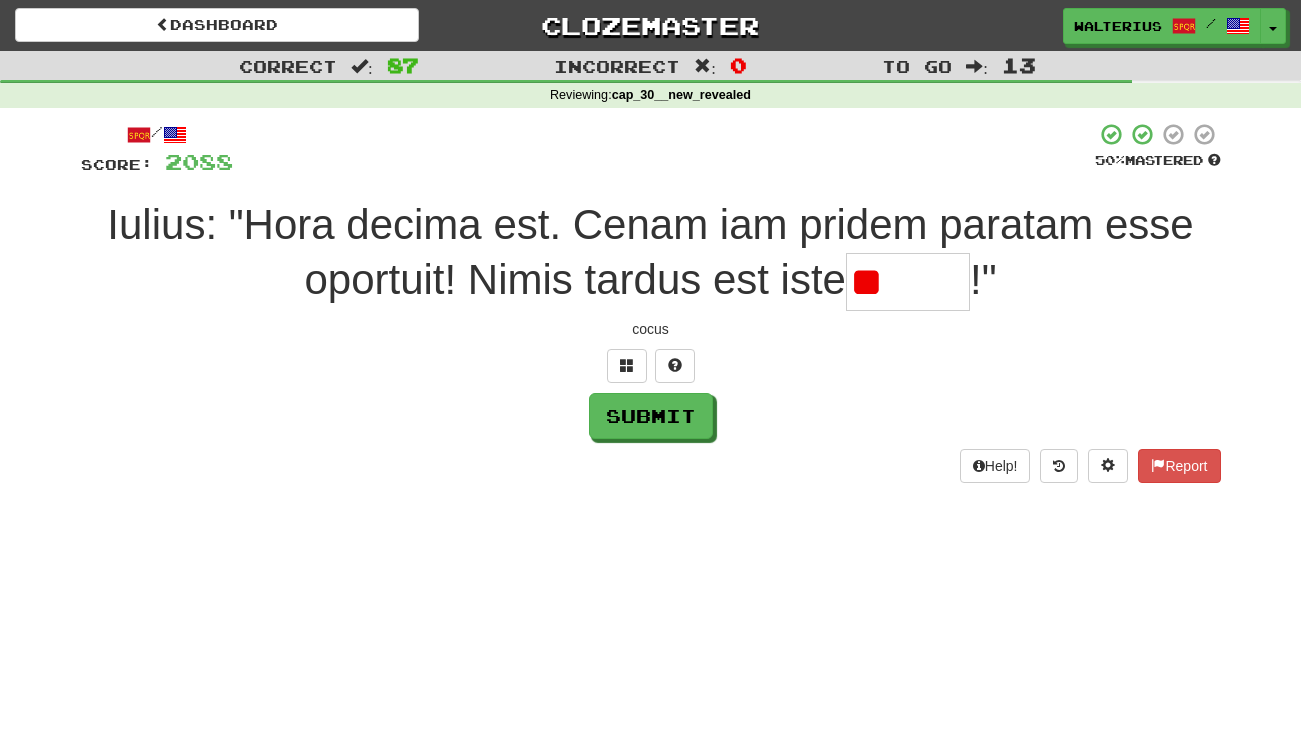 type on "*" 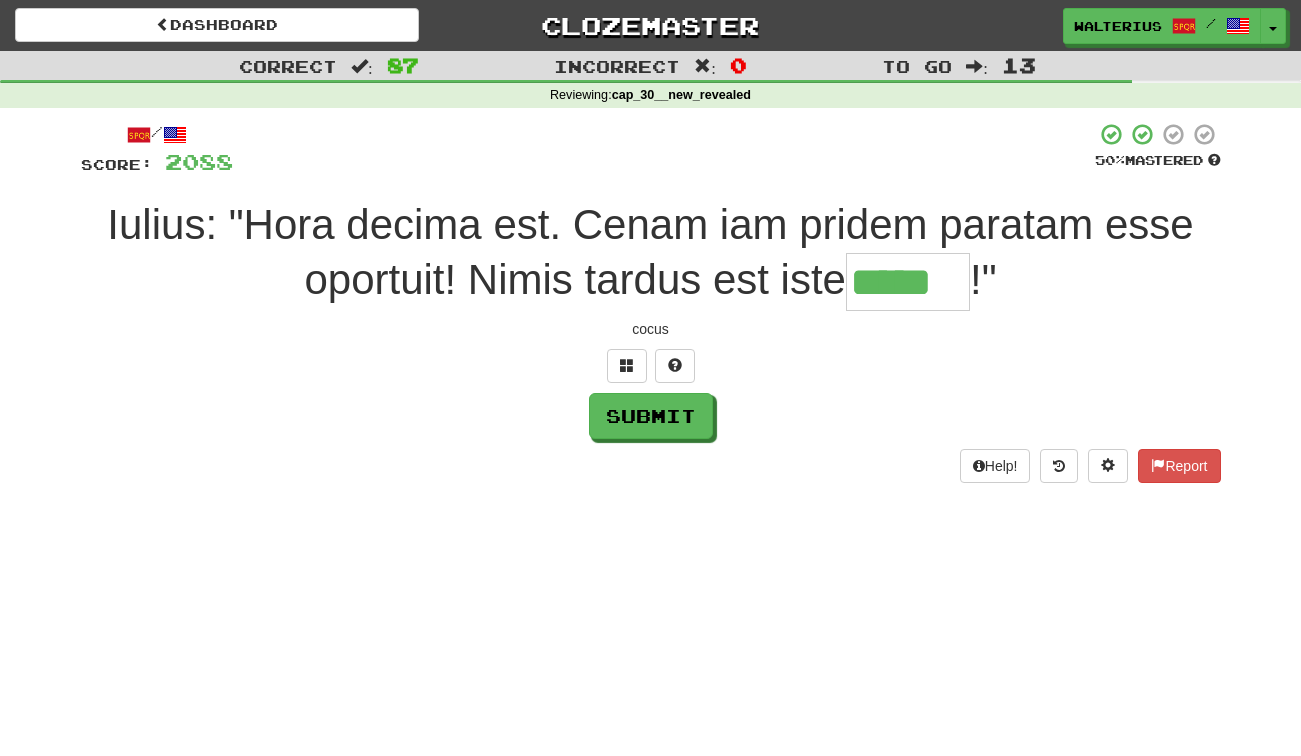 type on "*****" 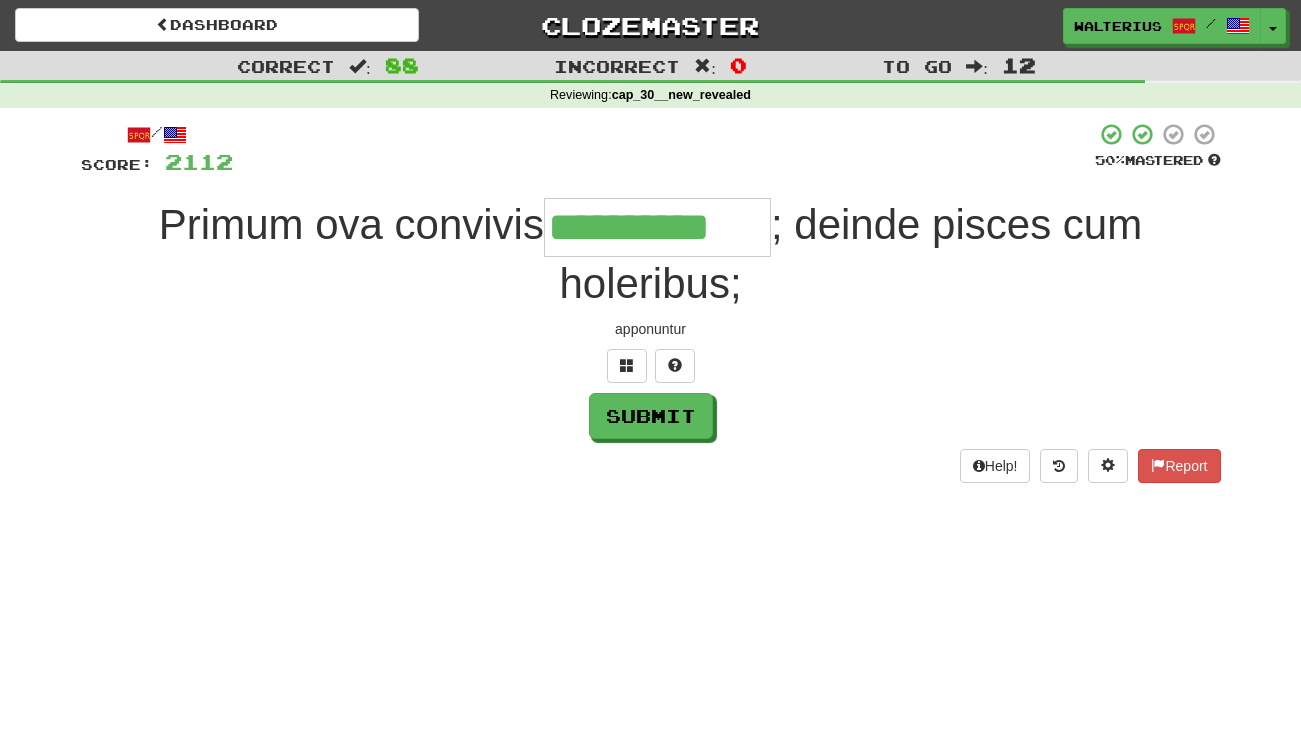 type on "**********" 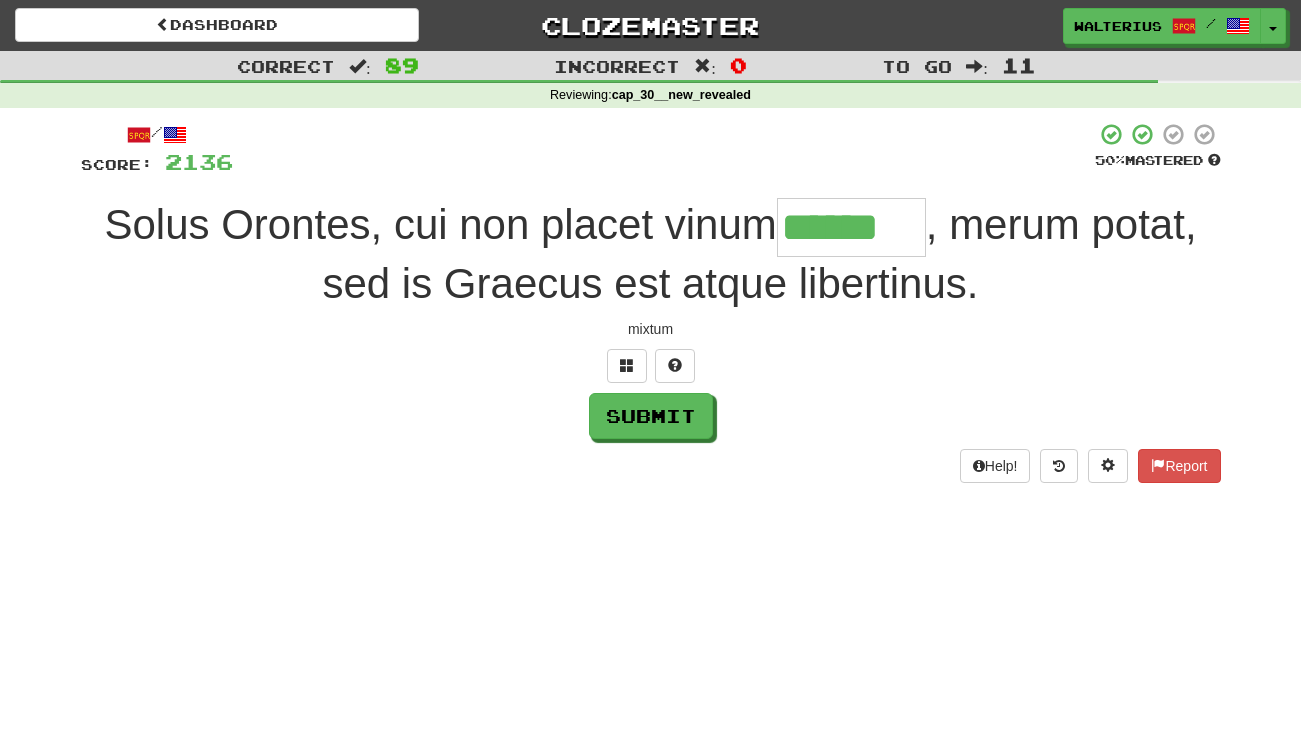 type on "******" 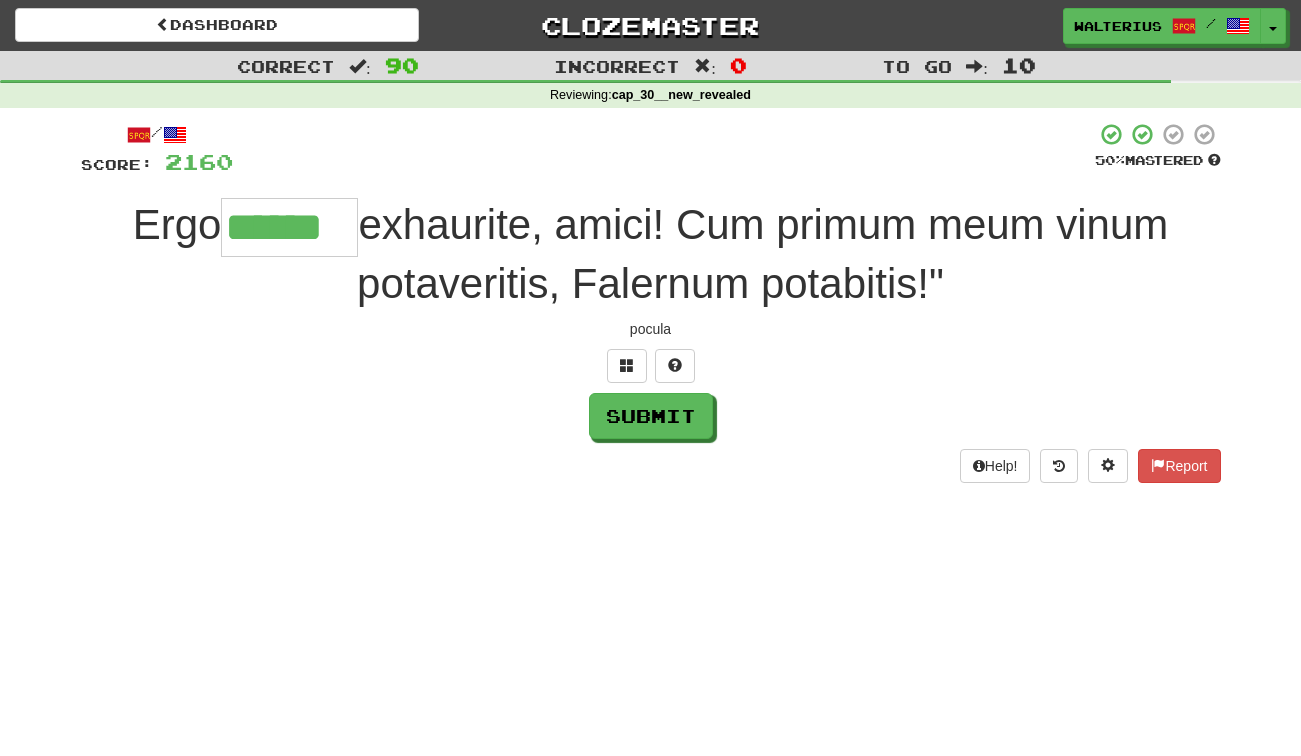 type on "******" 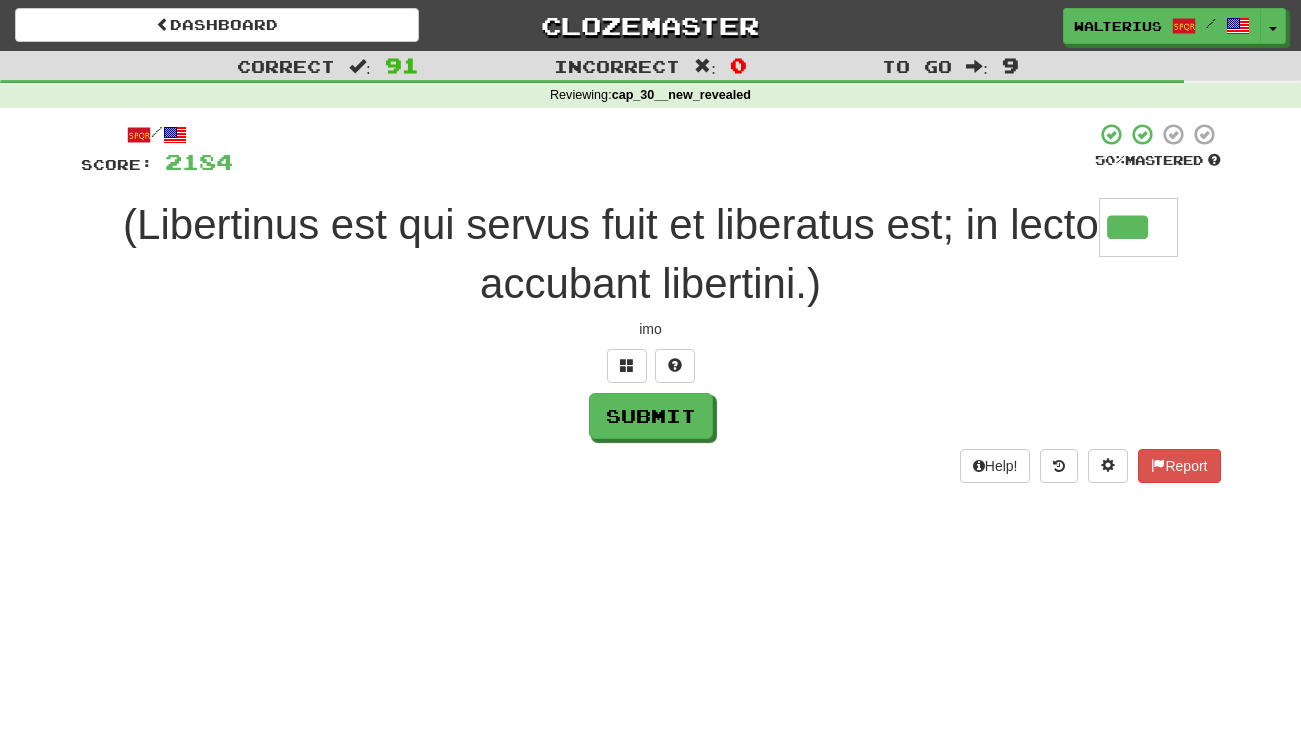 type on "***" 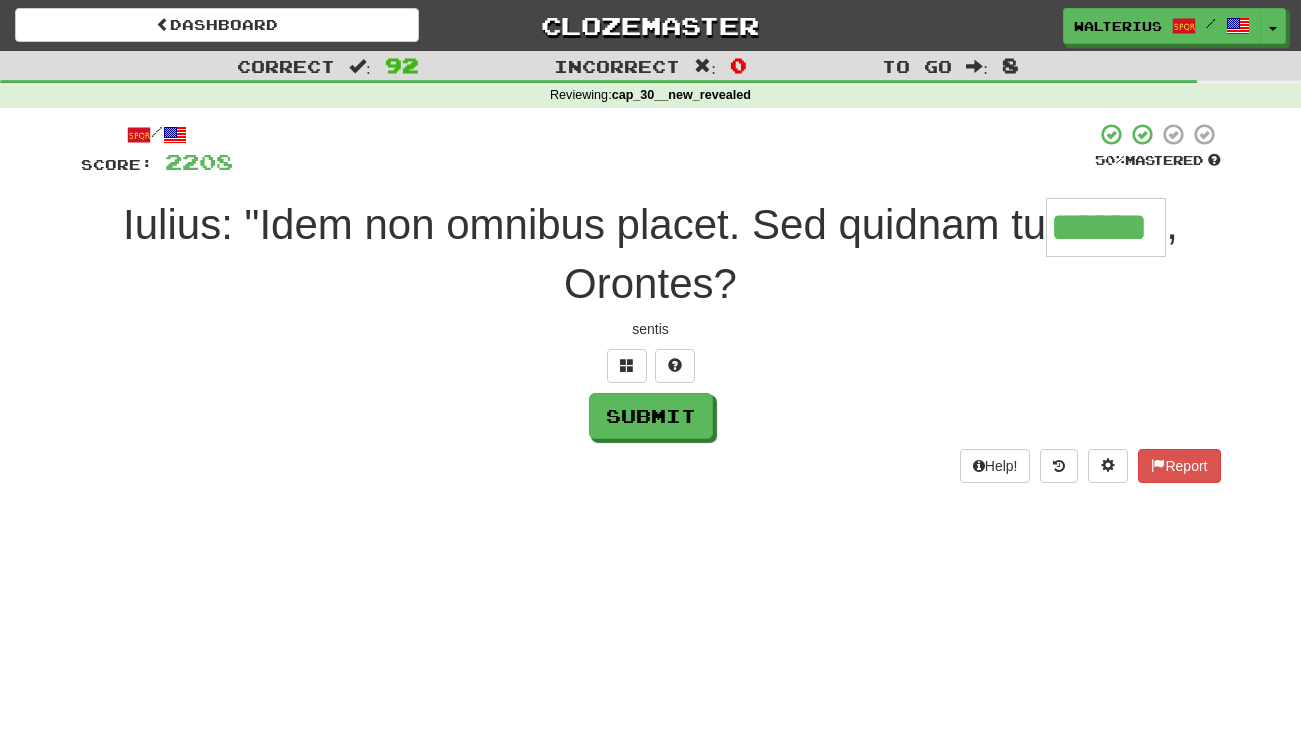 type on "******" 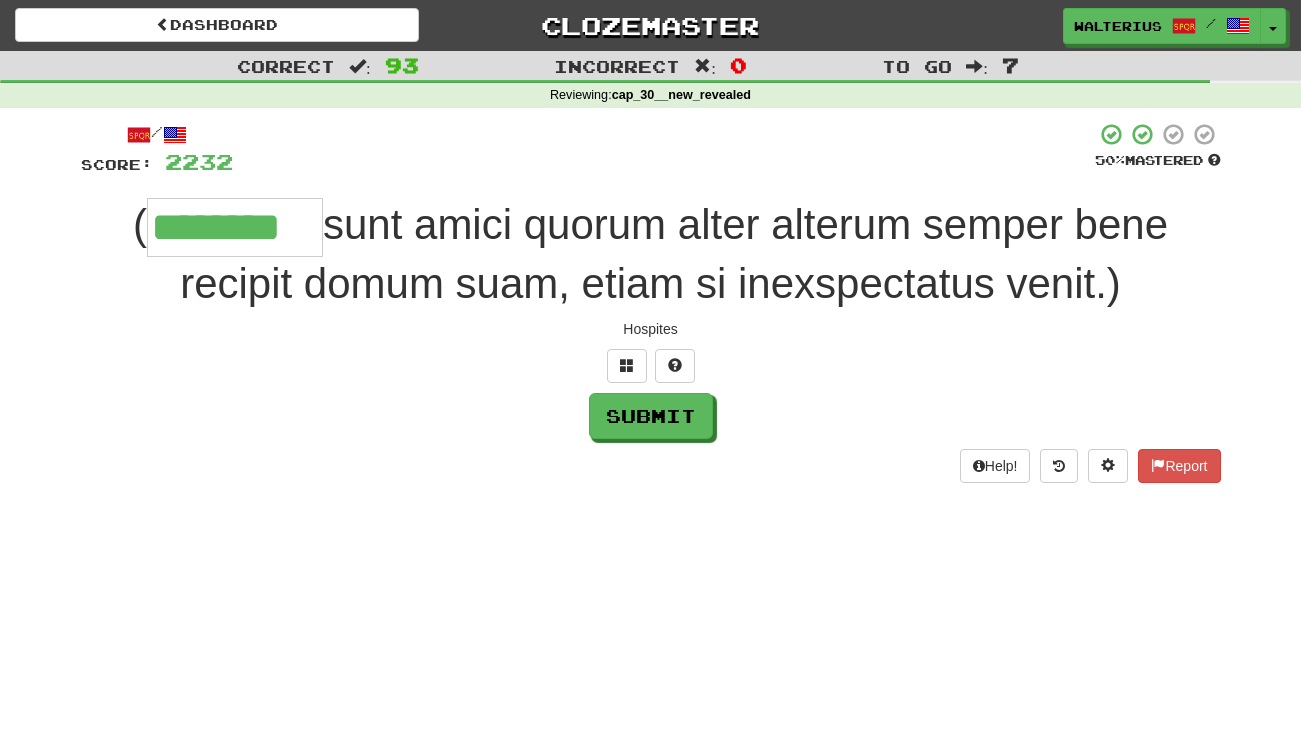 type on "********" 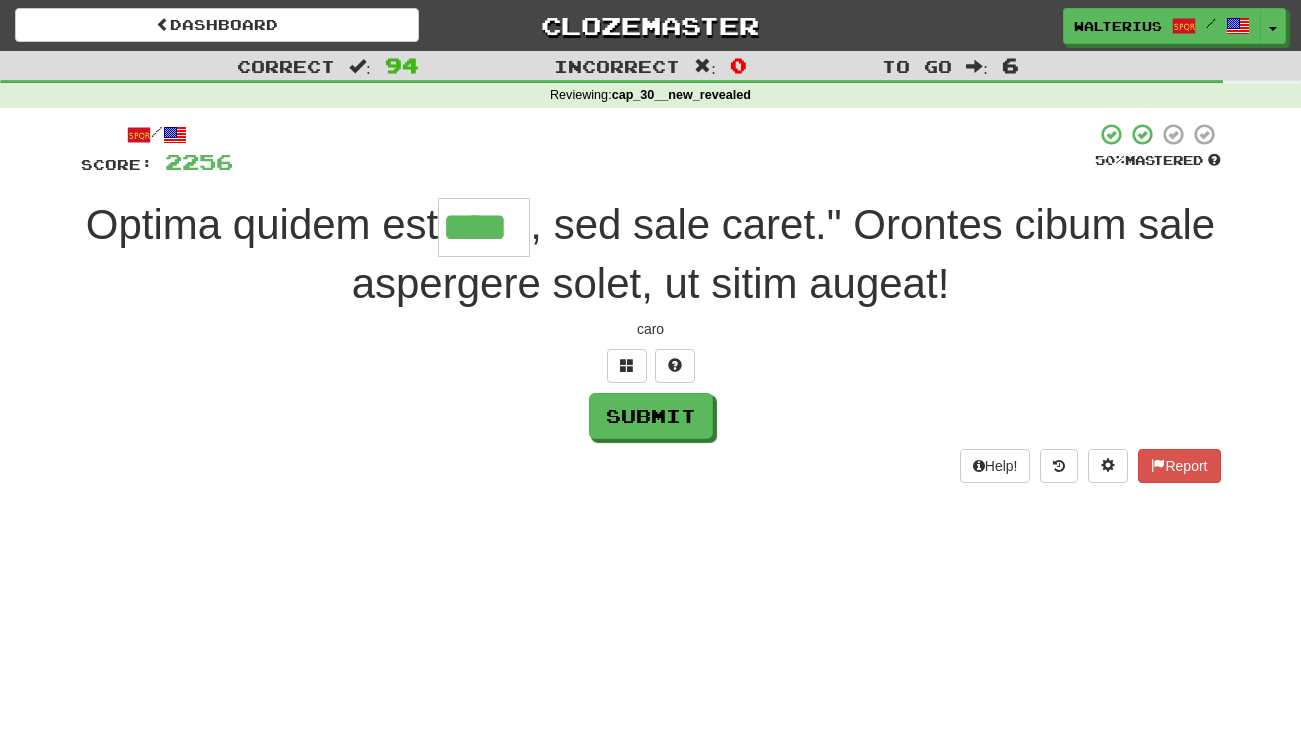 type on "****" 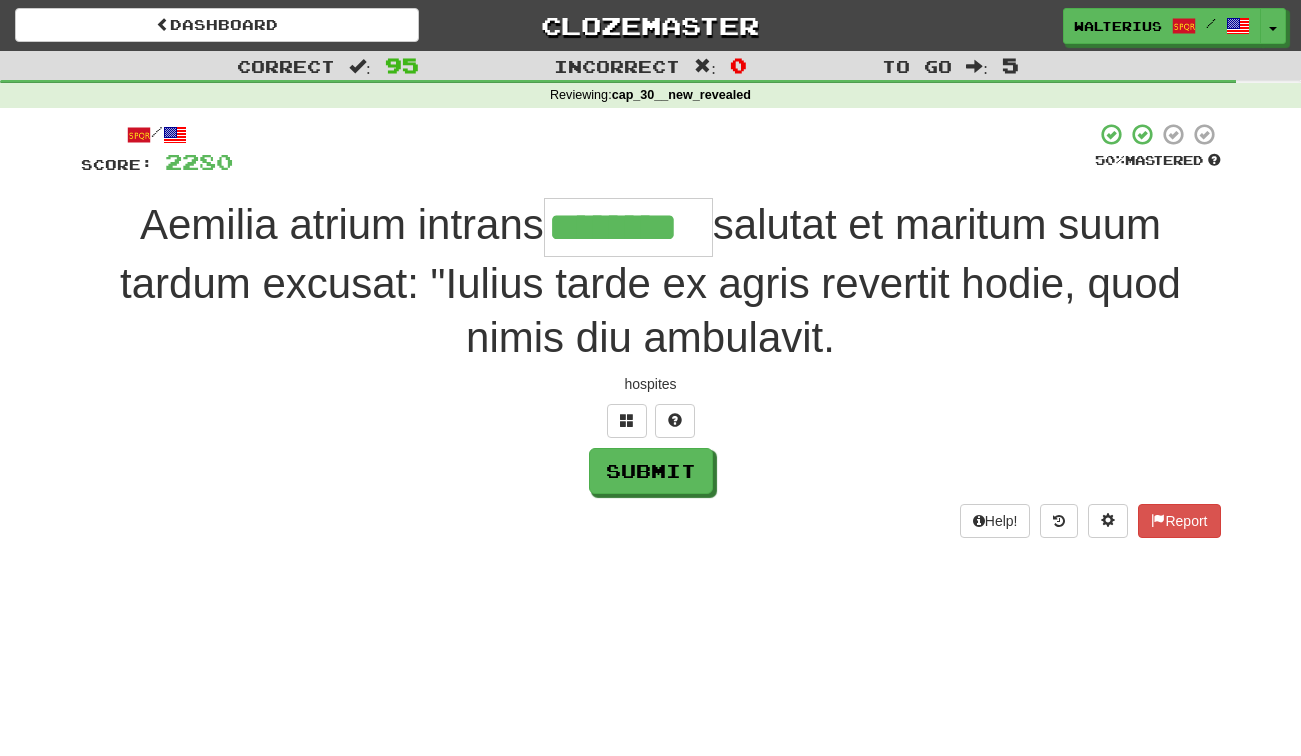 type on "********" 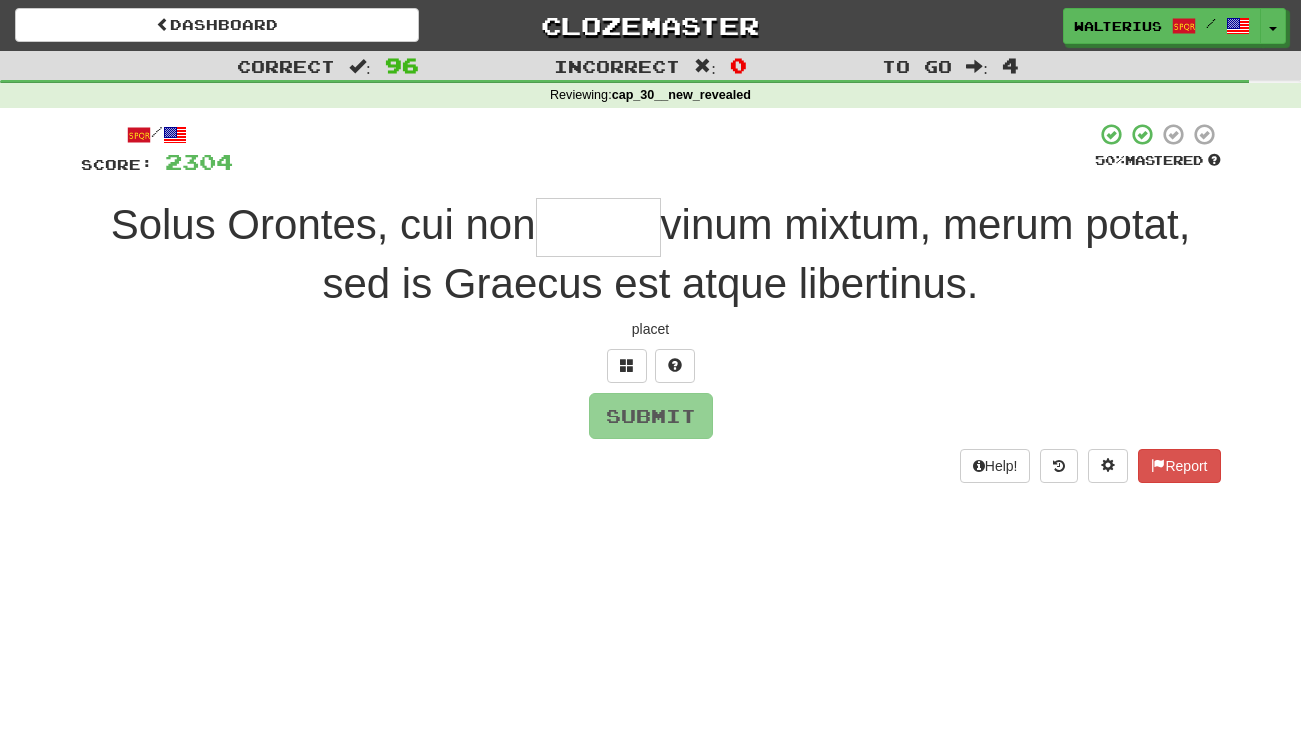 type on "*" 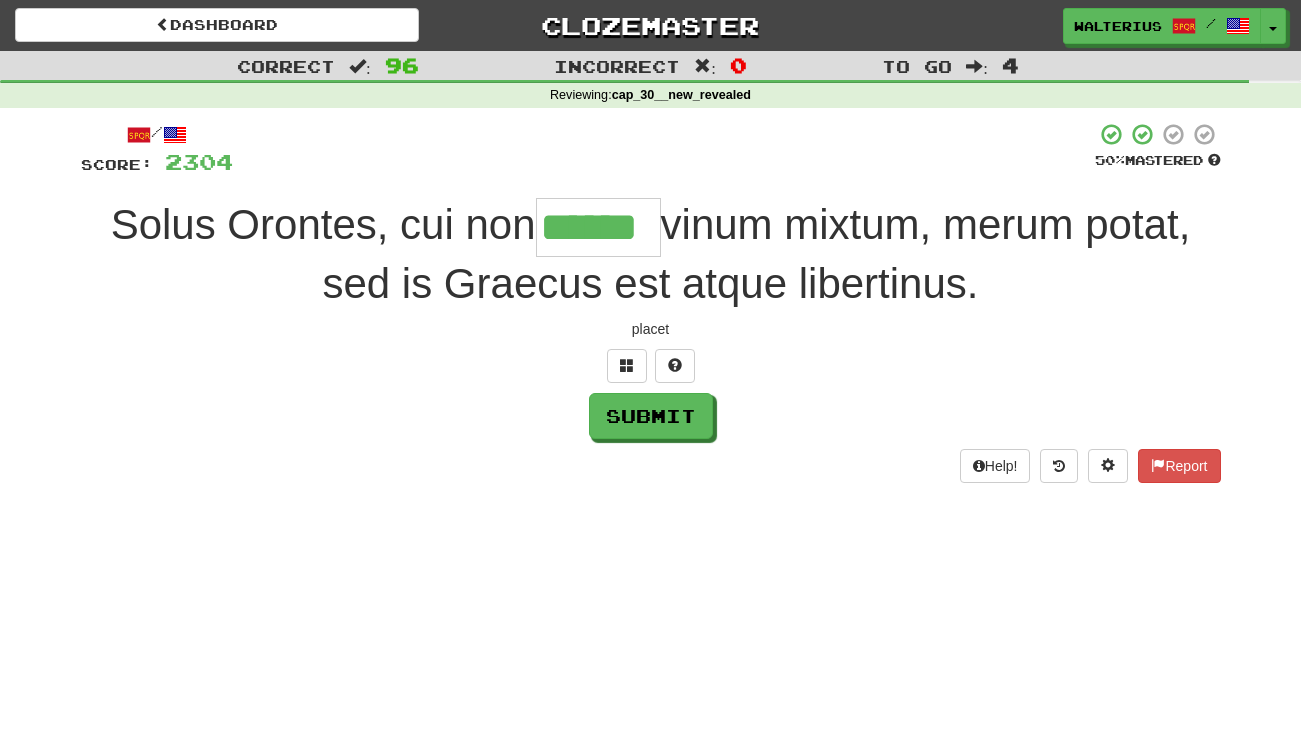 type on "******" 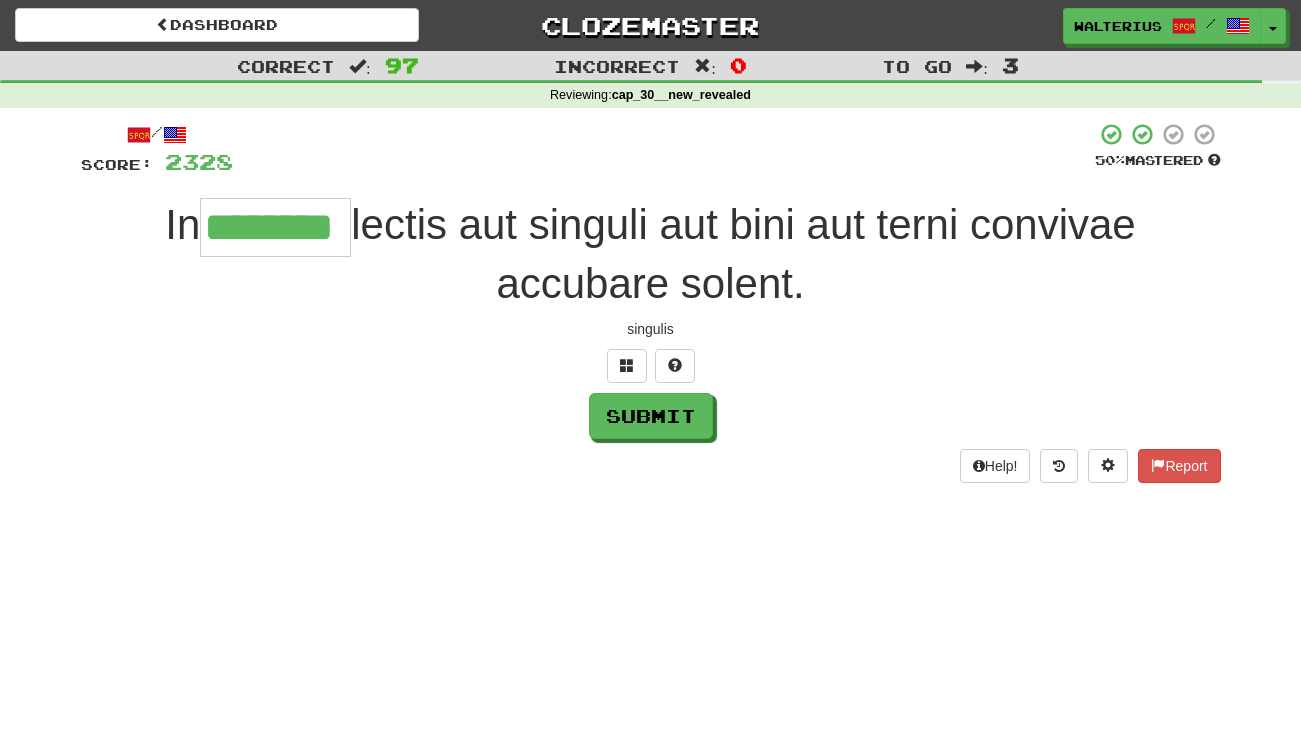 type on "********" 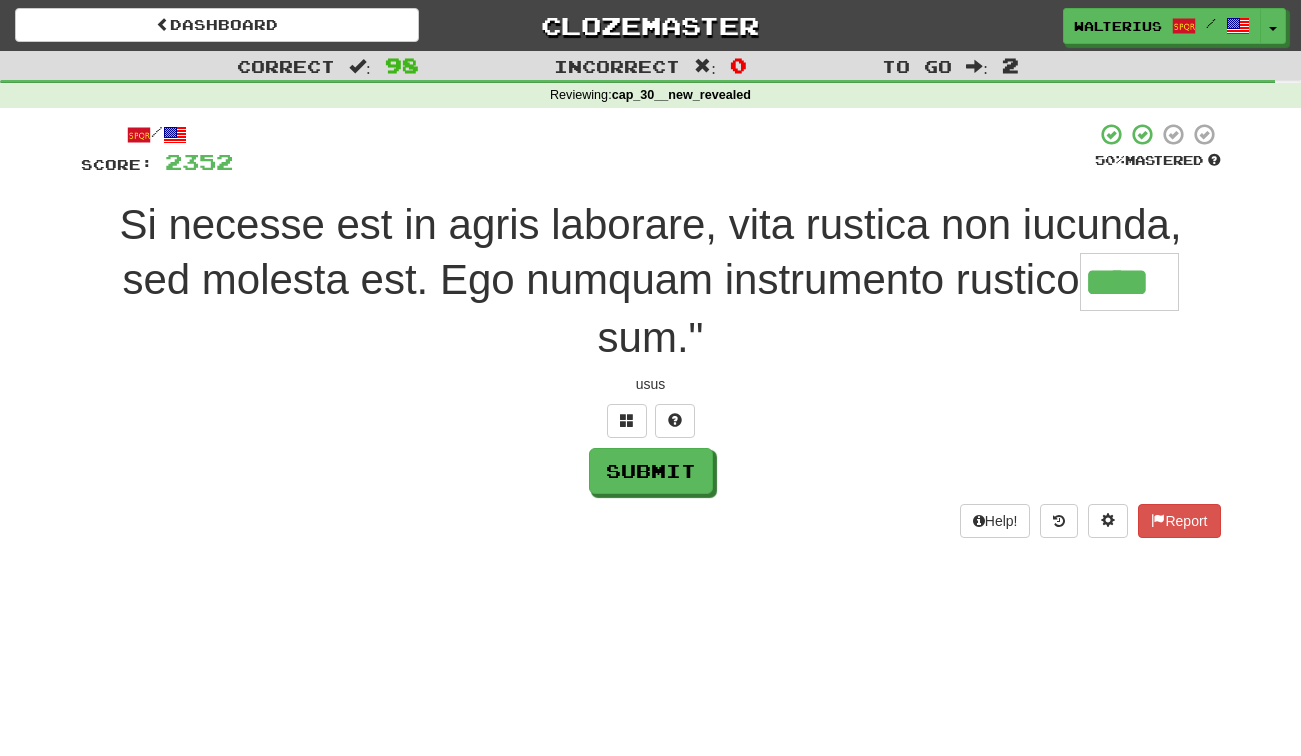 type on "****" 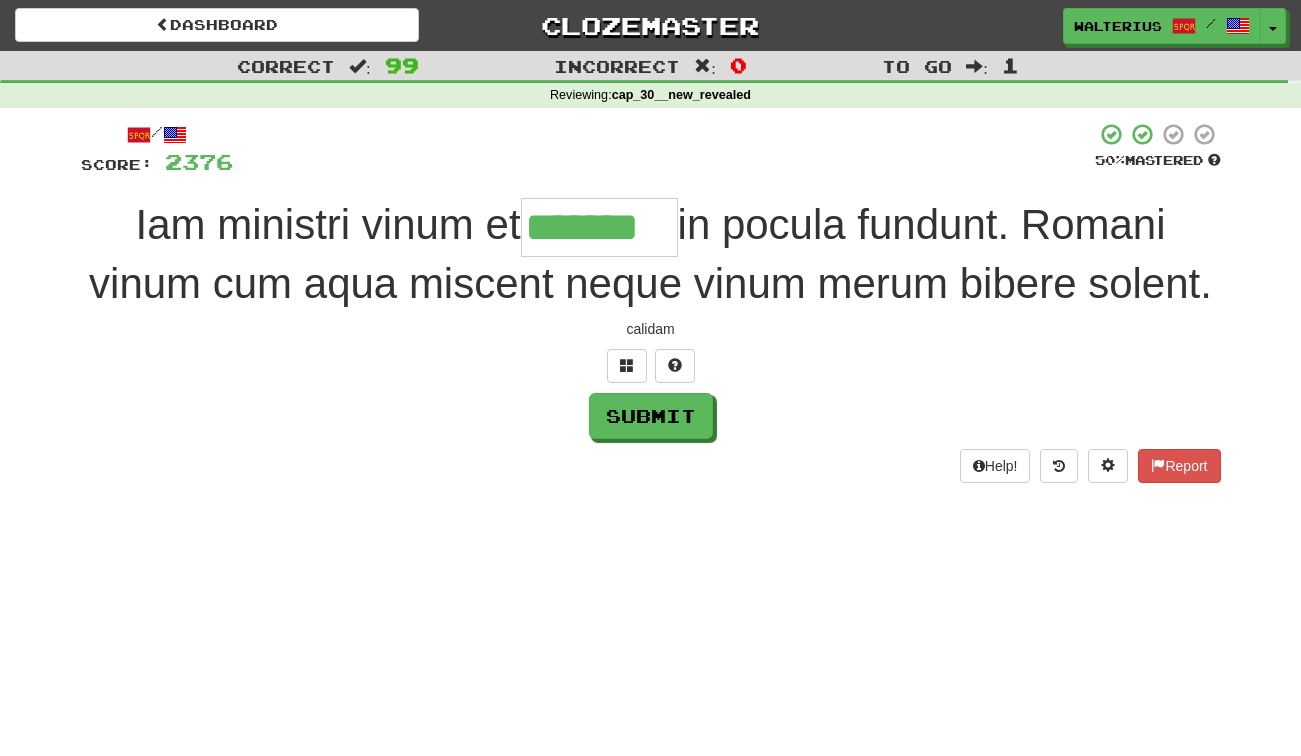 type on "*******" 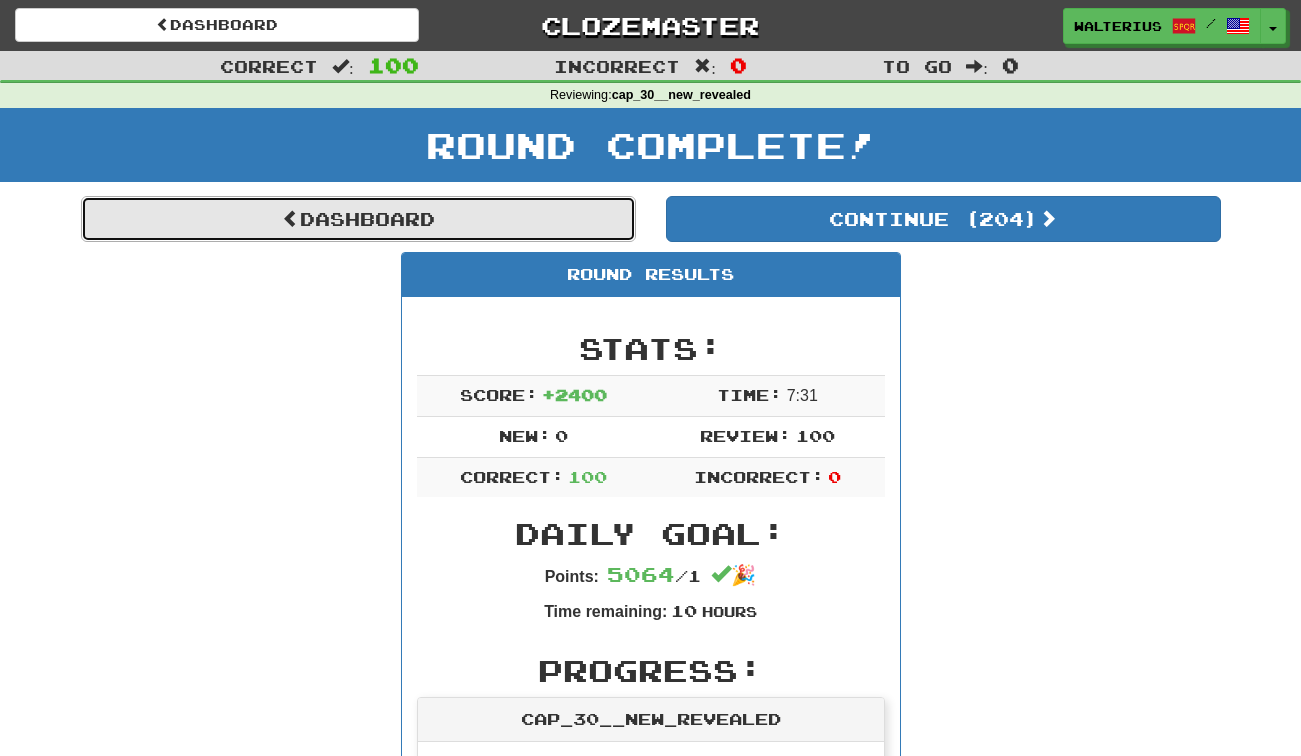 click on "Dashboard" at bounding box center [358, 219] 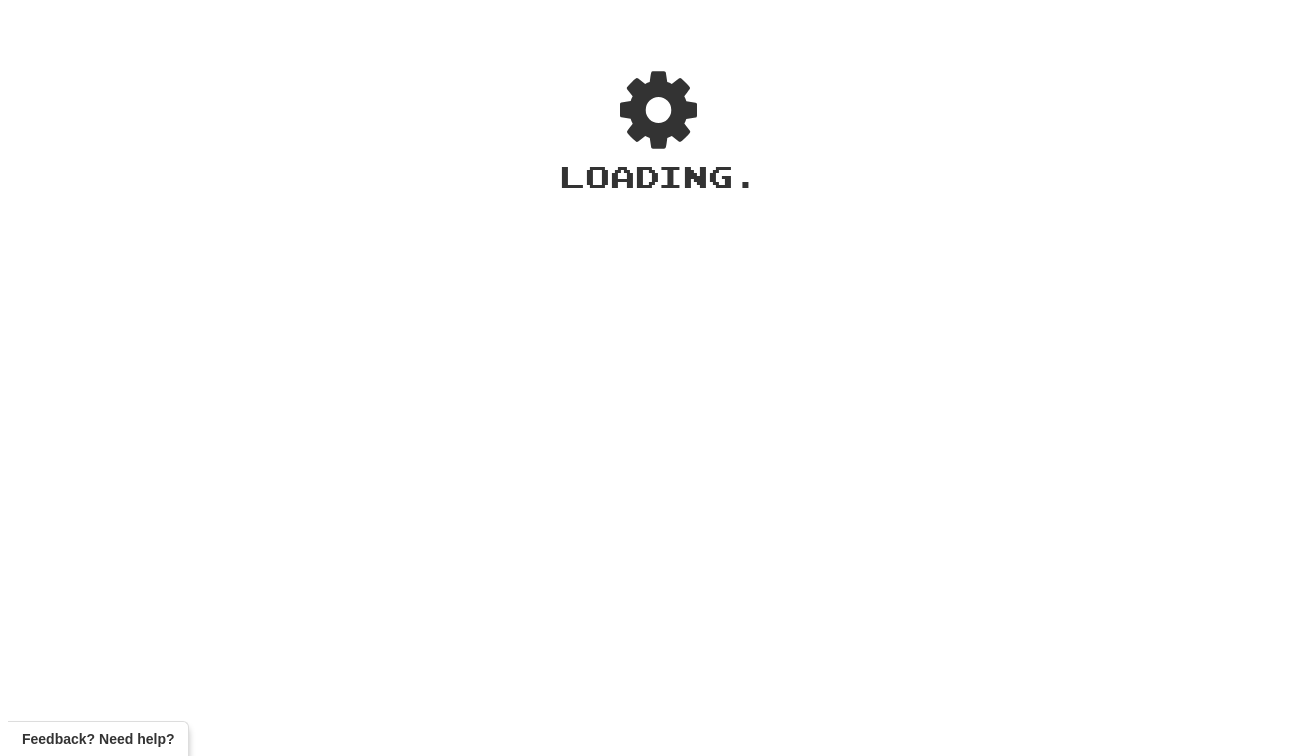 scroll, scrollTop: 0, scrollLeft: 0, axis: both 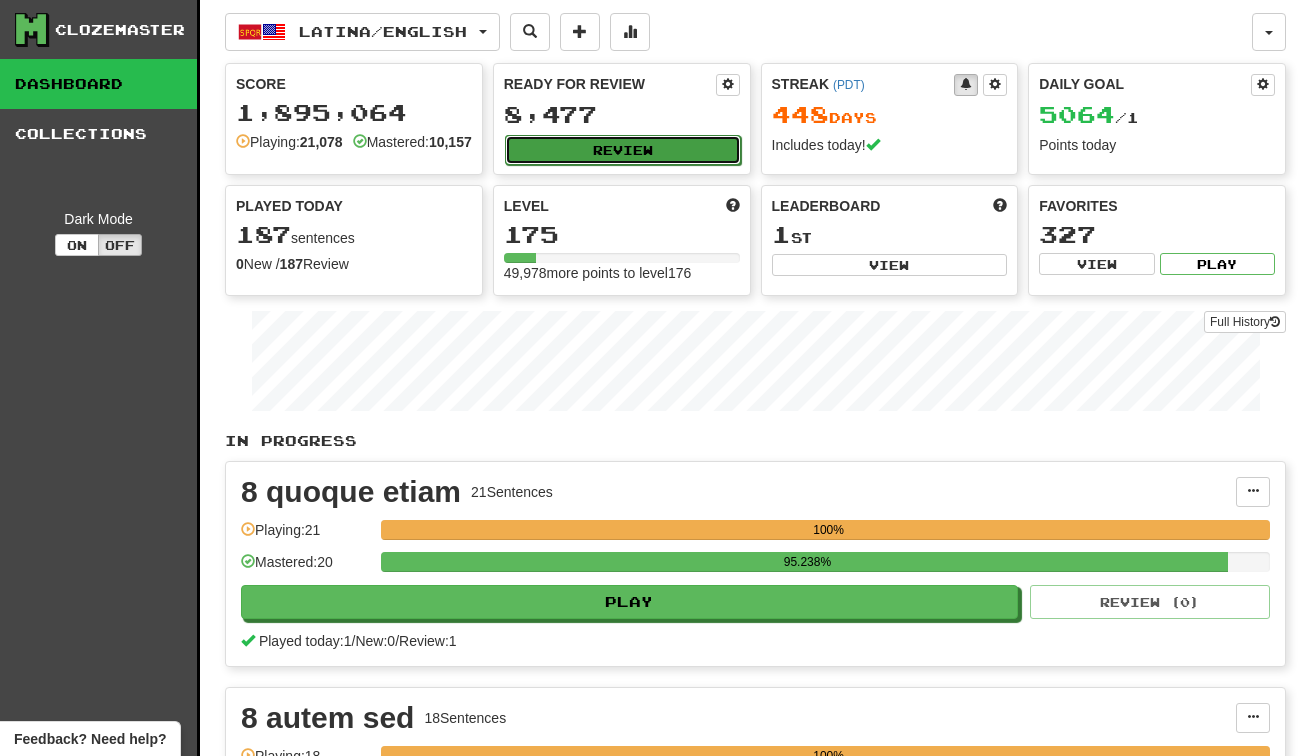 click on "Review" at bounding box center [623, 150] 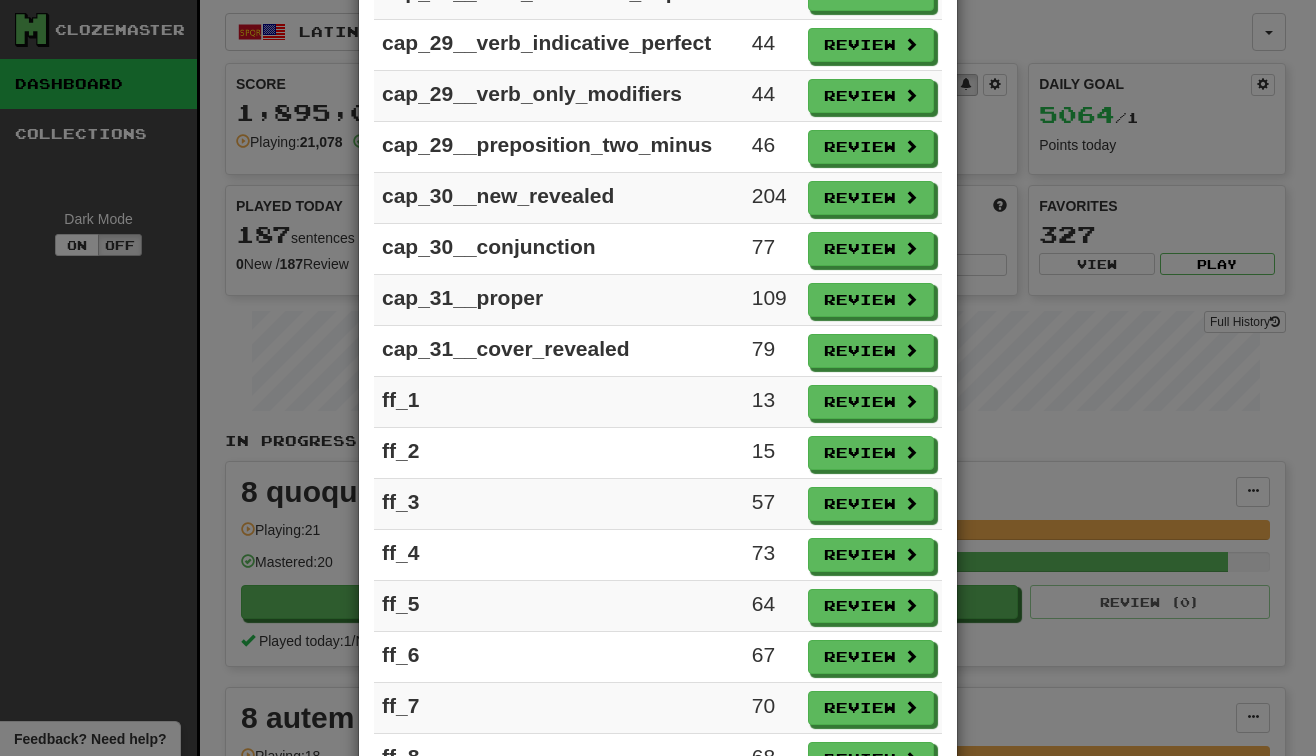 scroll, scrollTop: 2677, scrollLeft: 0, axis: vertical 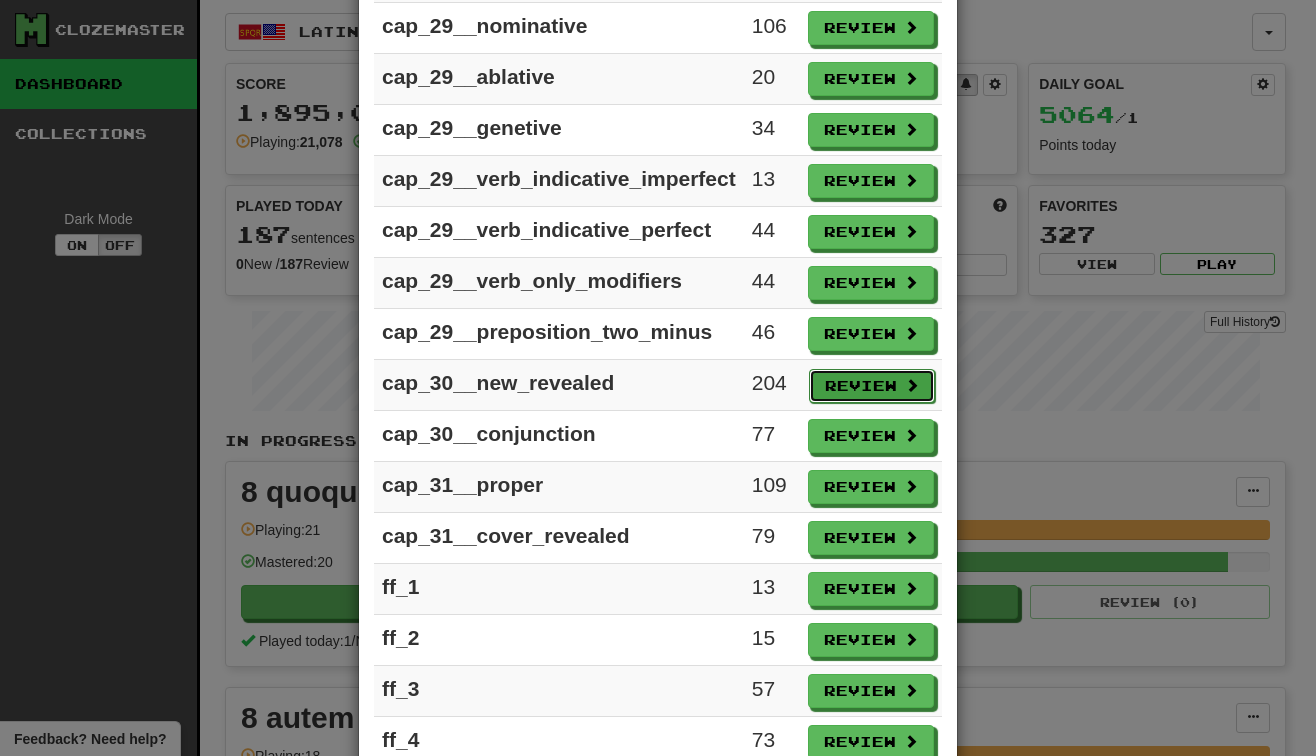 click on "Review" at bounding box center (872, 386) 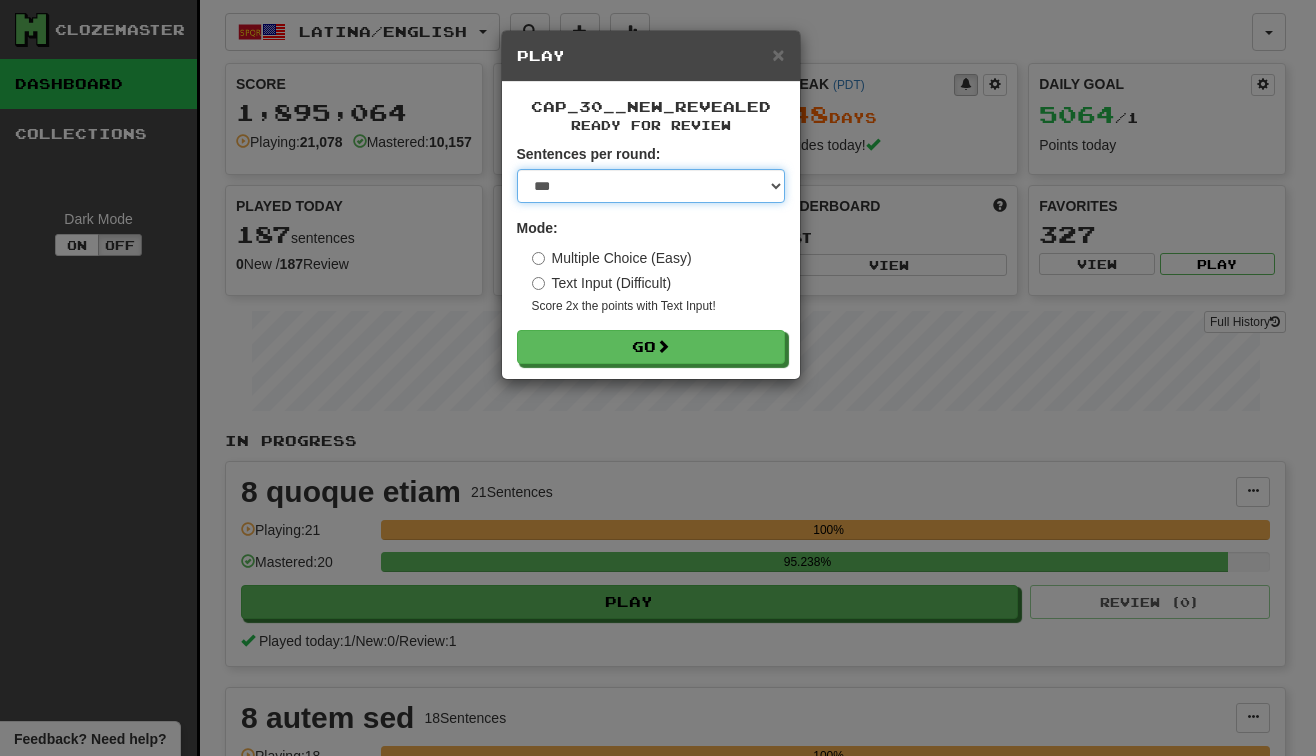 click on "* ** ** ** ** ** *** ********" at bounding box center (651, 186) 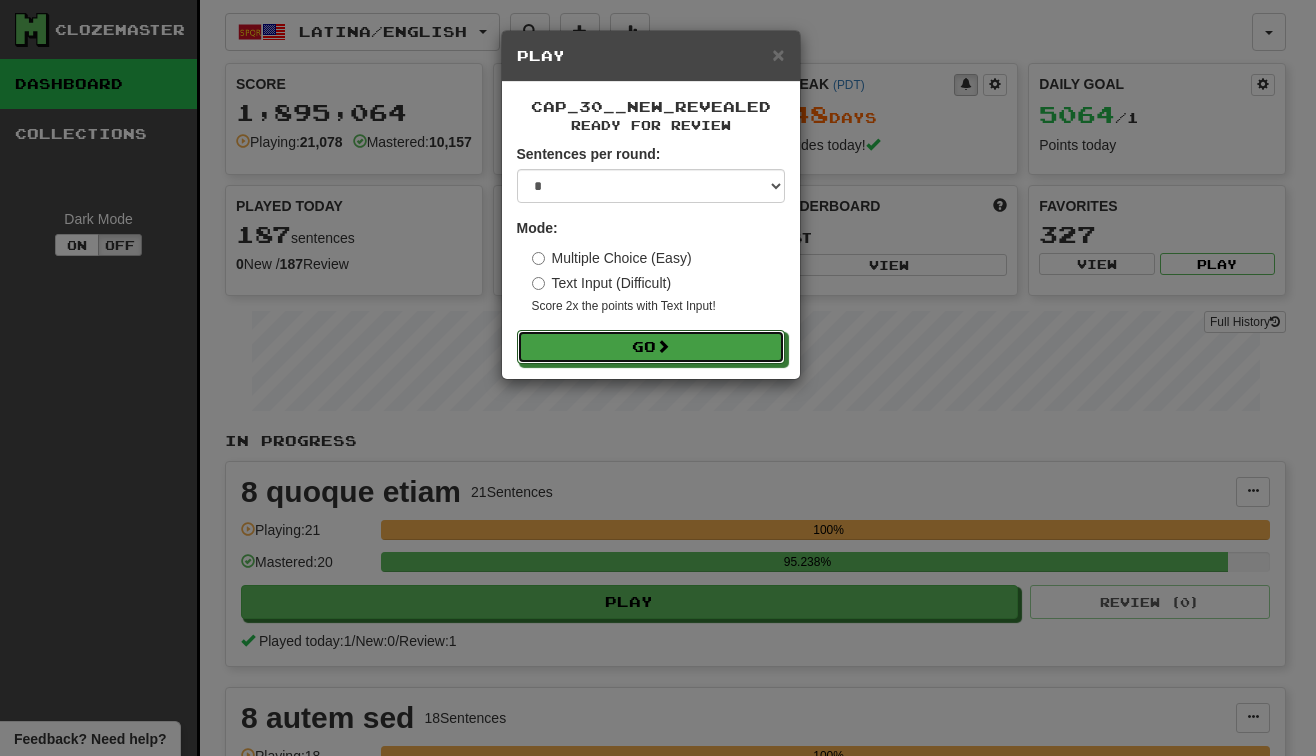 click on "Go" at bounding box center [651, 347] 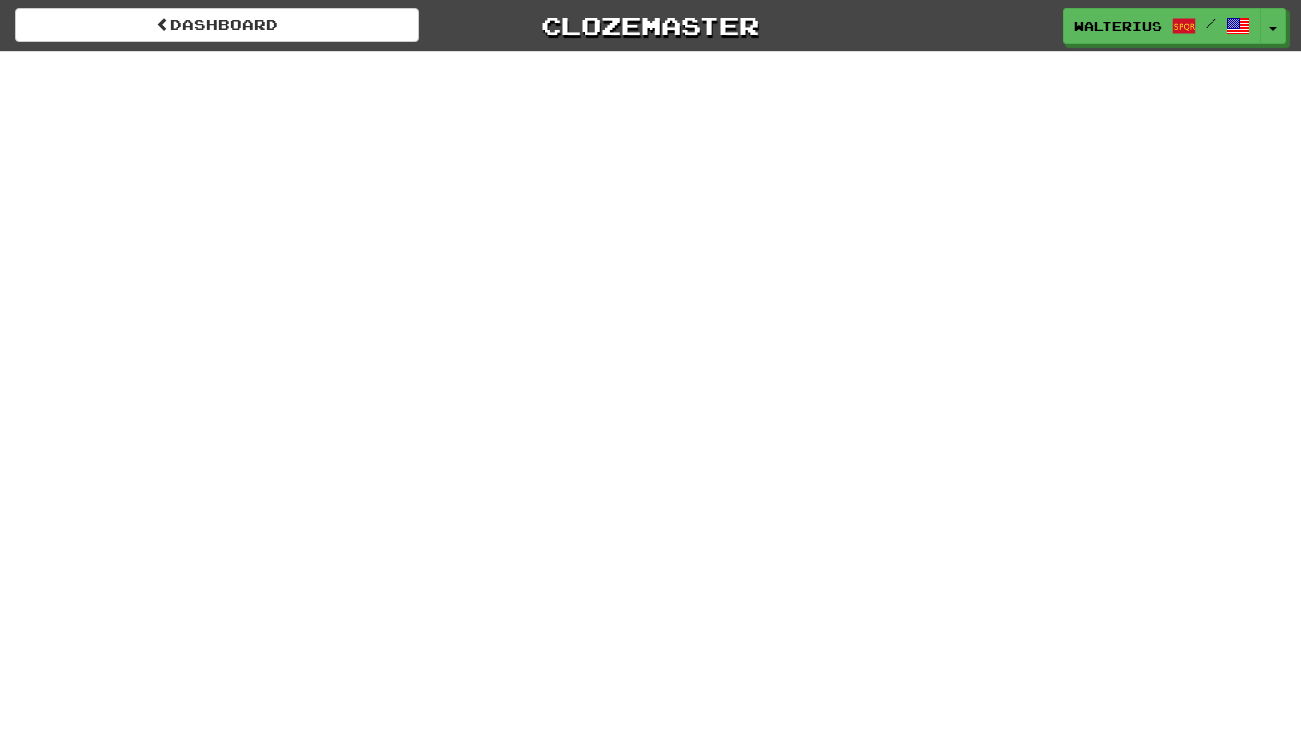 scroll, scrollTop: 0, scrollLeft: 0, axis: both 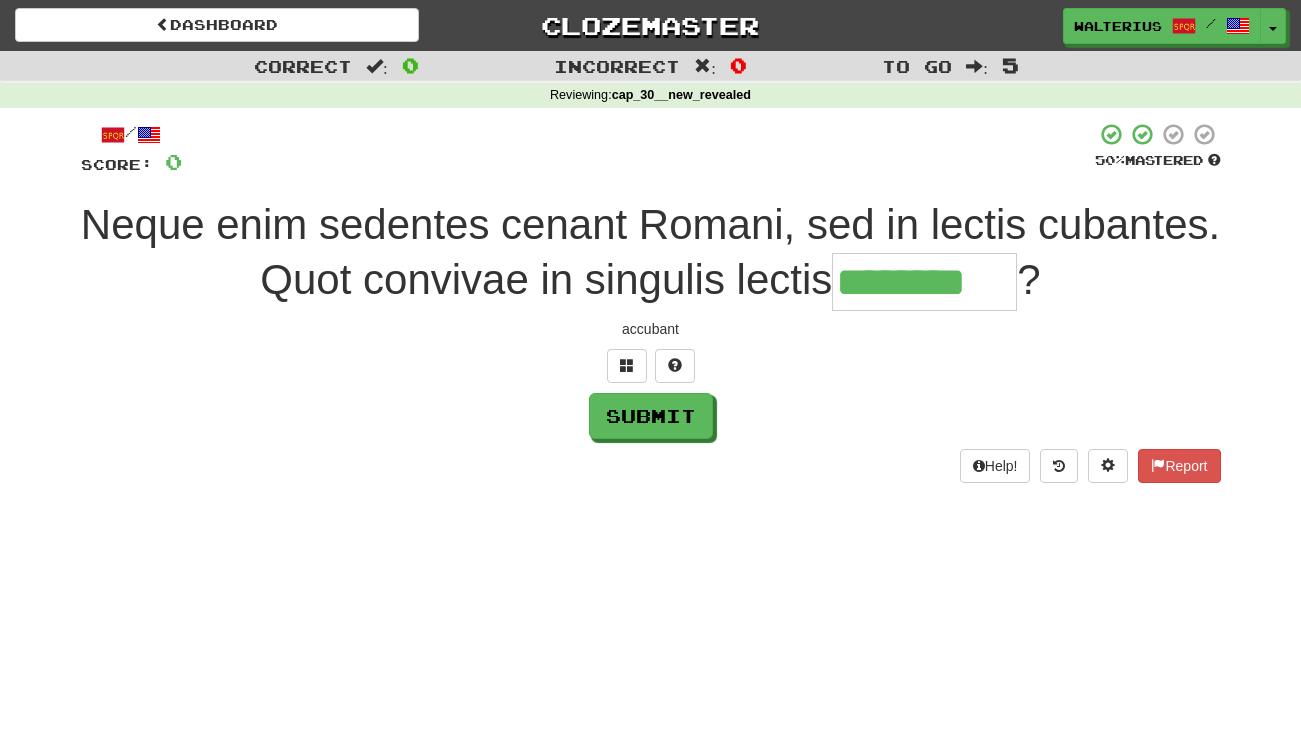 type on "********" 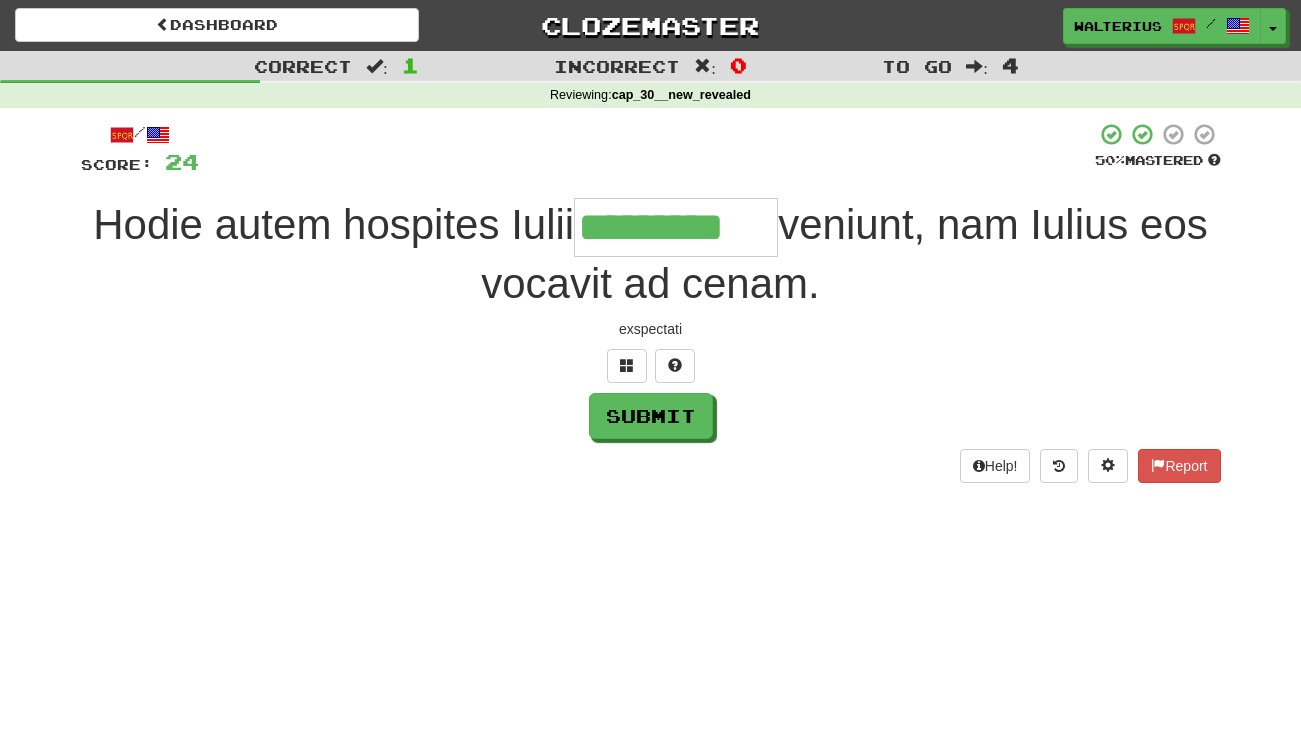 type on "**********" 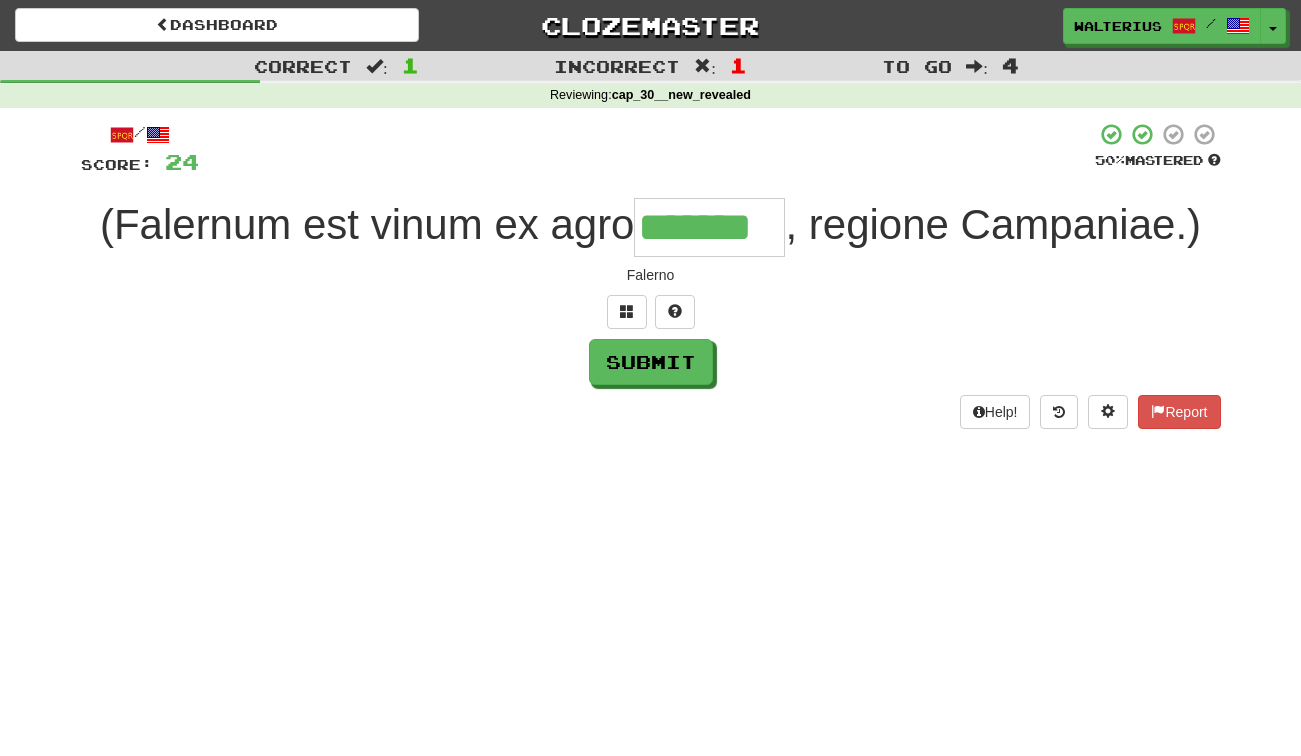 type on "*******" 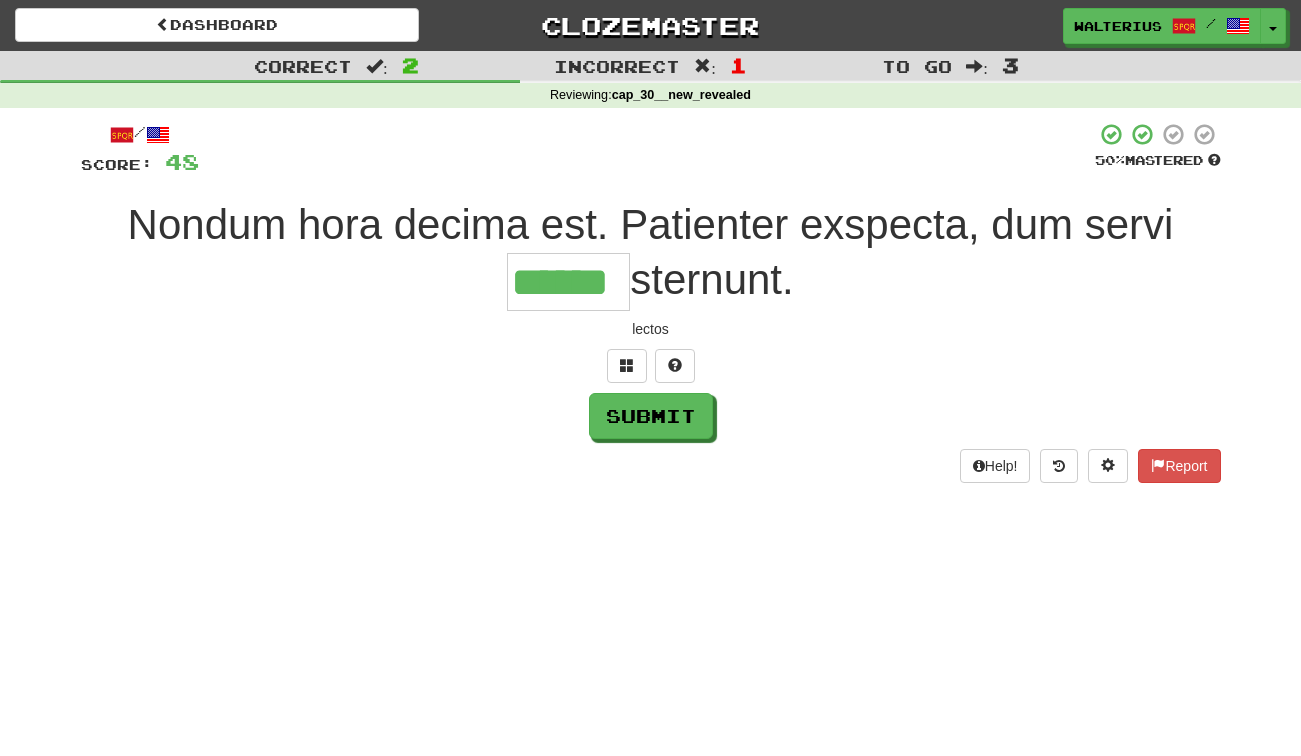 type on "******" 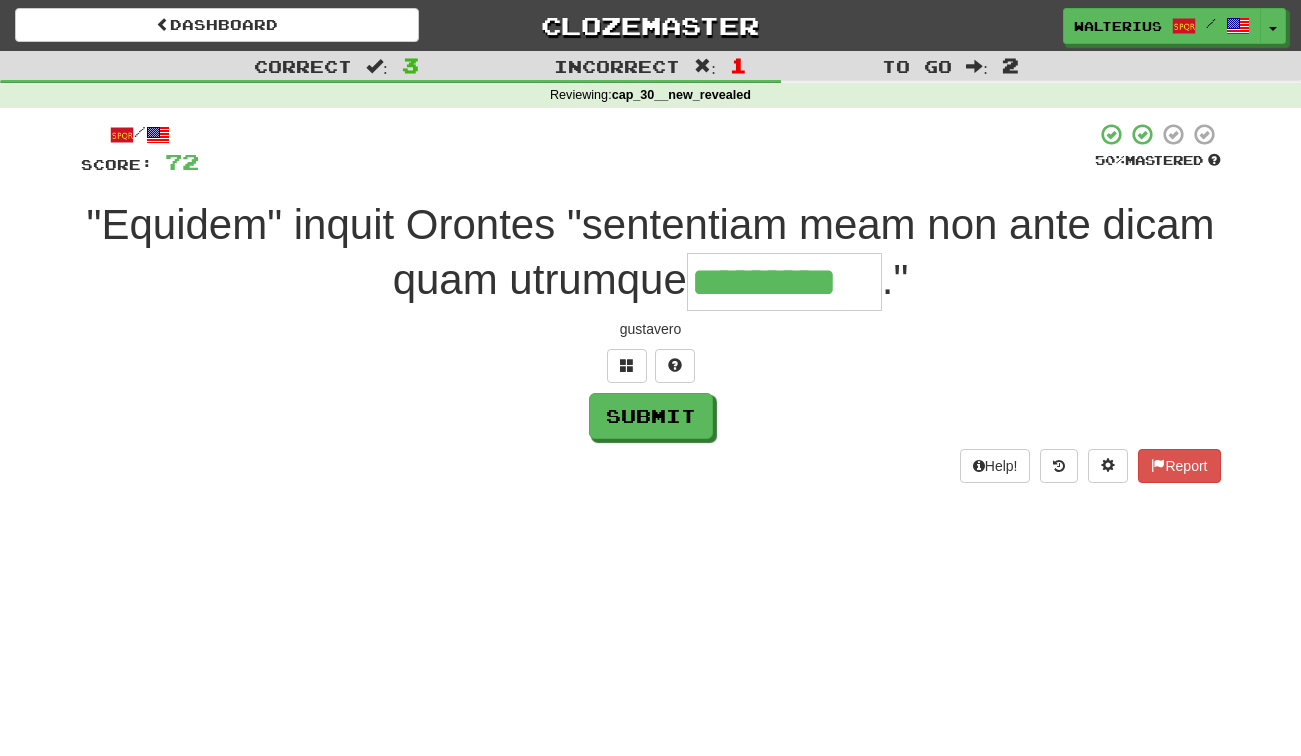 type on "*********" 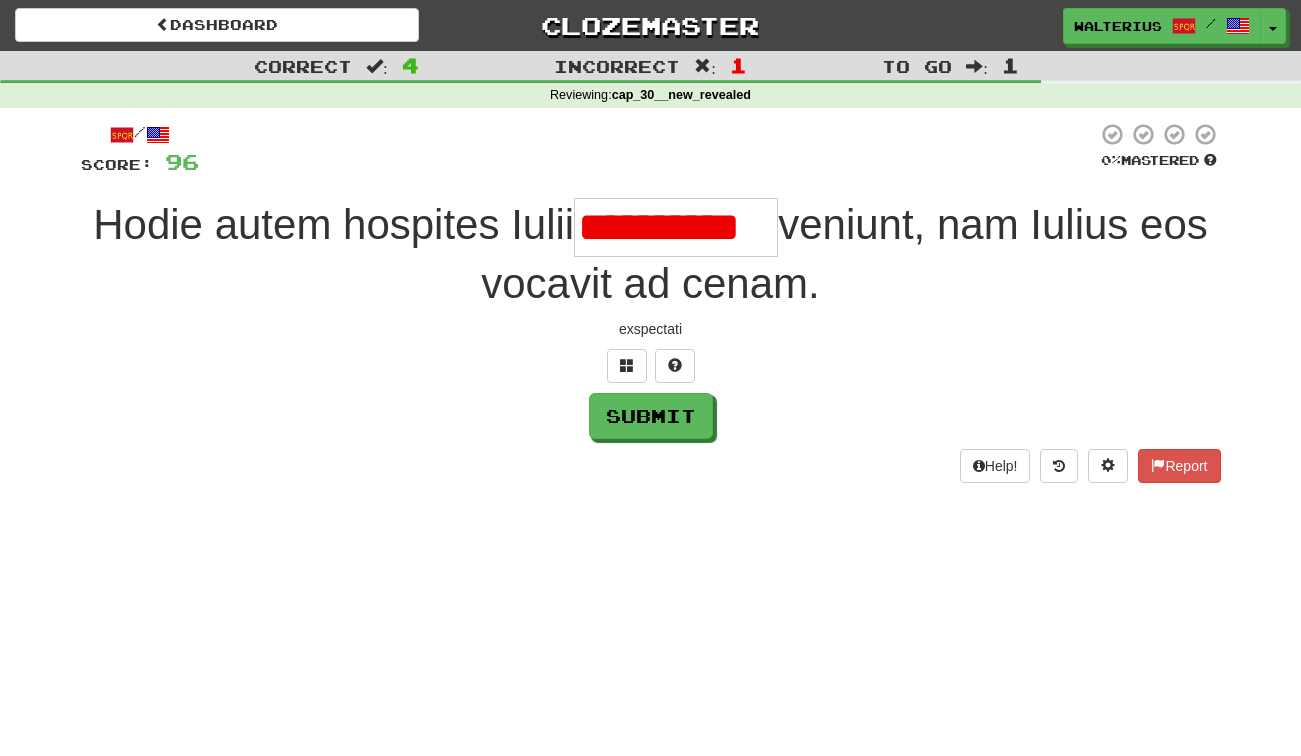 scroll, scrollTop: 0, scrollLeft: 12, axis: horizontal 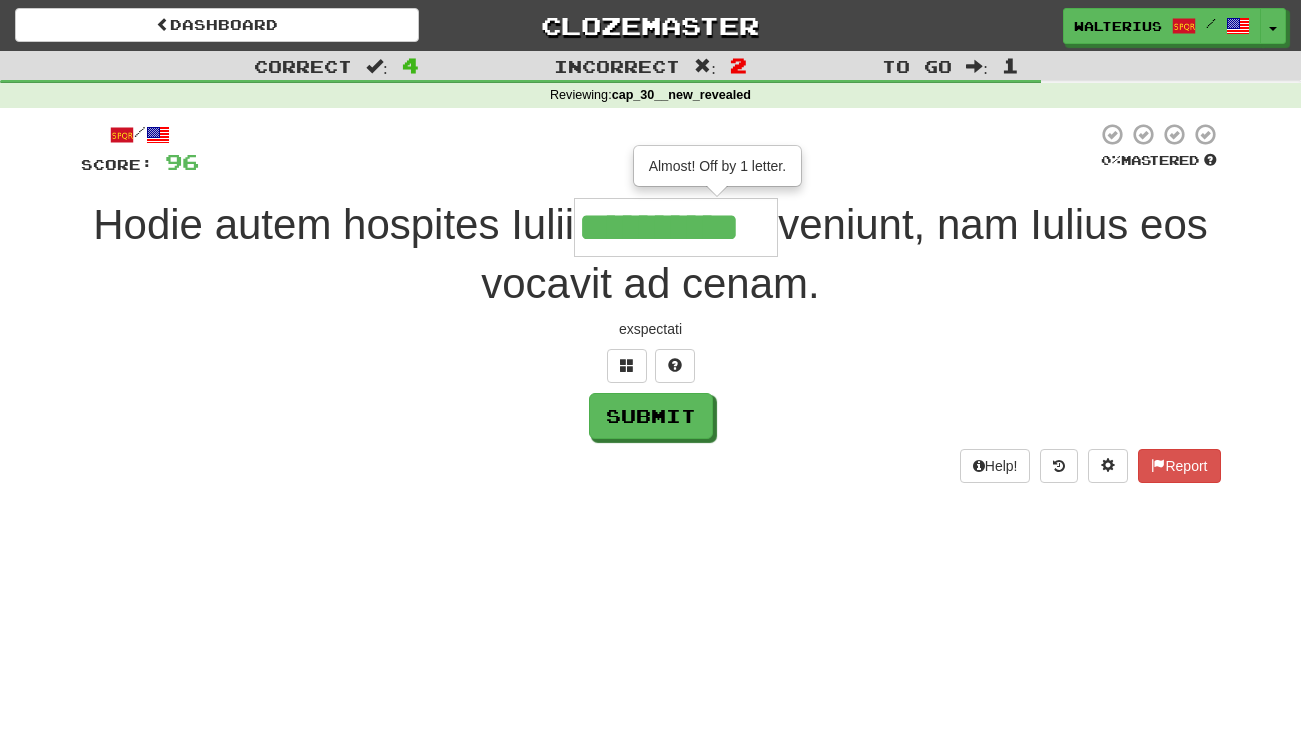 type on "**********" 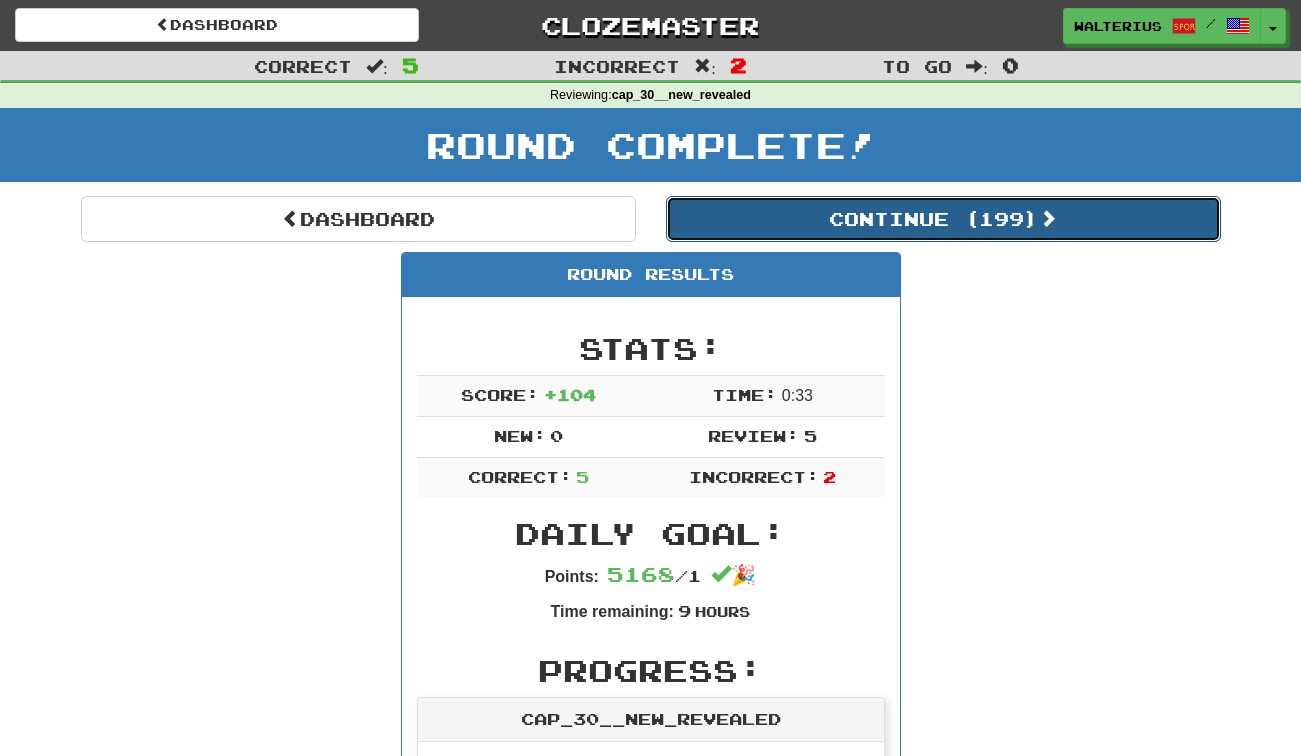 click on "Continue ( 199 )" at bounding box center [943, 219] 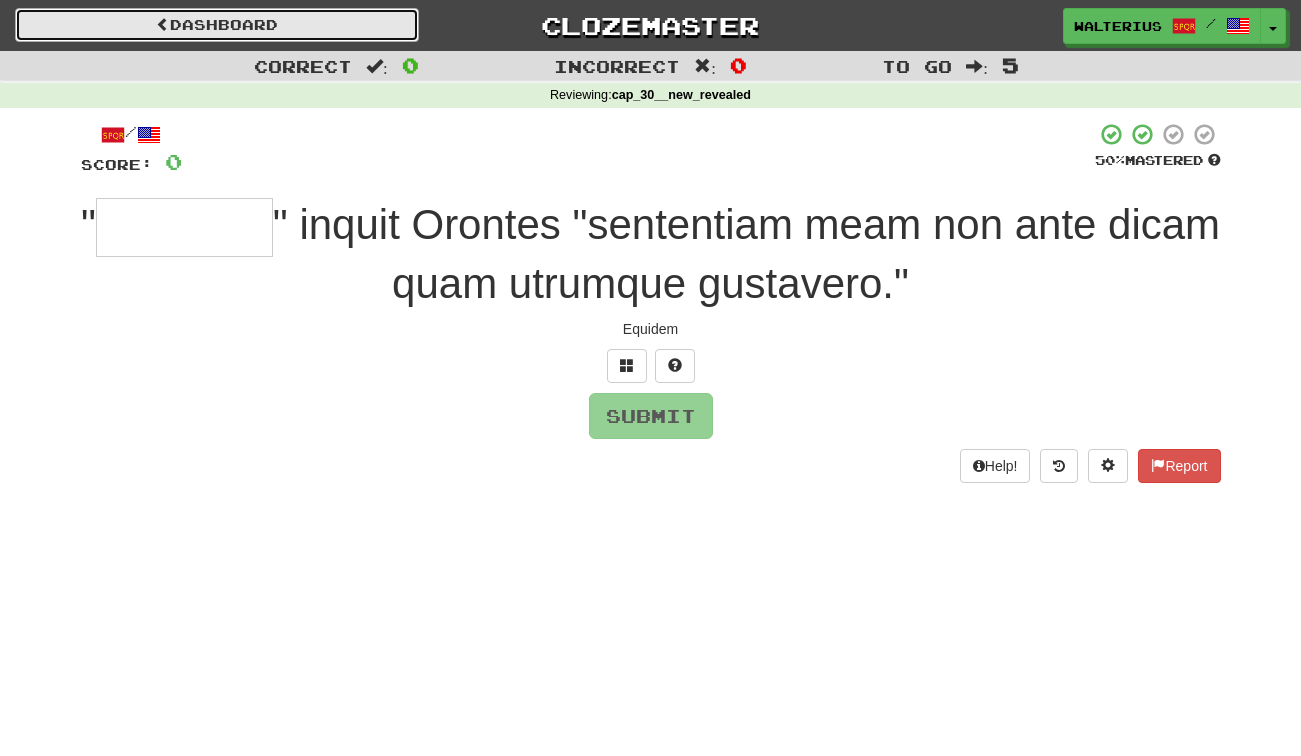click on "Dashboard" at bounding box center [217, 25] 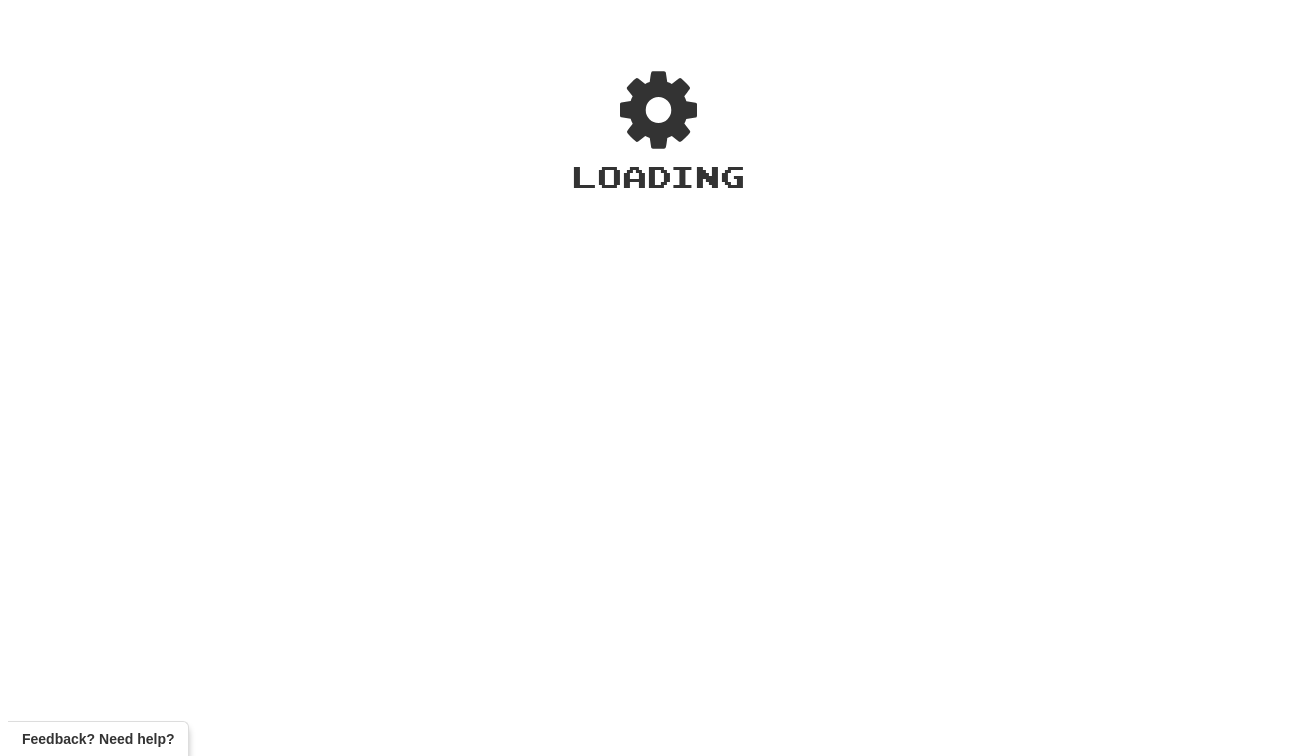scroll, scrollTop: 0, scrollLeft: 0, axis: both 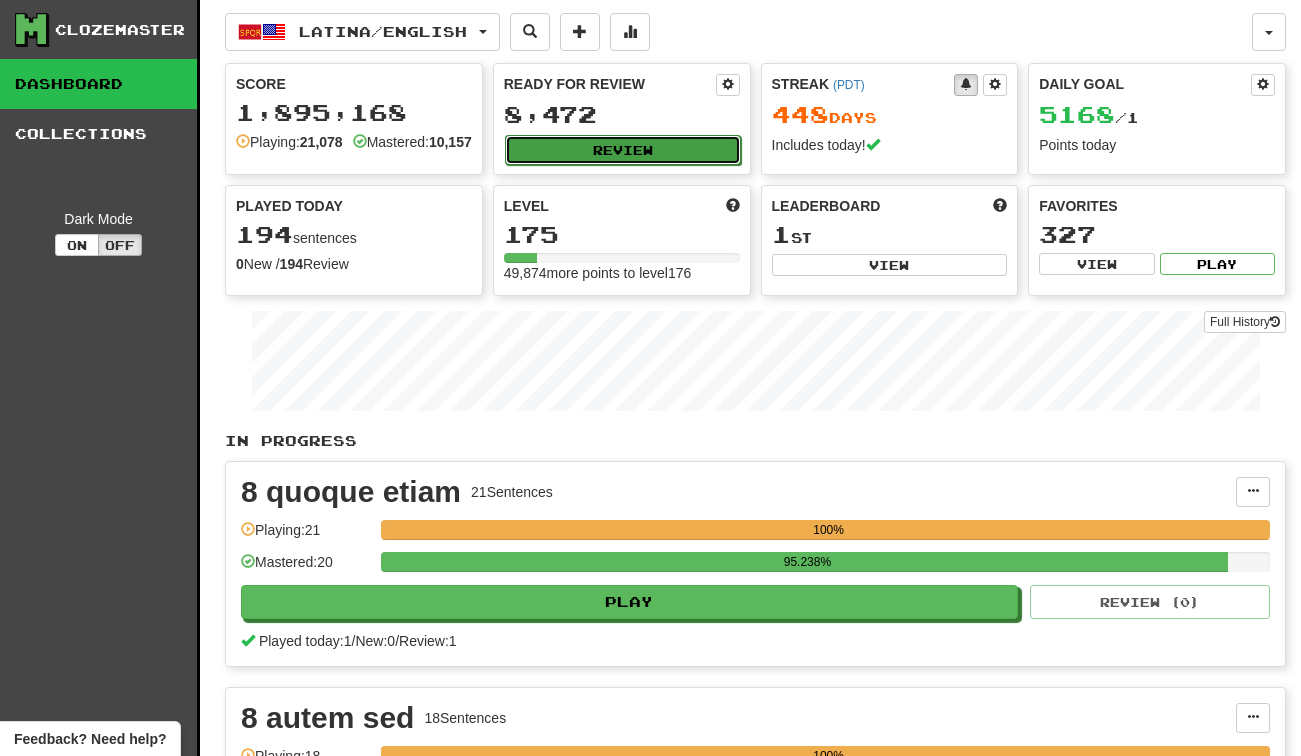 click on "Review" at bounding box center (623, 150) 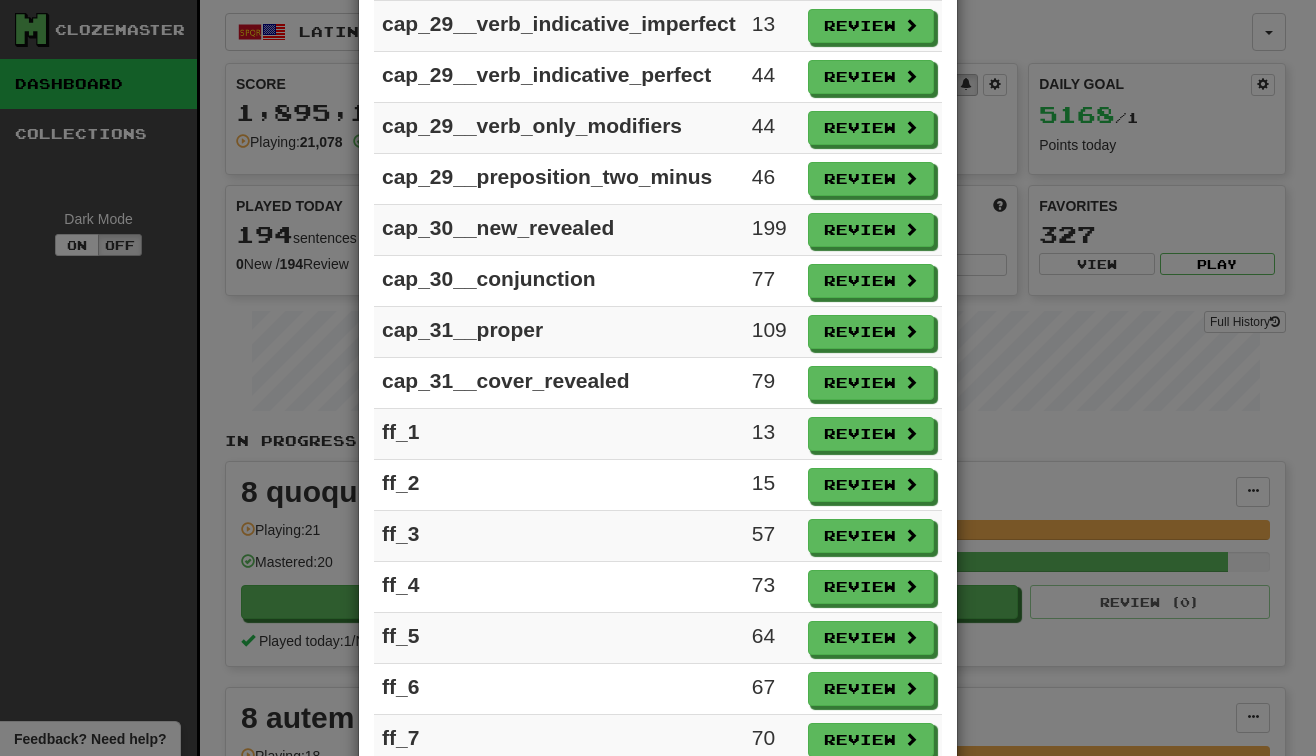 scroll, scrollTop: 2807, scrollLeft: 0, axis: vertical 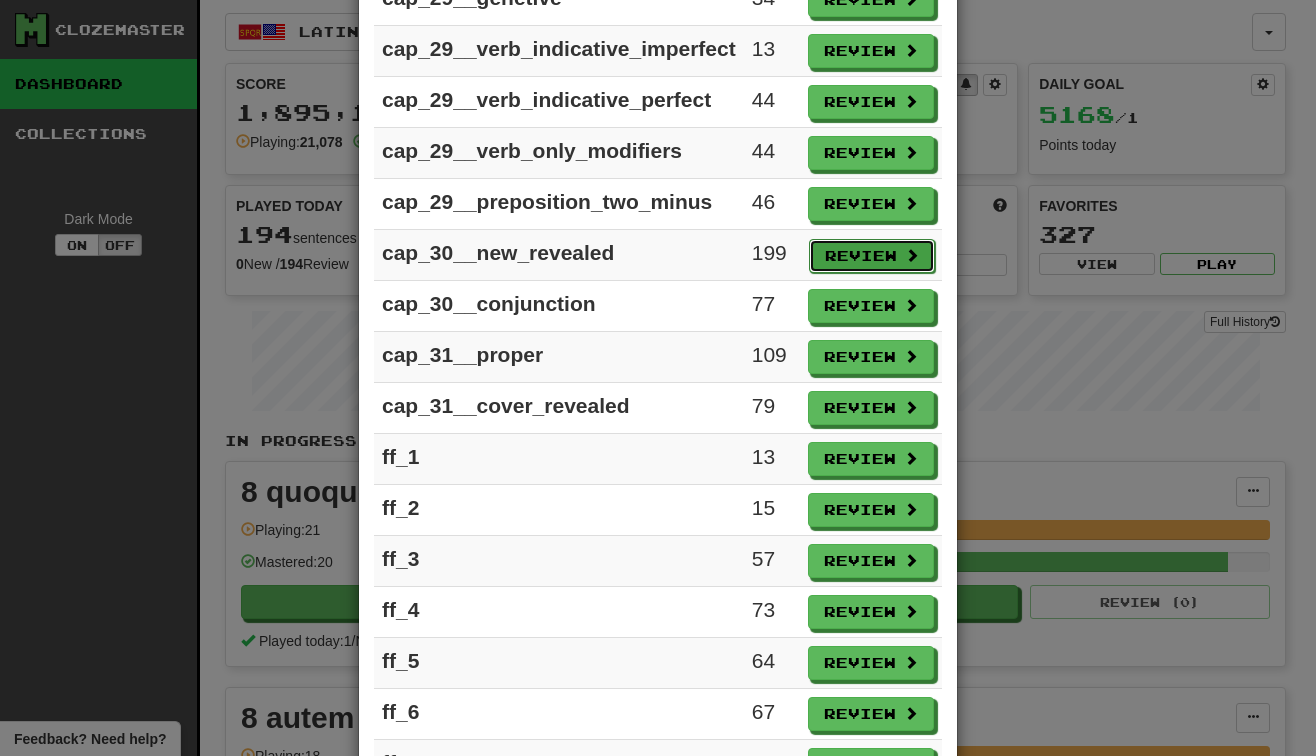click on "Review" at bounding box center (872, 256) 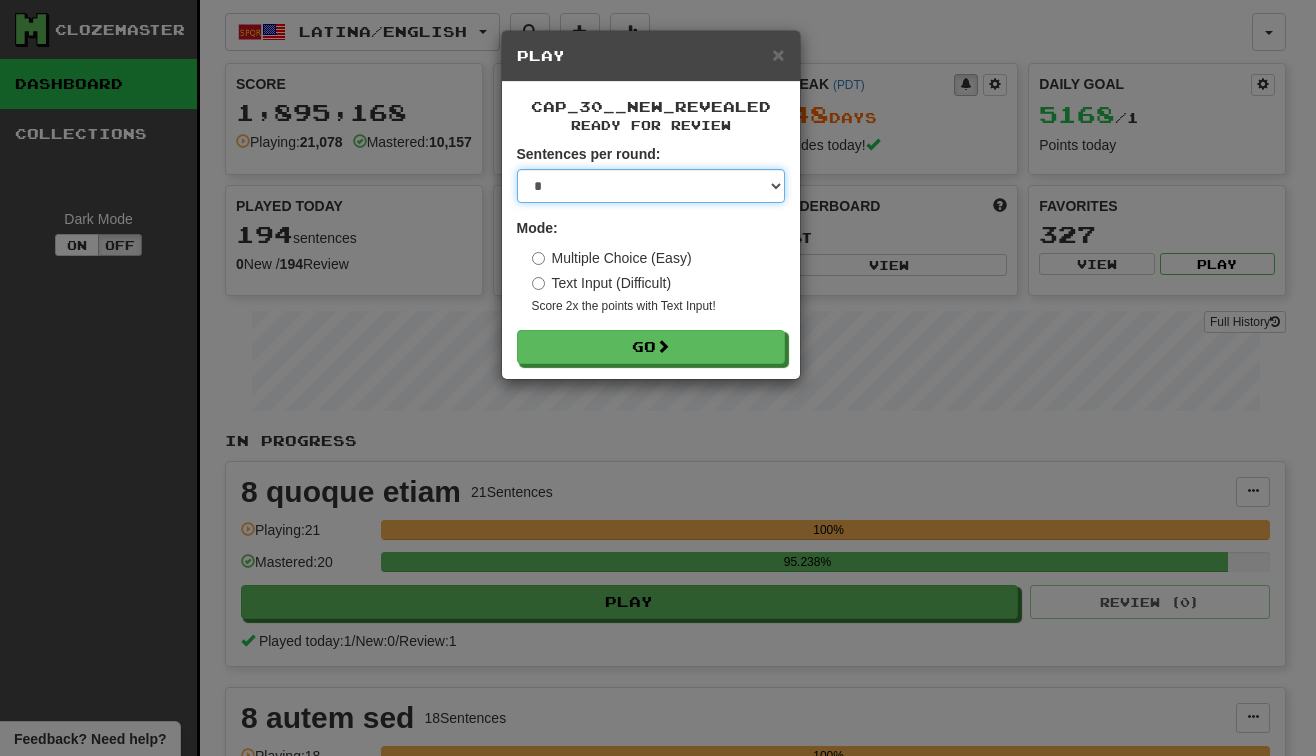 click on "* ** ** ** ** ** *** ********" at bounding box center (651, 186) 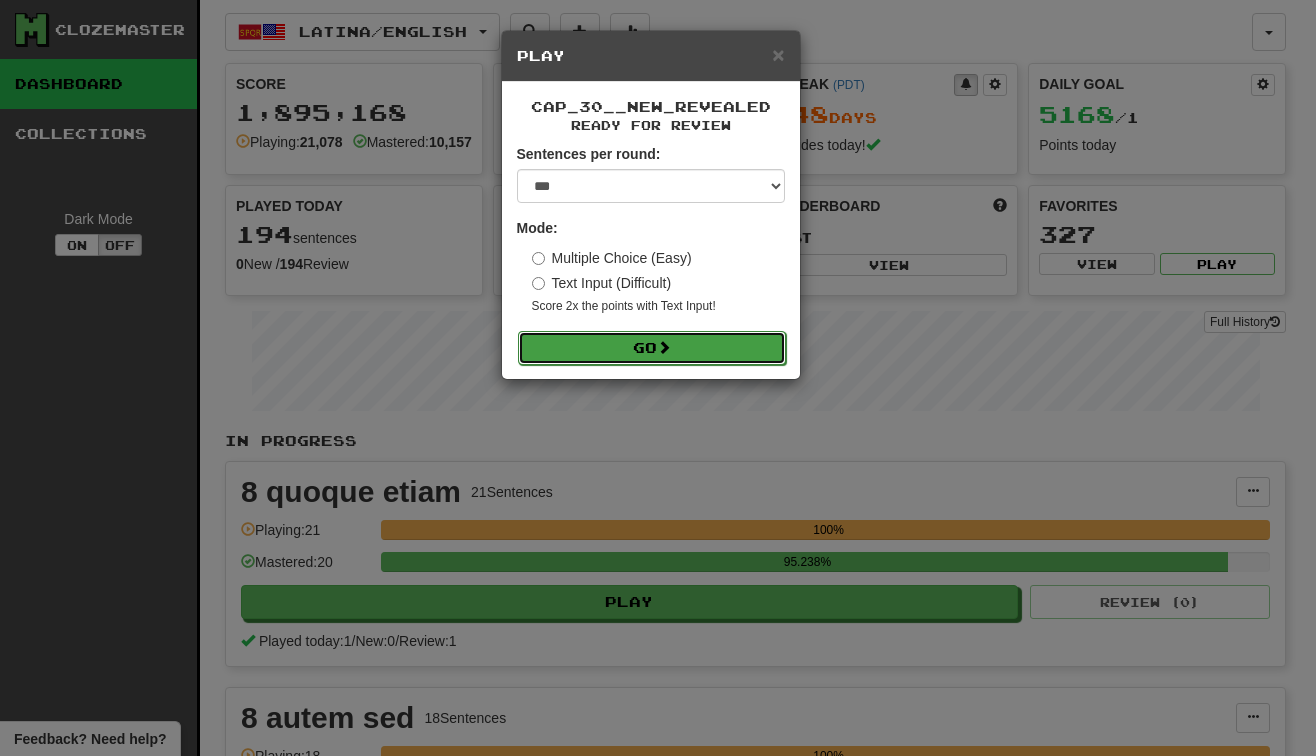 click on "Go" at bounding box center (652, 348) 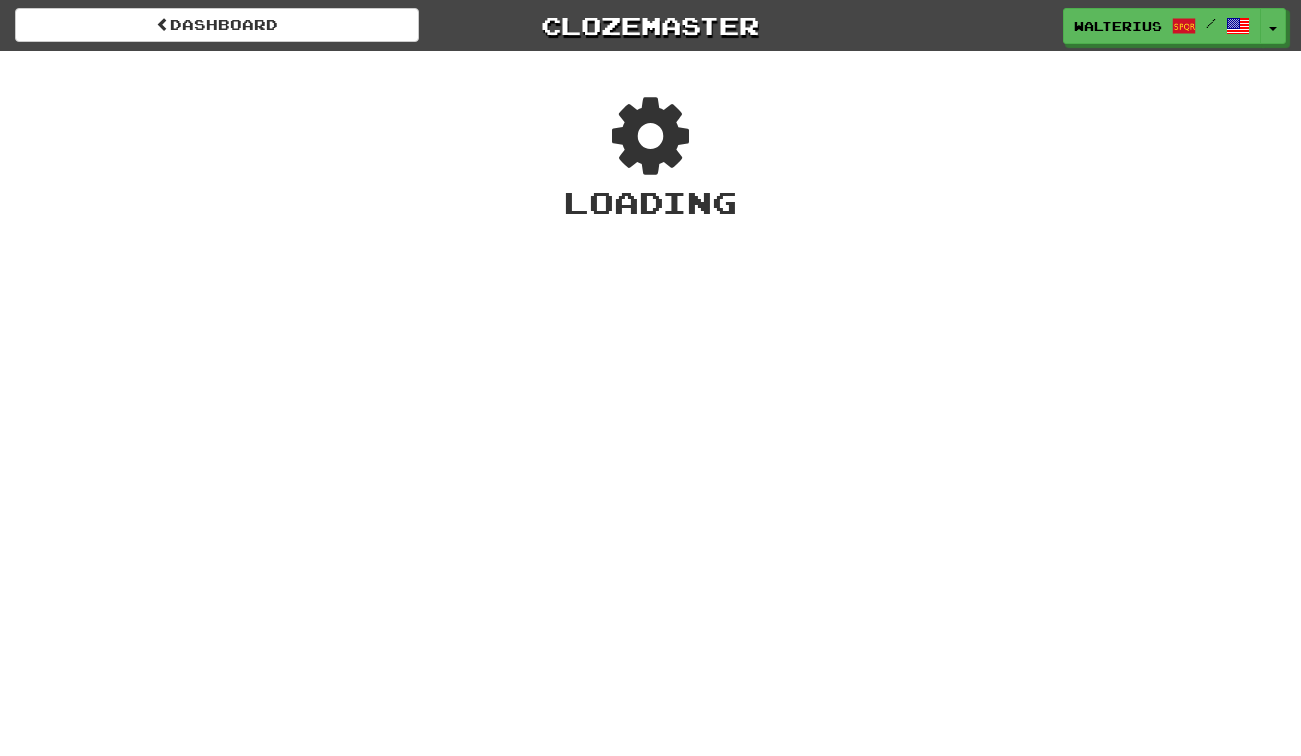 scroll, scrollTop: 0, scrollLeft: 0, axis: both 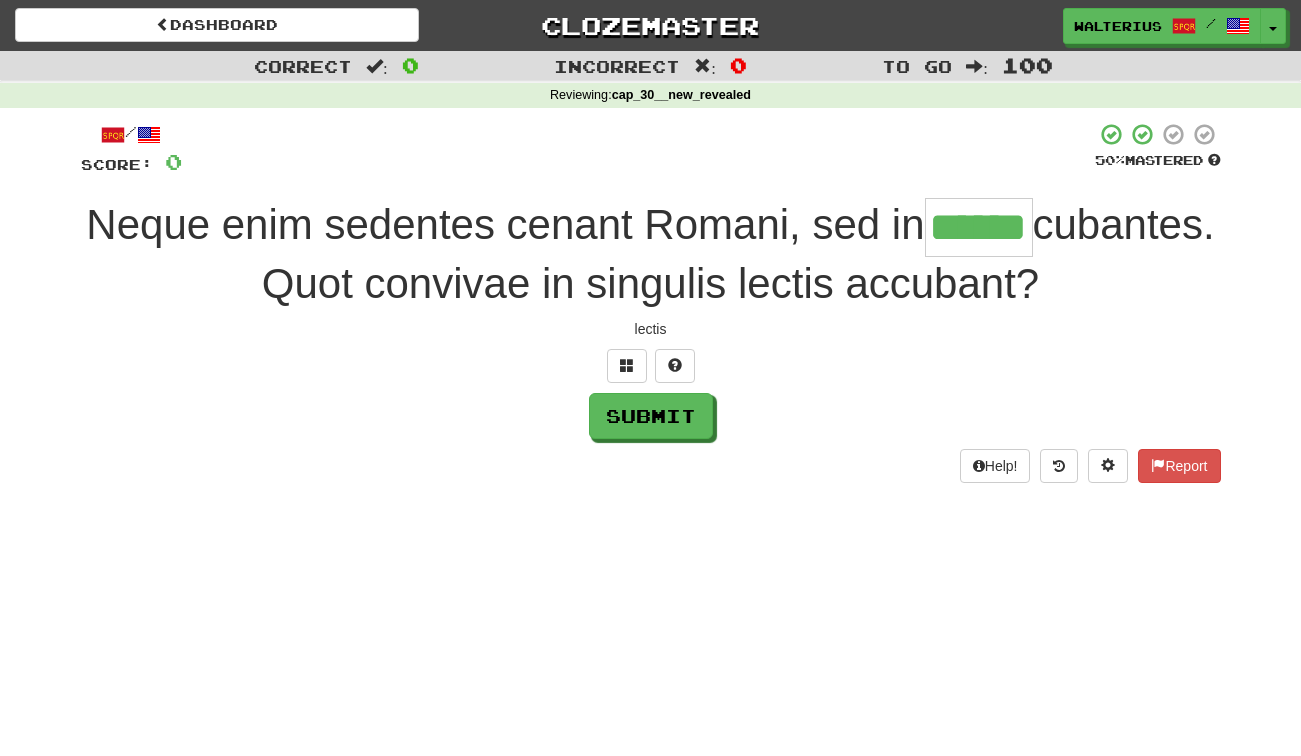 type on "******" 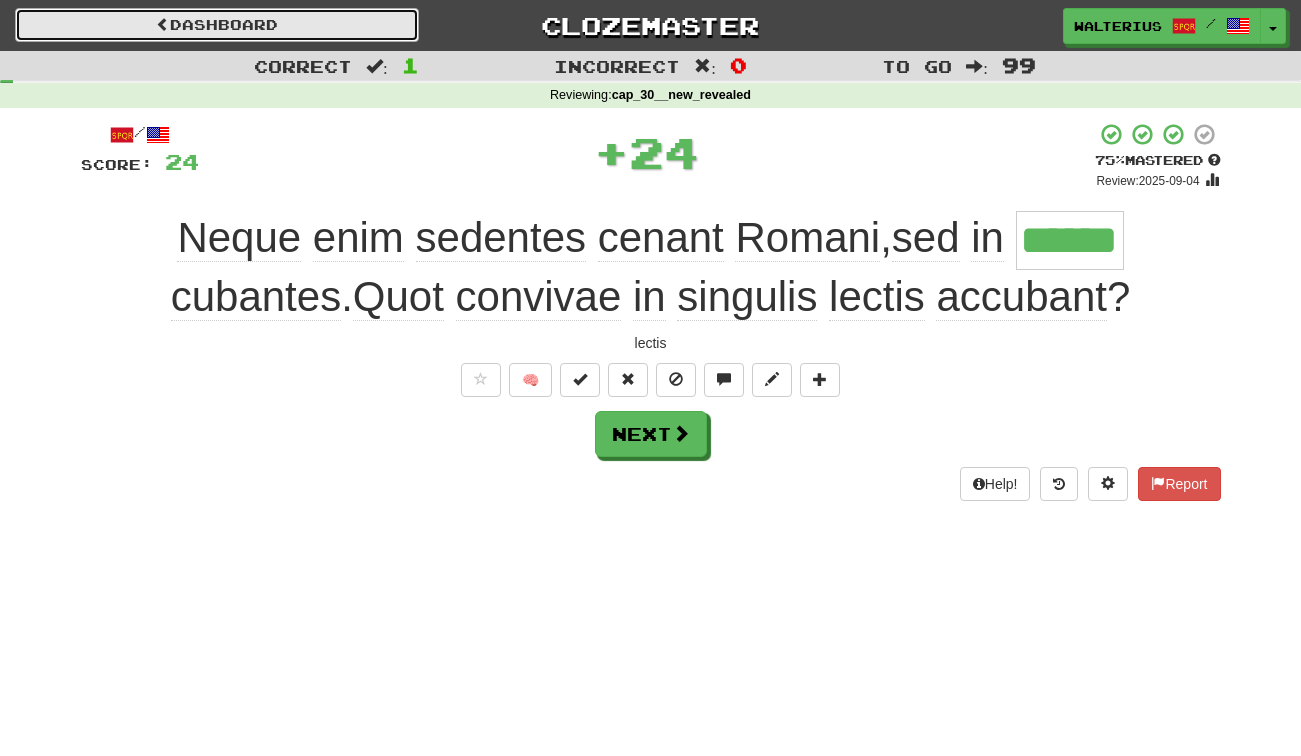 click on "Dashboard" at bounding box center (217, 25) 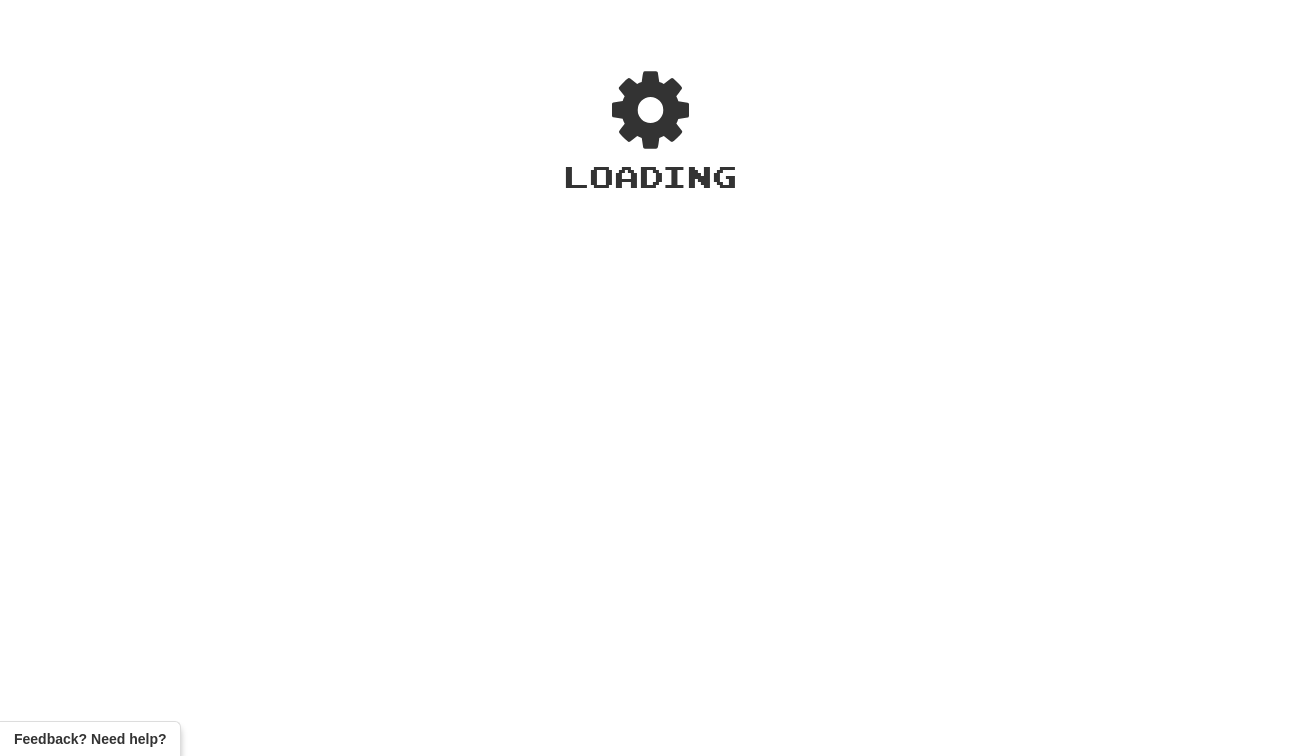 scroll, scrollTop: 0, scrollLeft: 0, axis: both 